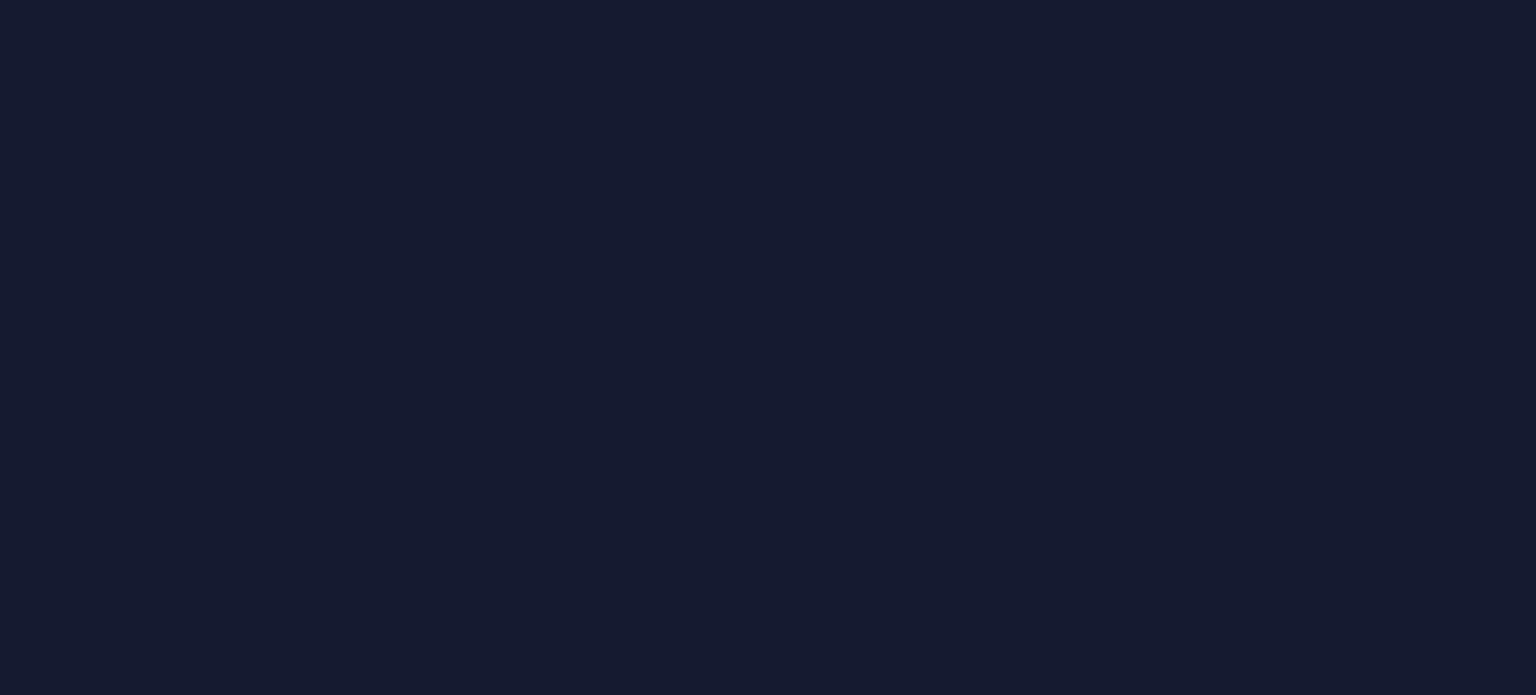 scroll, scrollTop: 0, scrollLeft: 0, axis: both 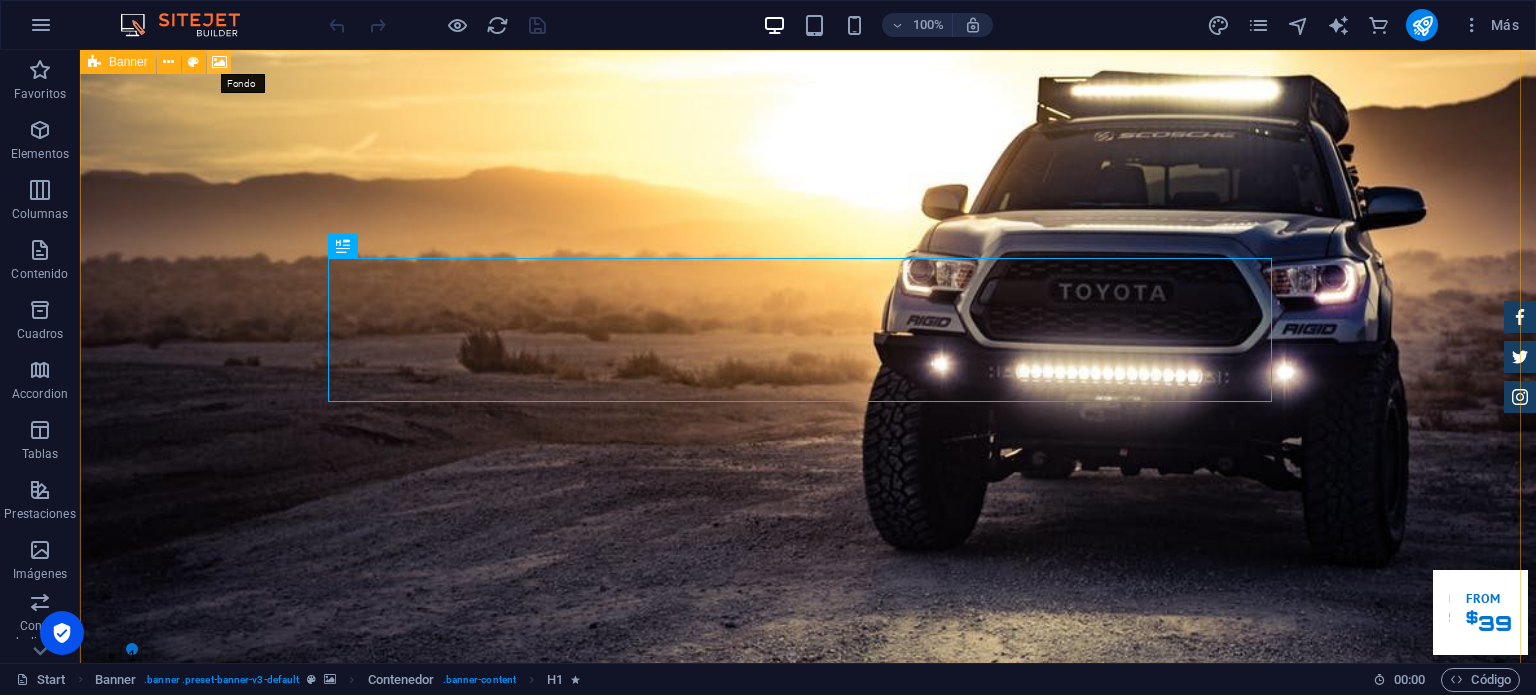click at bounding box center (219, 62) 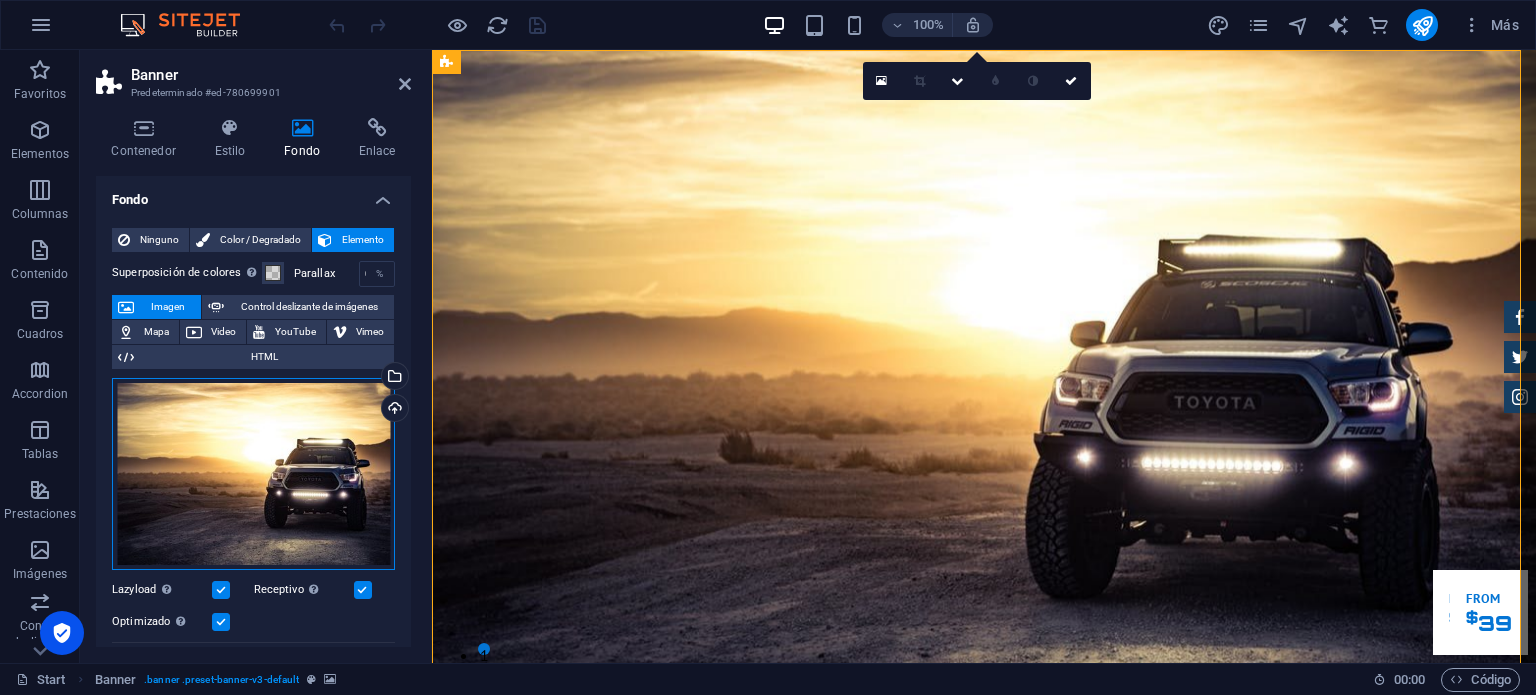 click on "Arrastra archivos aquí, haz clic para escoger archivos o  selecciona archivos de Archivos o de nuestra galería gratuita de fotos y vídeos" at bounding box center (253, 474) 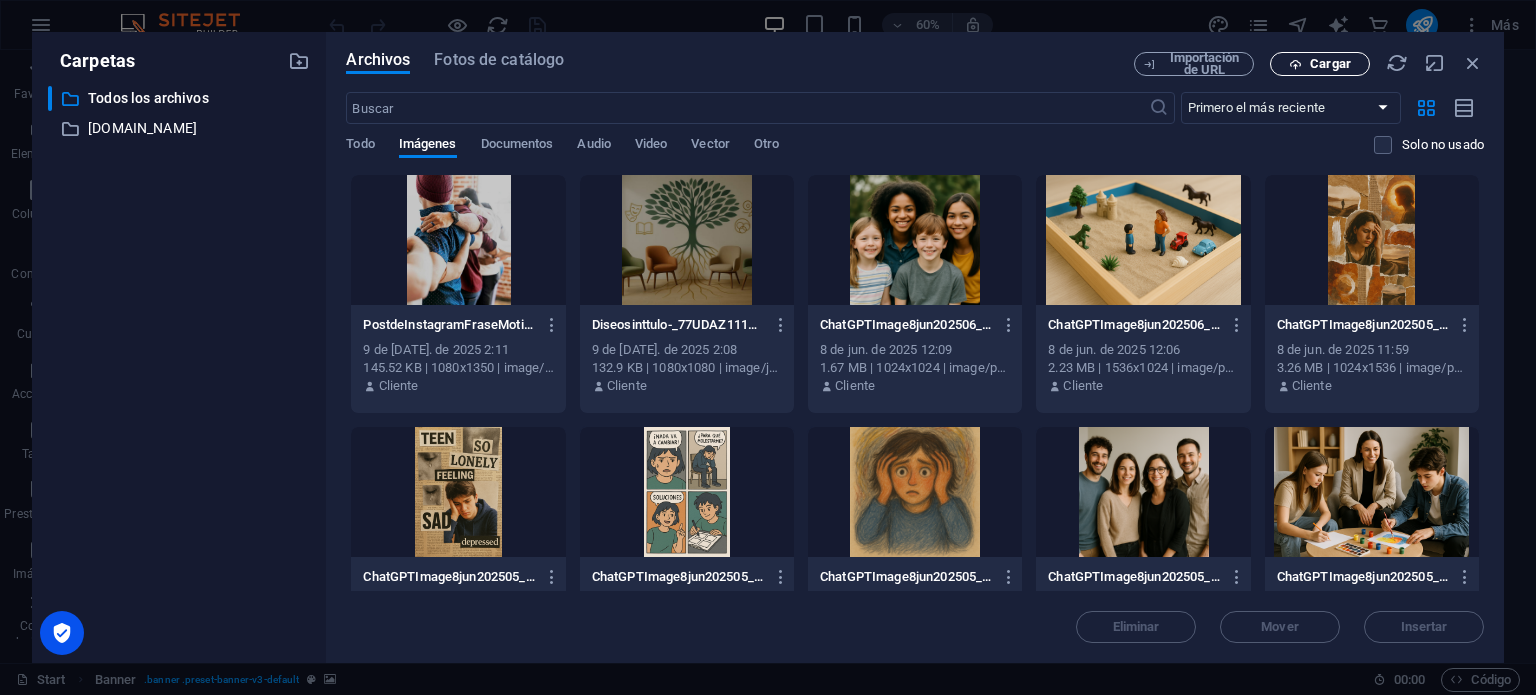click on "Cargar" at bounding box center [1330, 64] 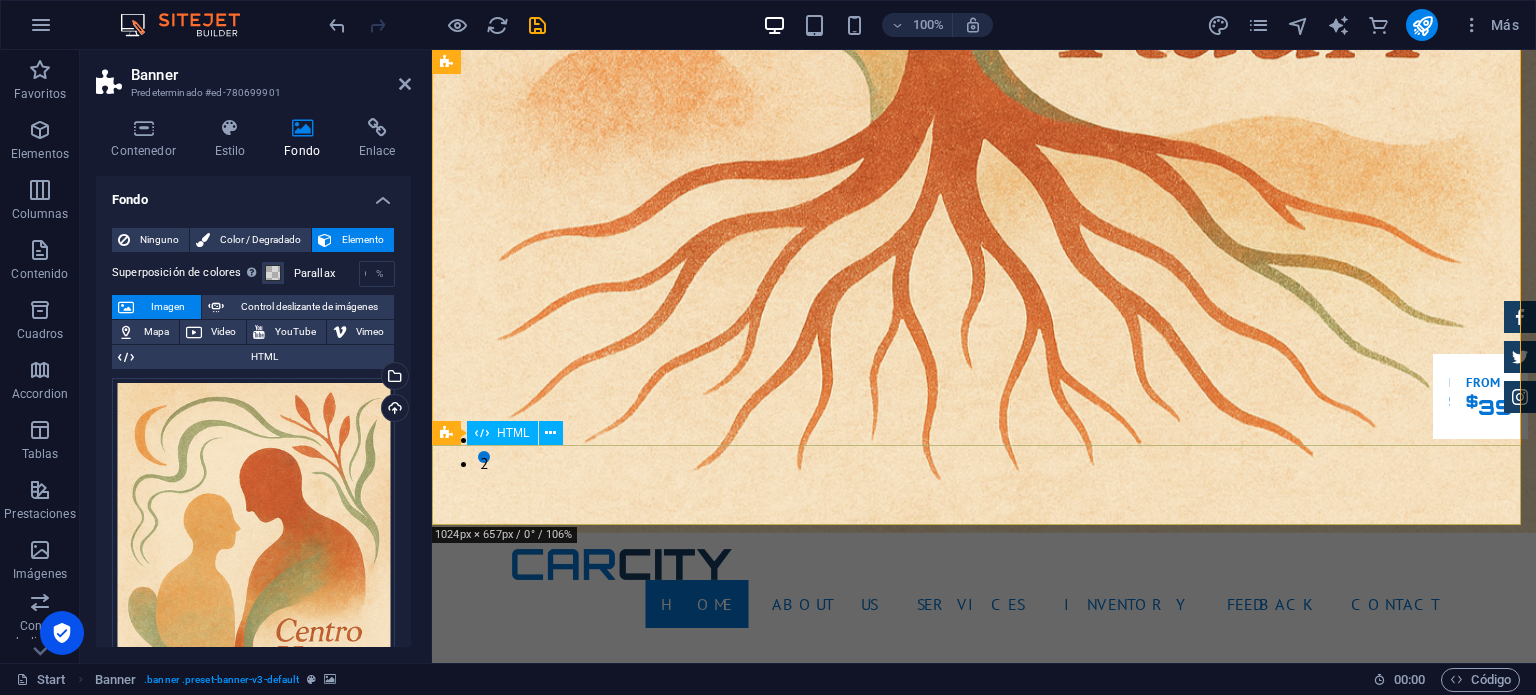 scroll, scrollTop: 0, scrollLeft: 0, axis: both 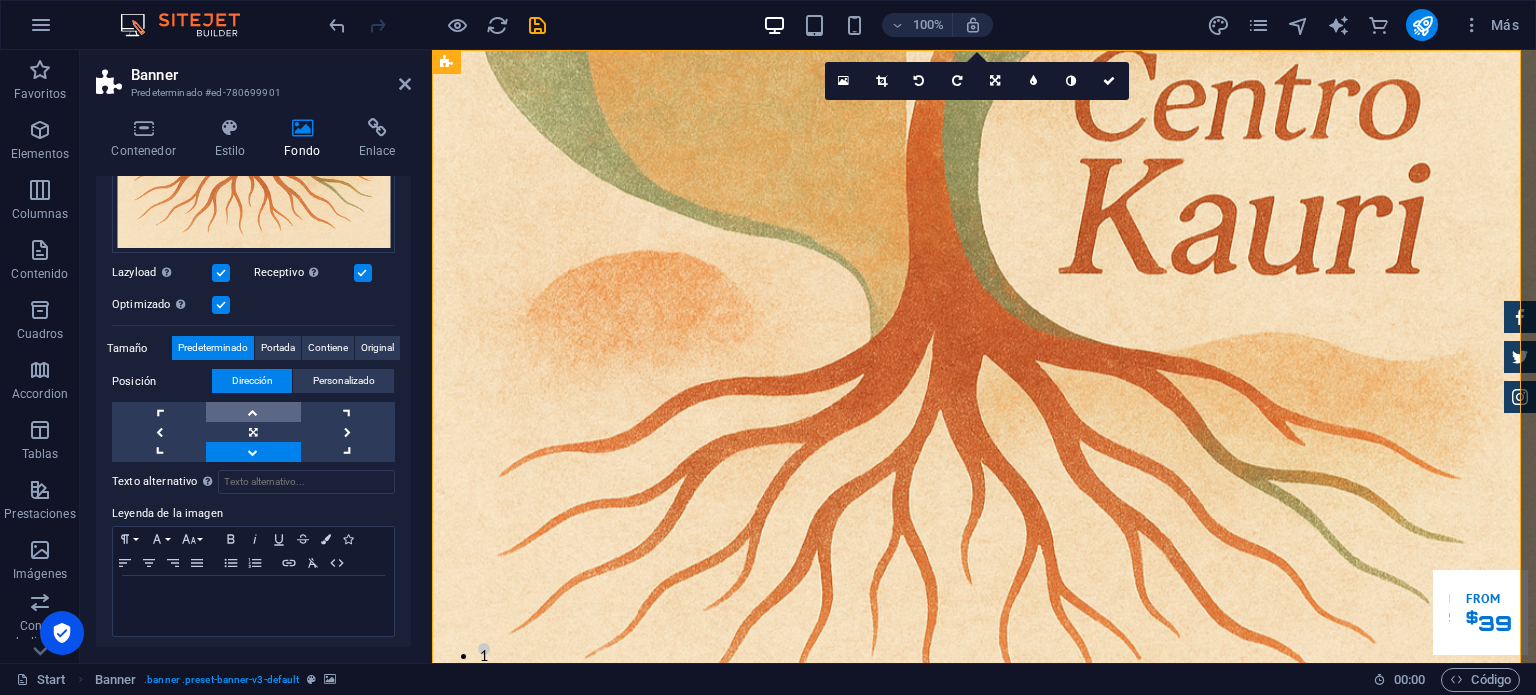 click at bounding box center [253, 412] 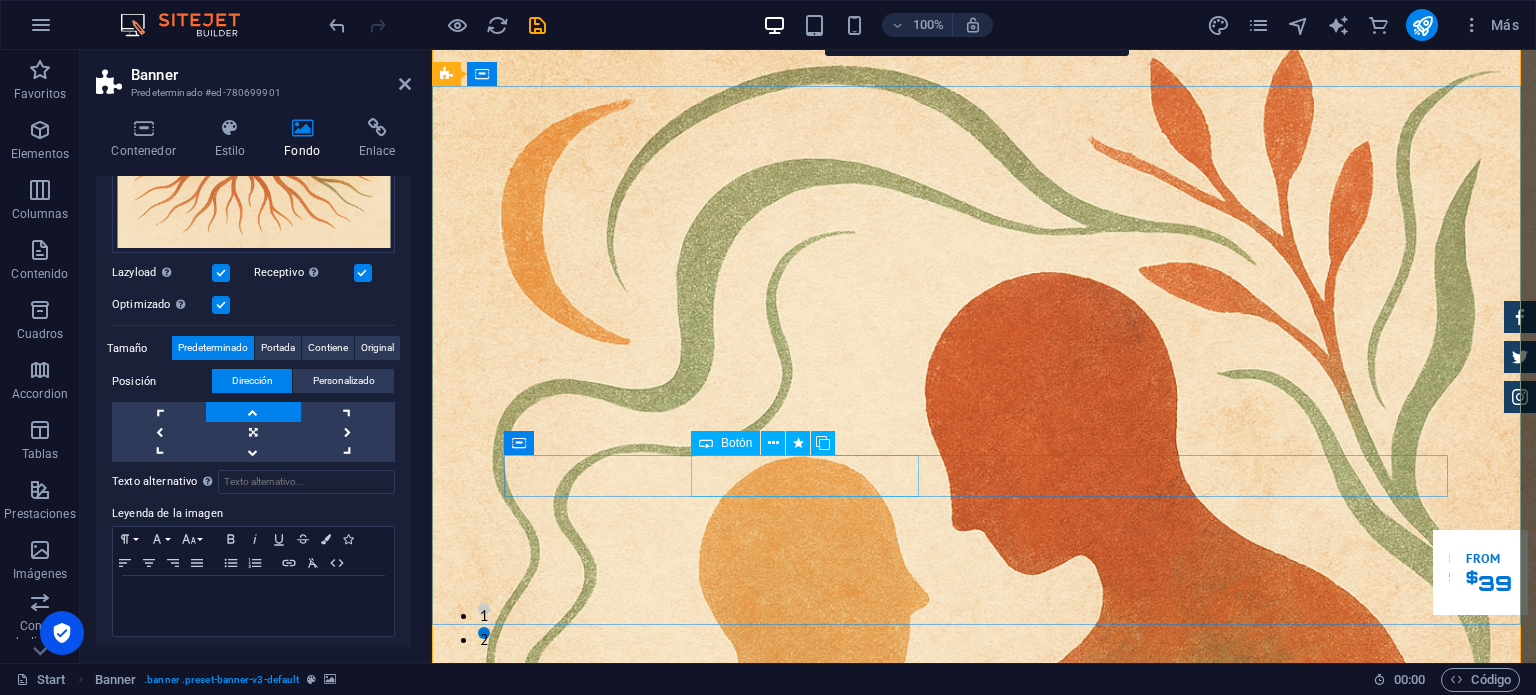 scroll, scrollTop: 35, scrollLeft: 0, axis: vertical 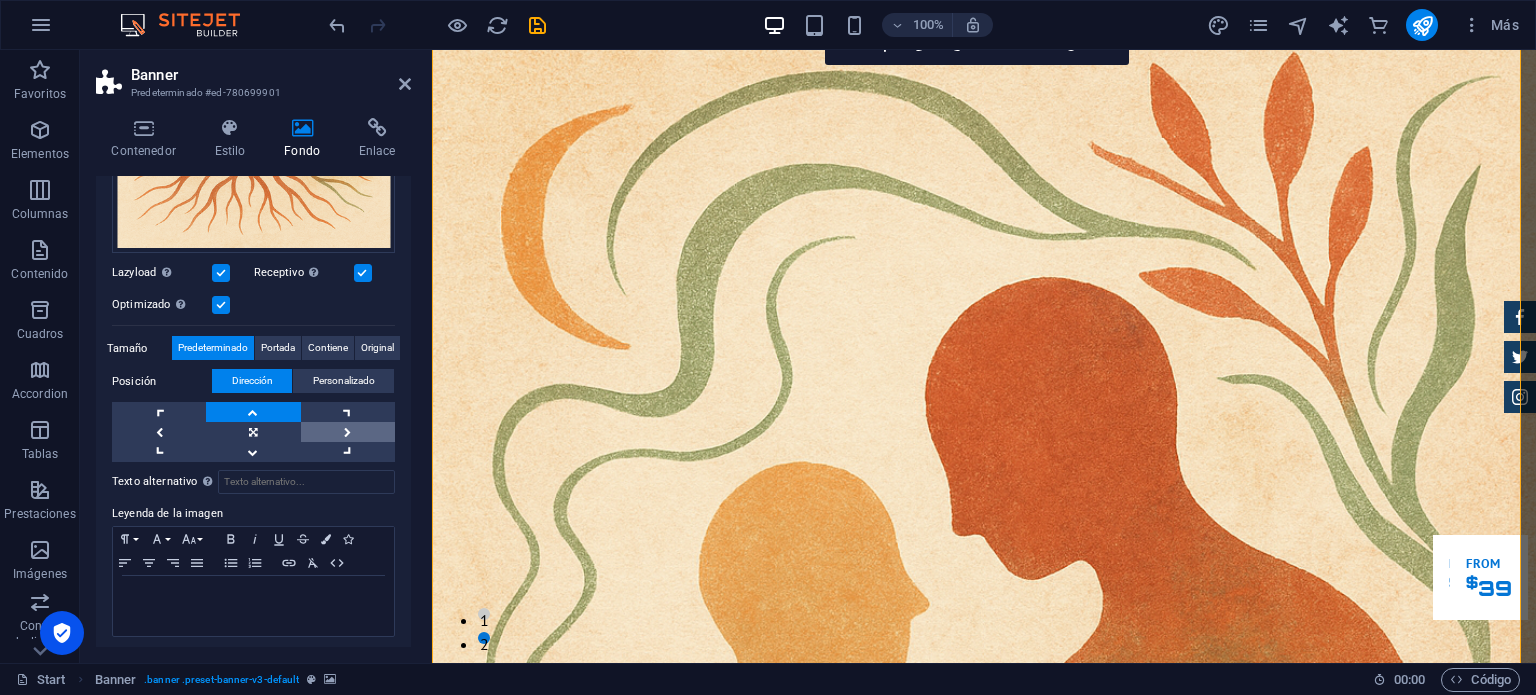 click at bounding box center (348, 432) 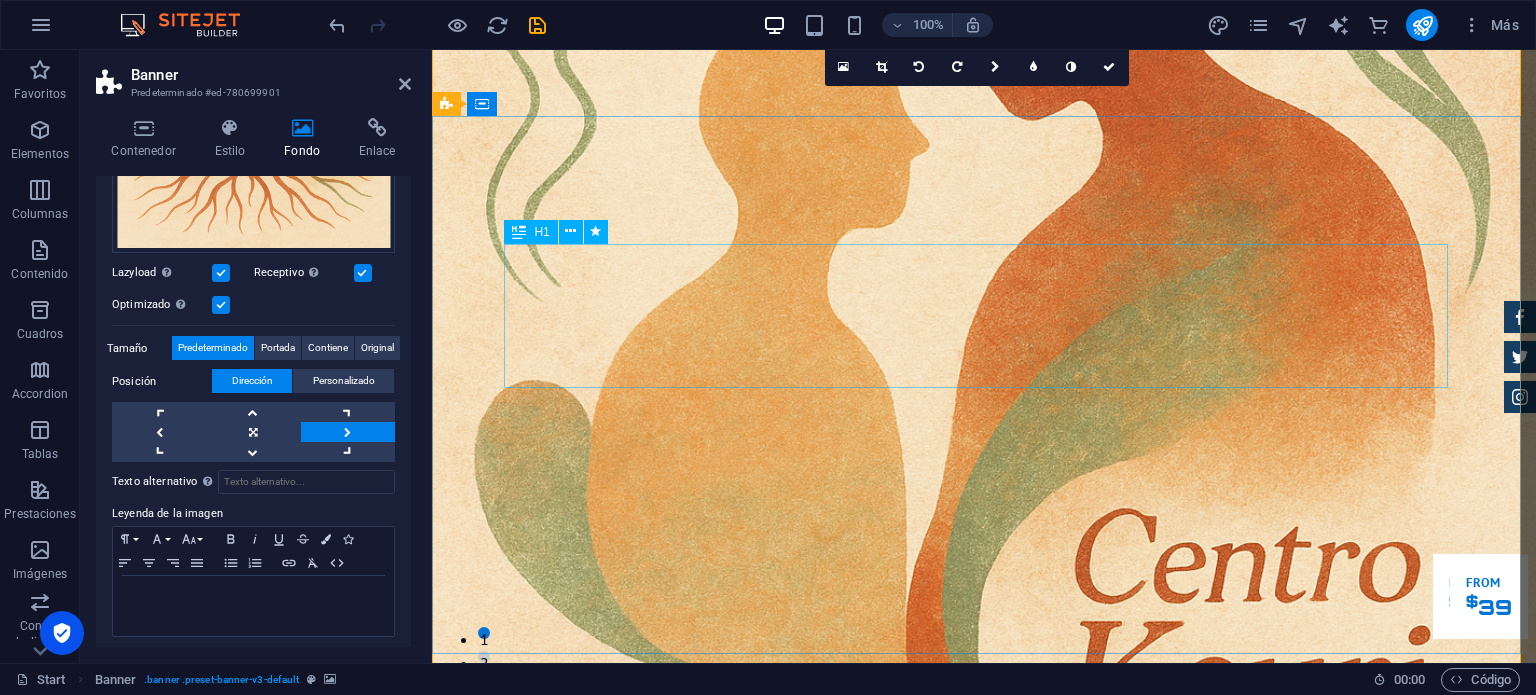 scroll, scrollTop: 0, scrollLeft: 0, axis: both 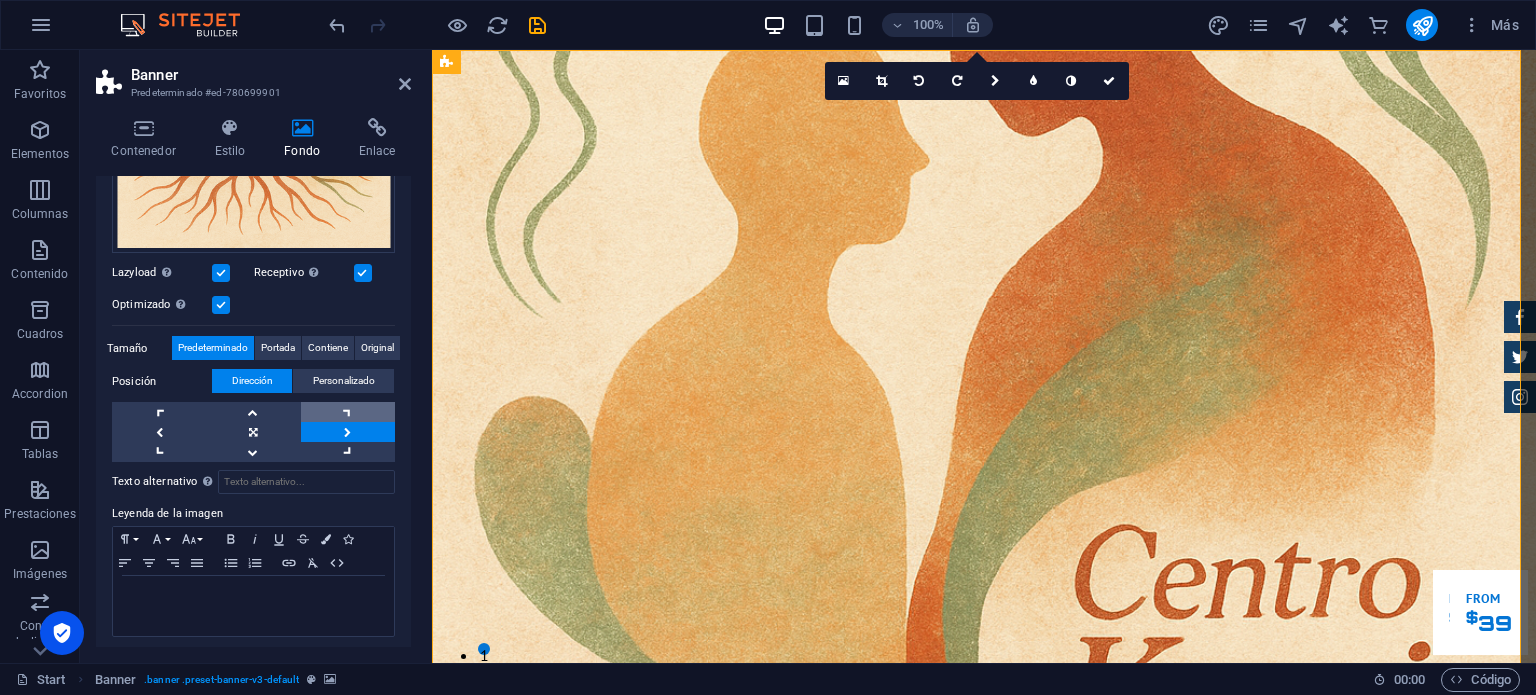 click at bounding box center (348, 412) 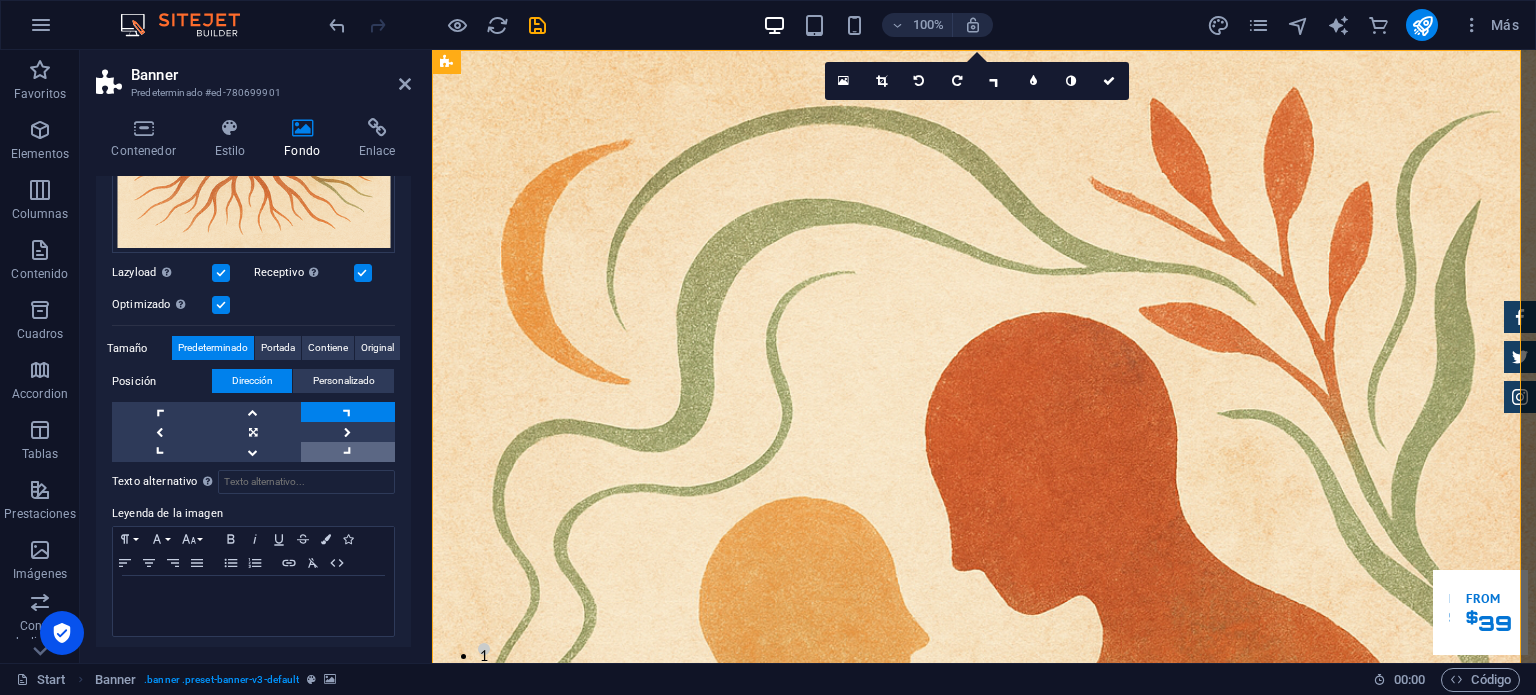 click at bounding box center (348, 452) 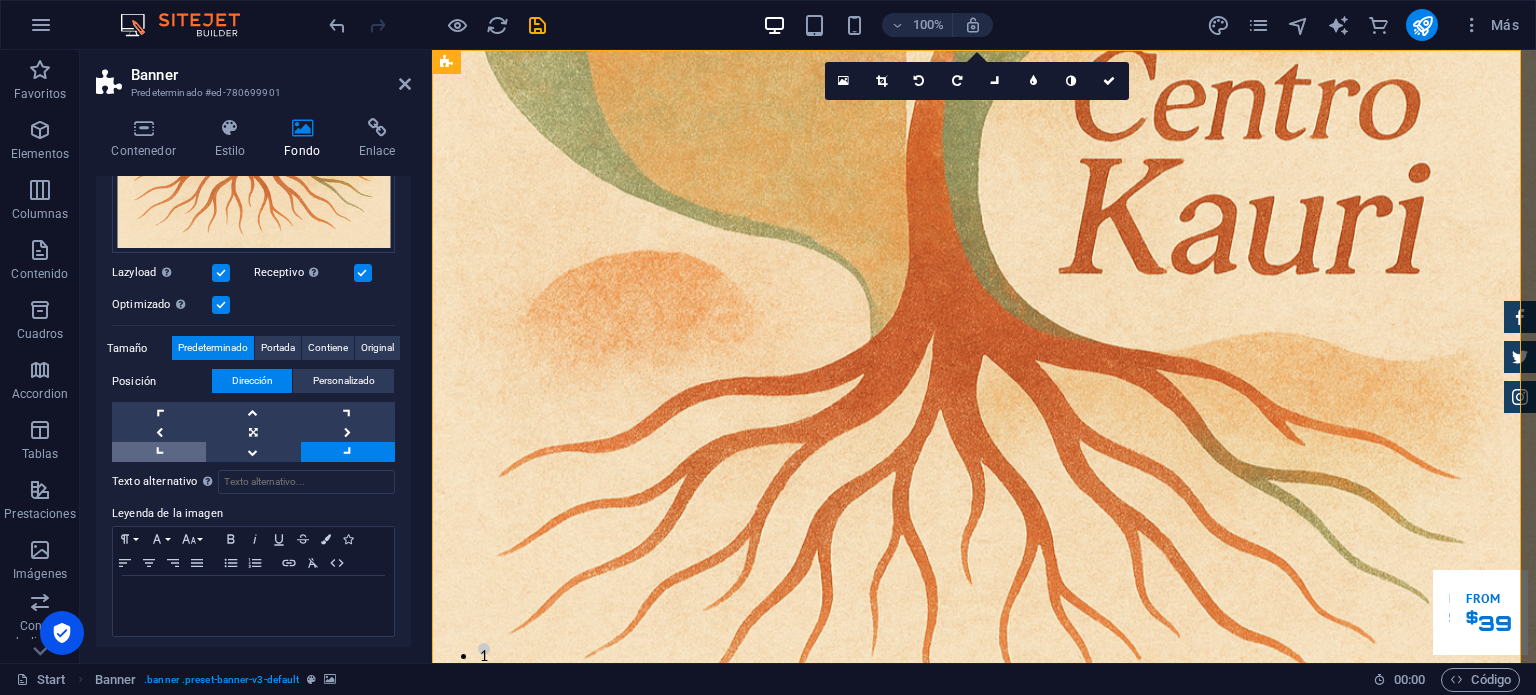 click at bounding box center [159, 452] 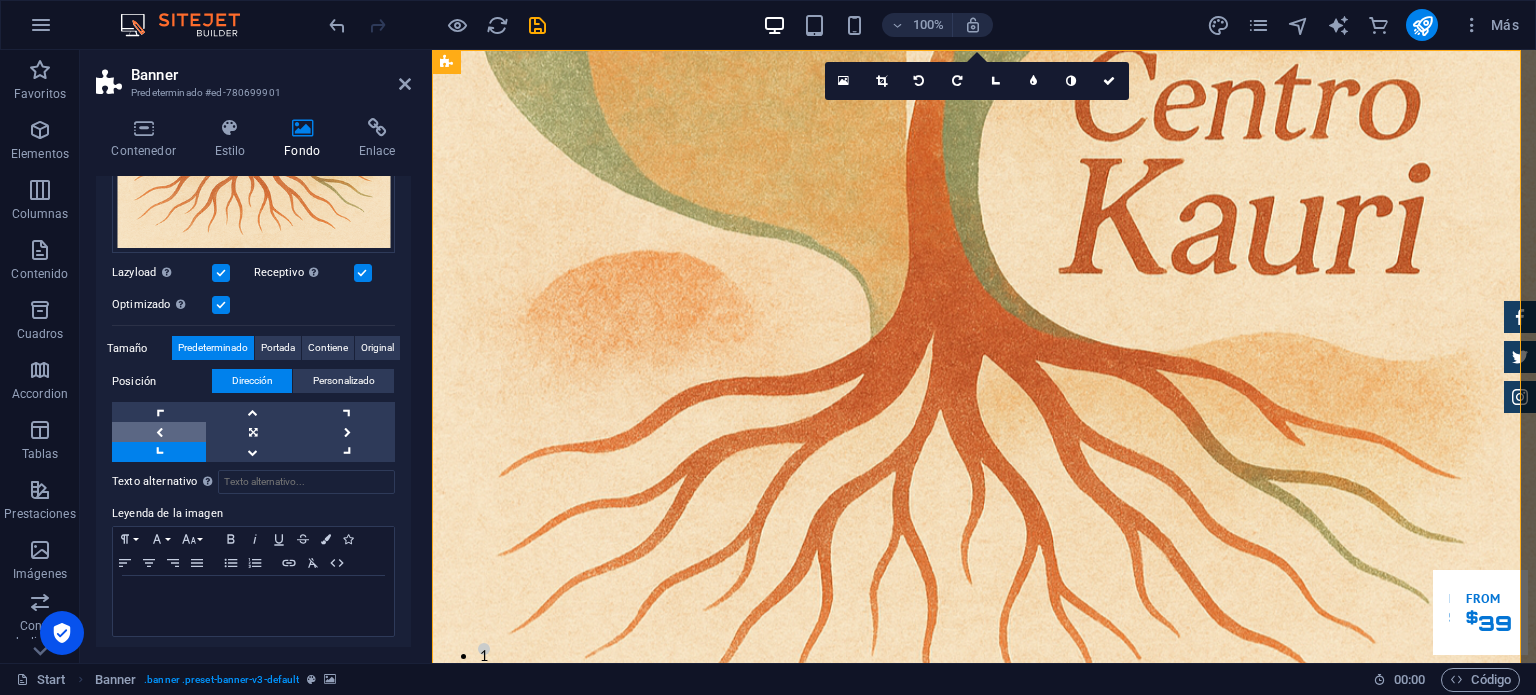 click at bounding box center [159, 432] 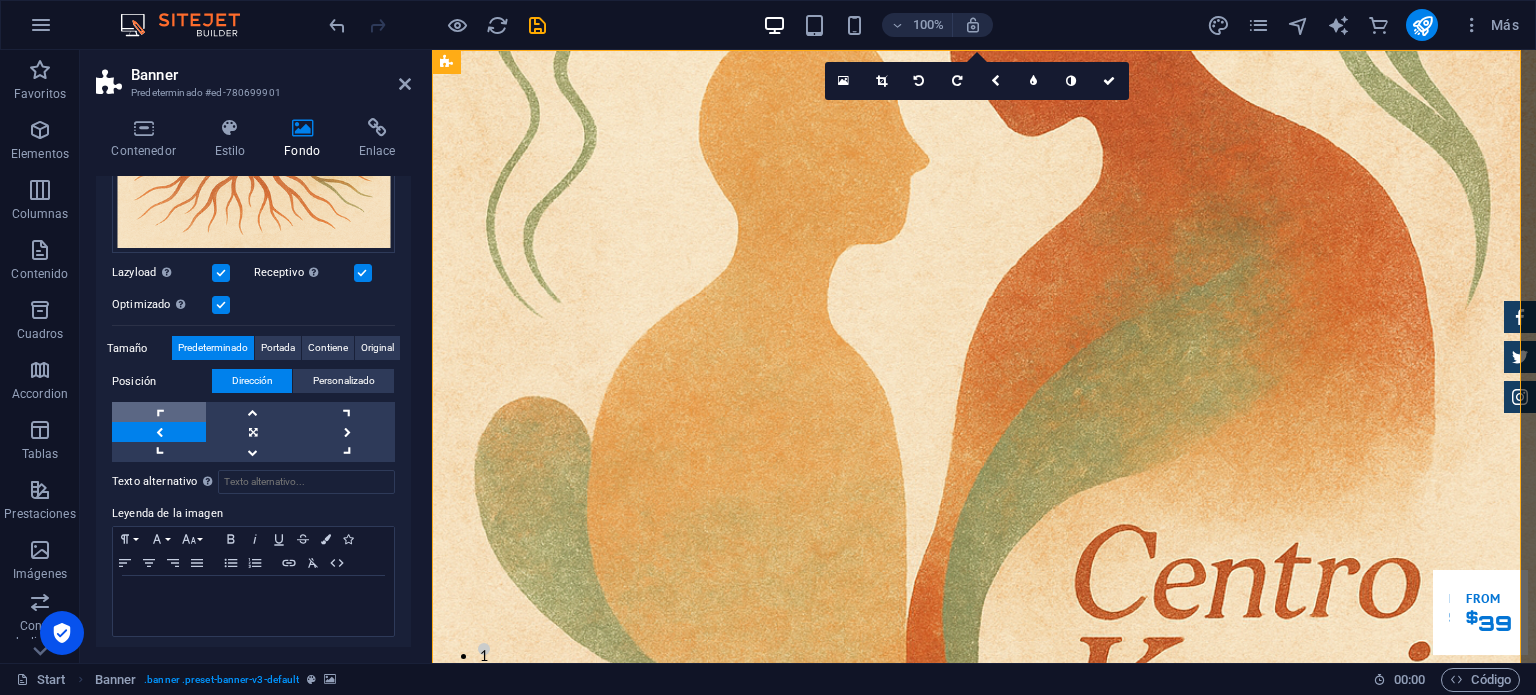 click at bounding box center (159, 412) 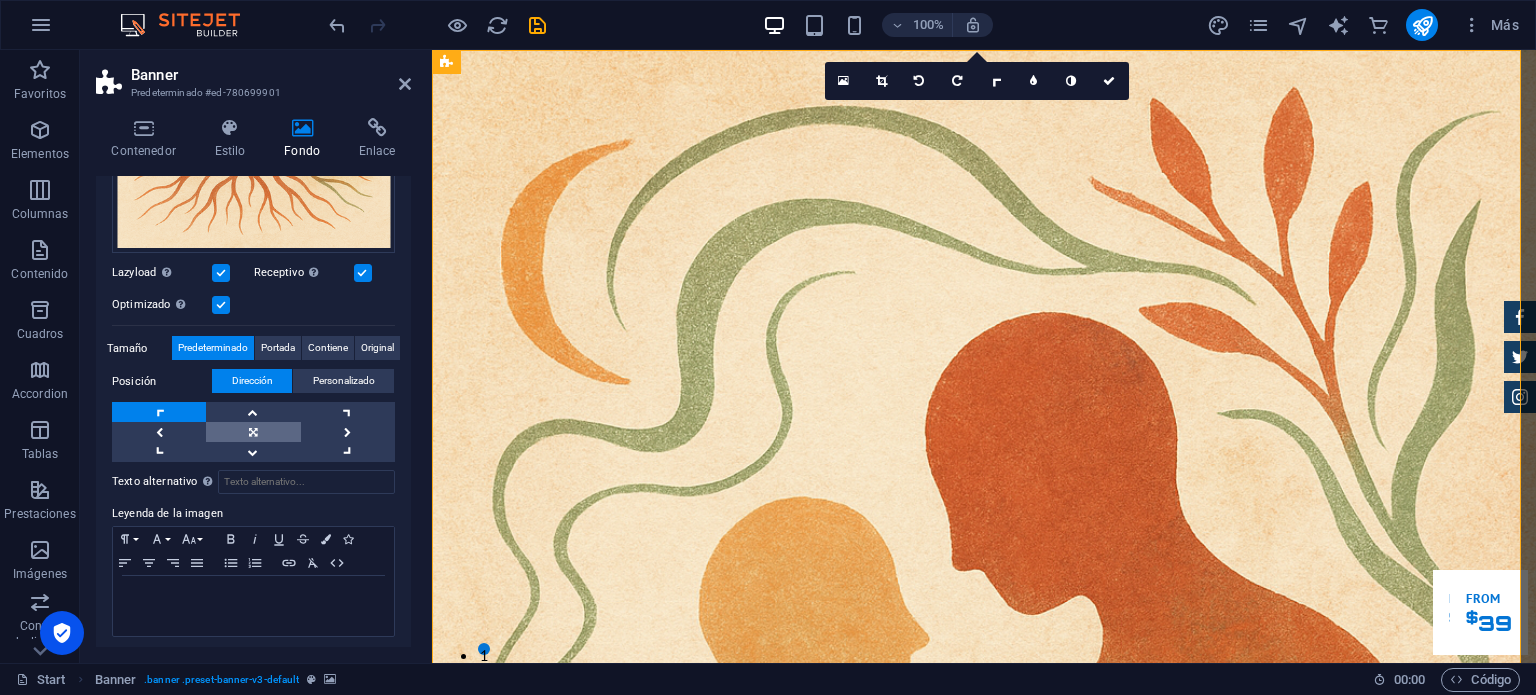 click at bounding box center [253, 432] 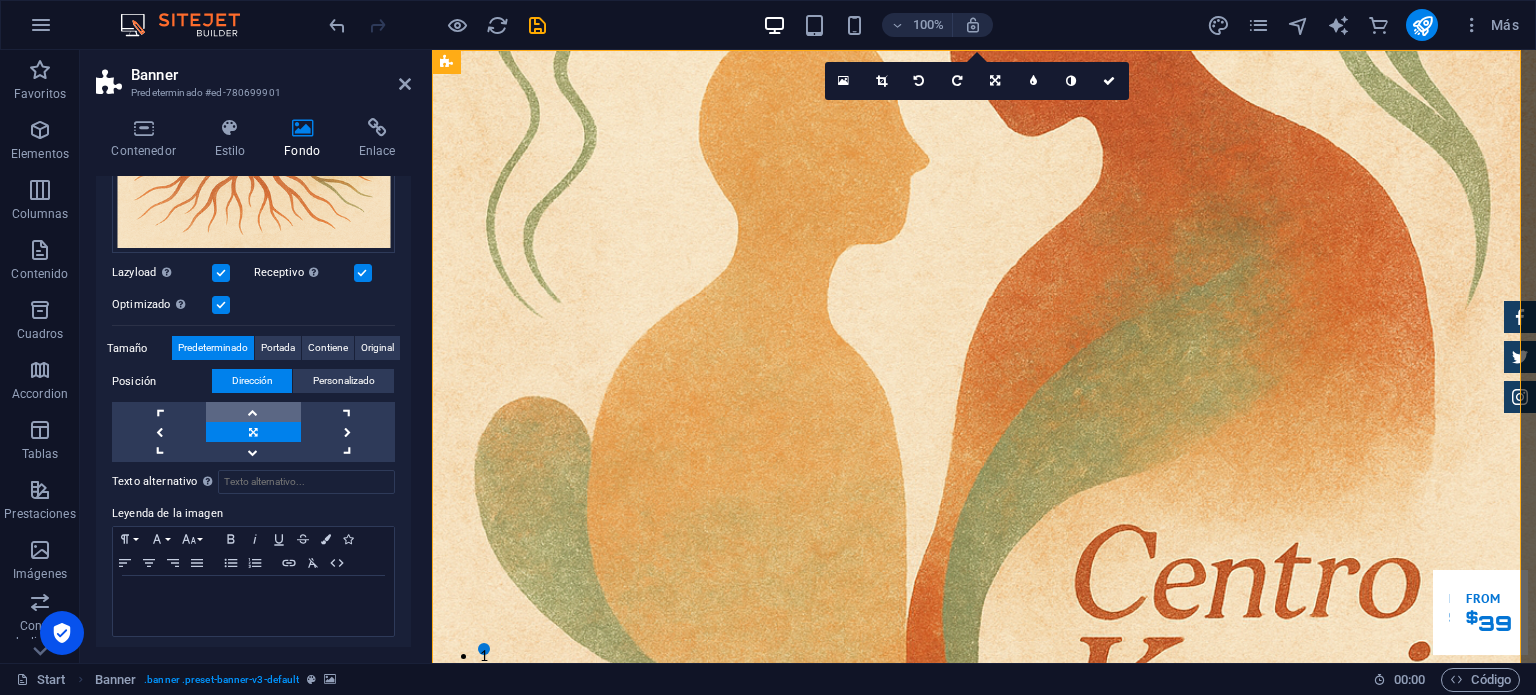 click at bounding box center [253, 412] 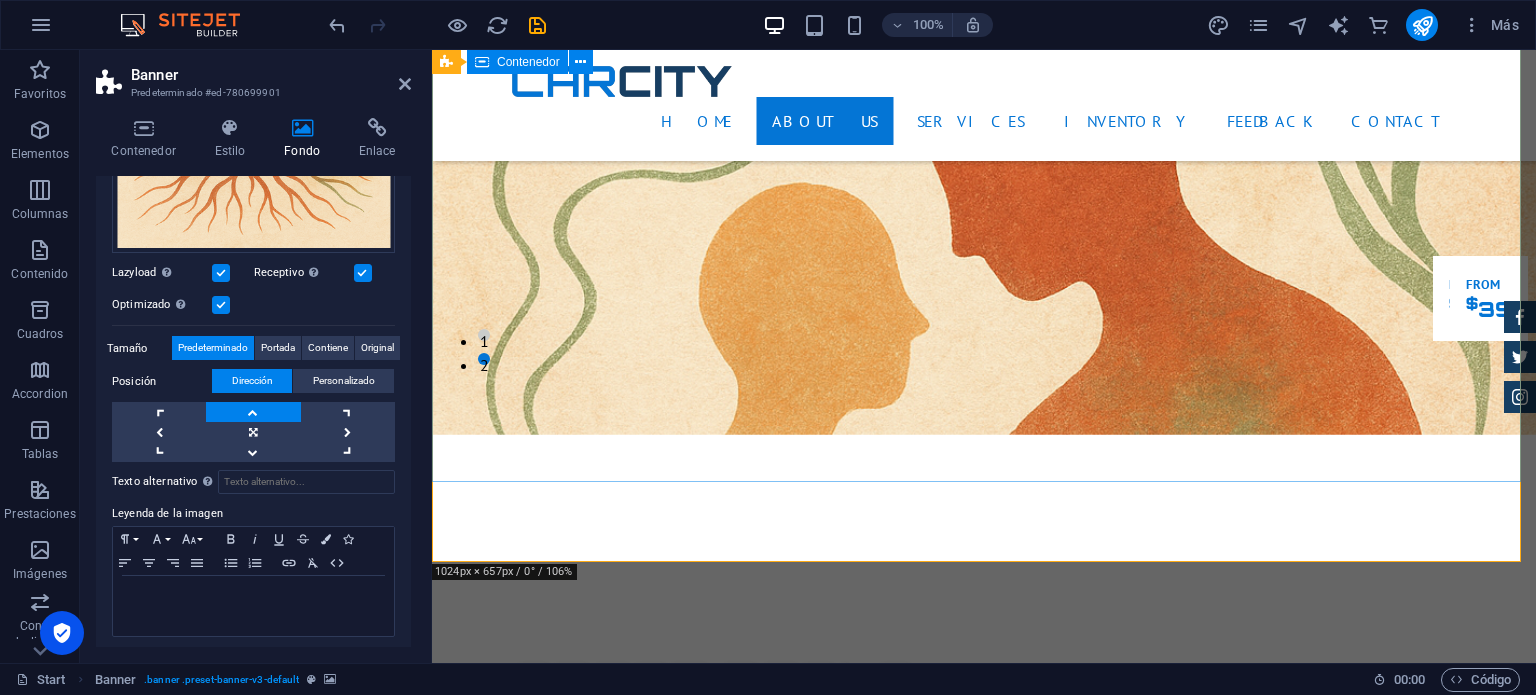 scroll, scrollTop: 0, scrollLeft: 0, axis: both 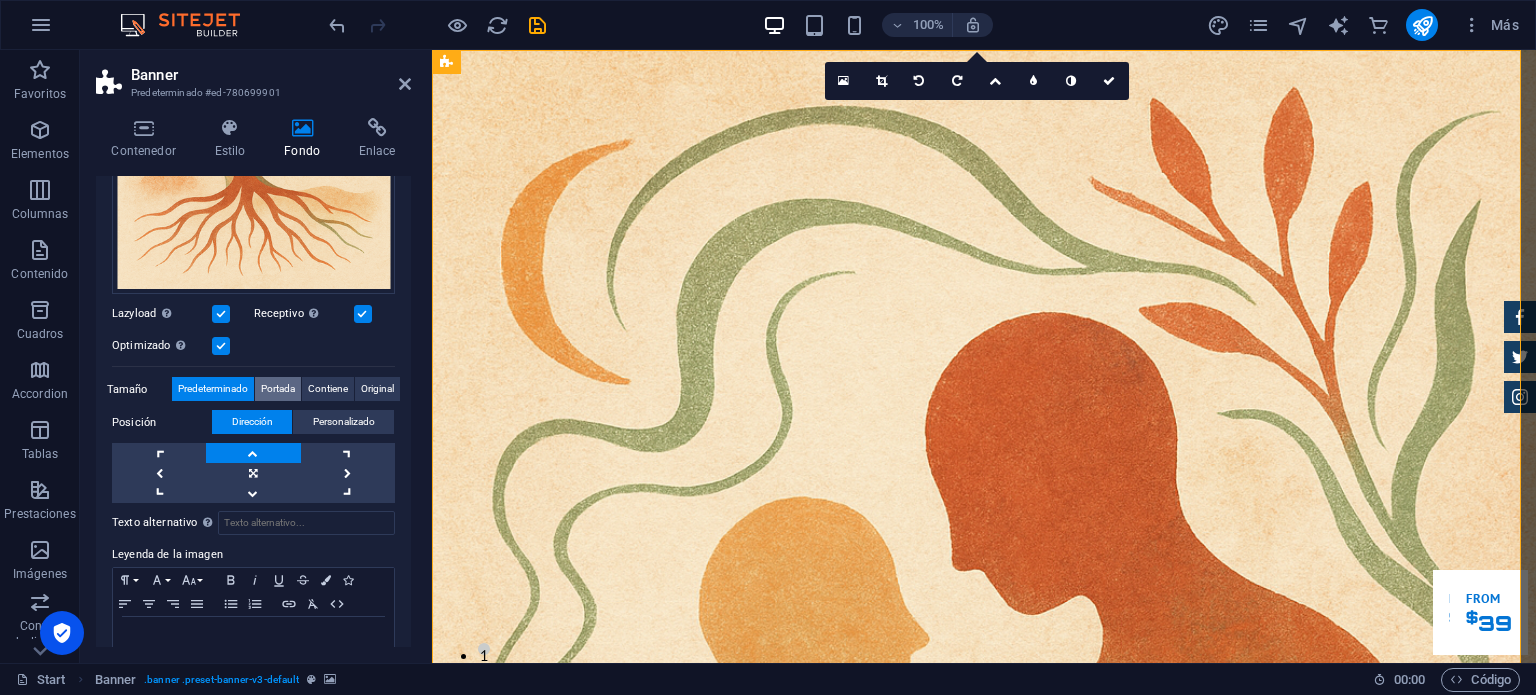 click on "Portada" at bounding box center (278, 389) 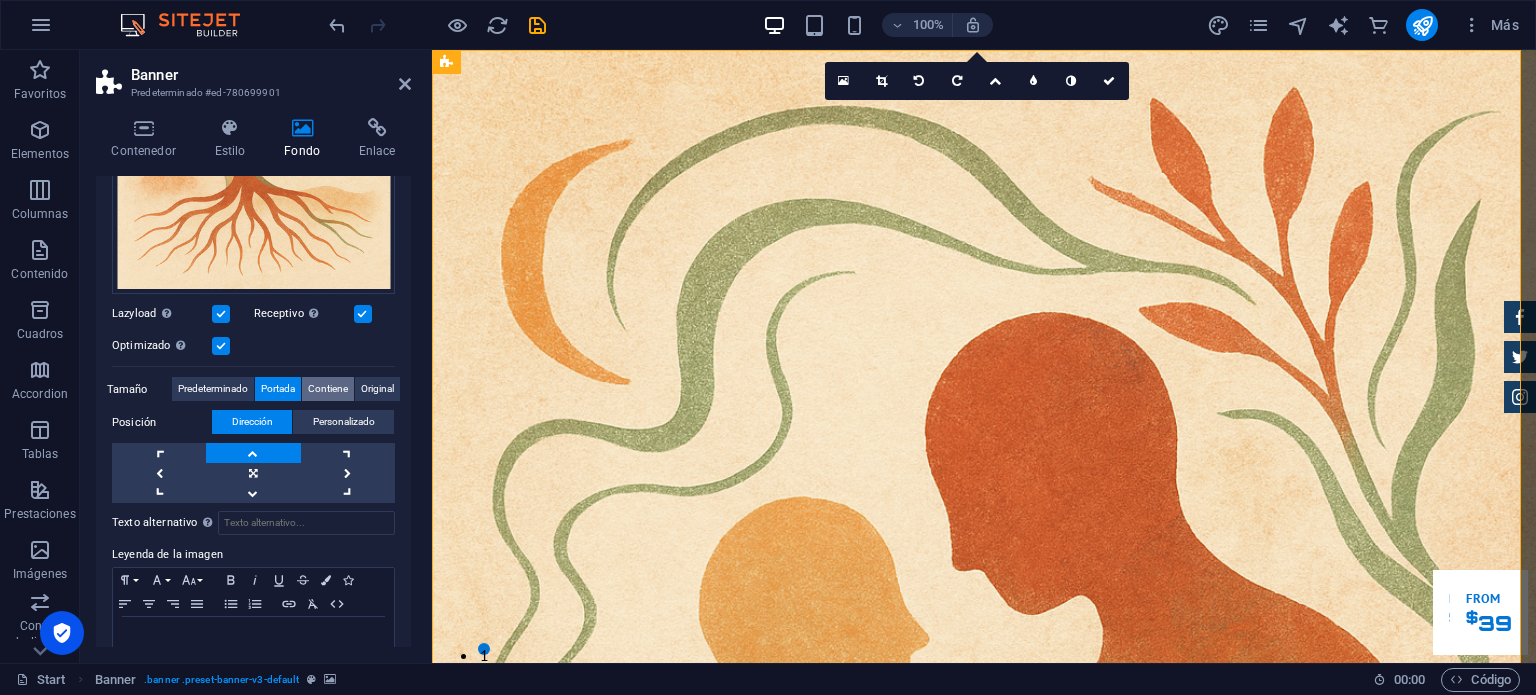 click on "Contiene" at bounding box center [328, 389] 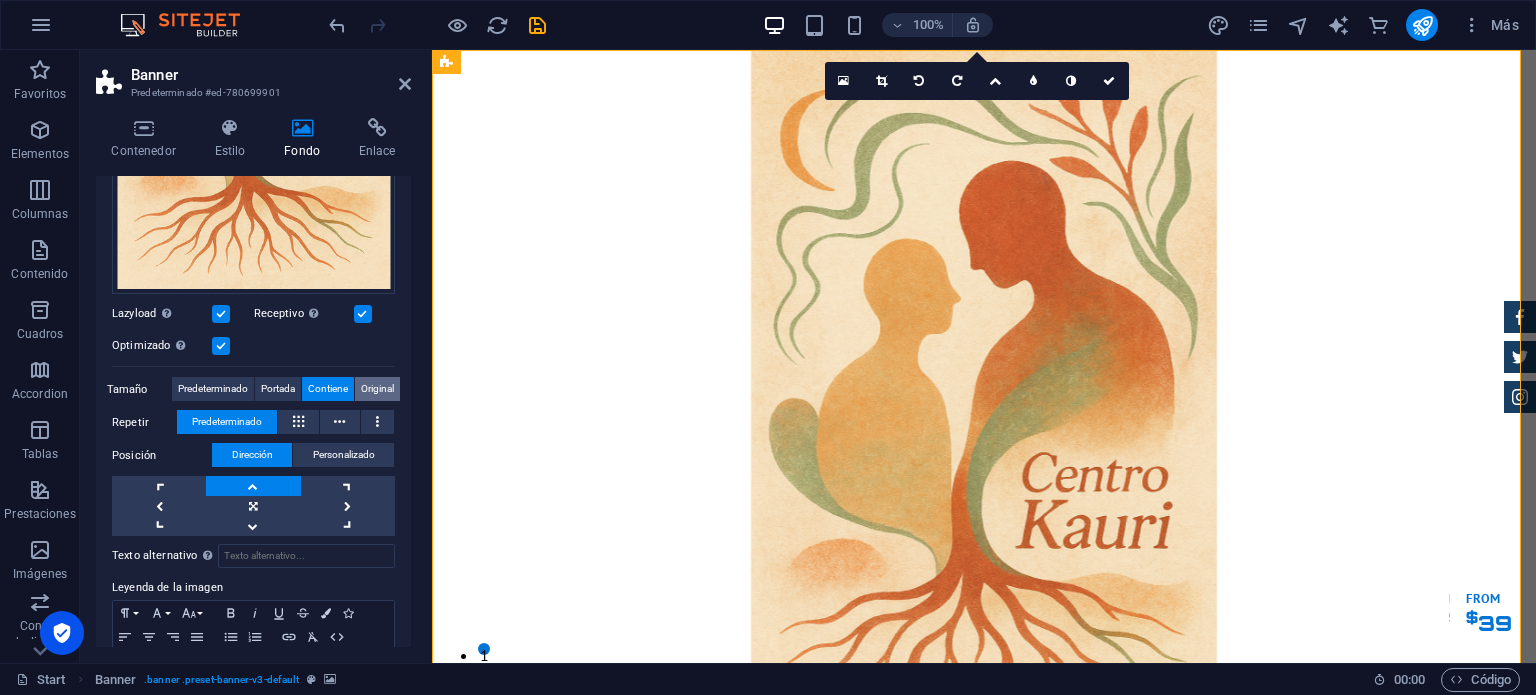 click on "Original" at bounding box center [377, 389] 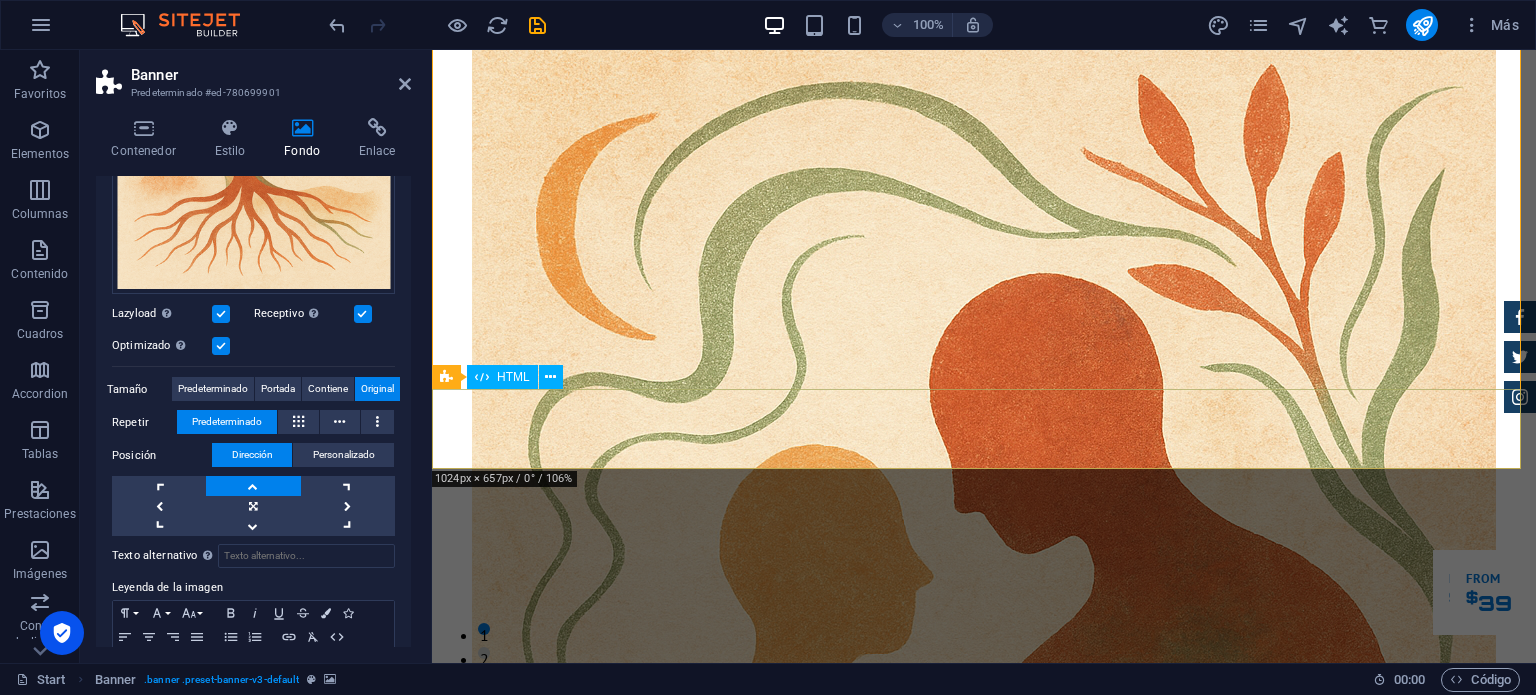 scroll, scrollTop: 0, scrollLeft: 0, axis: both 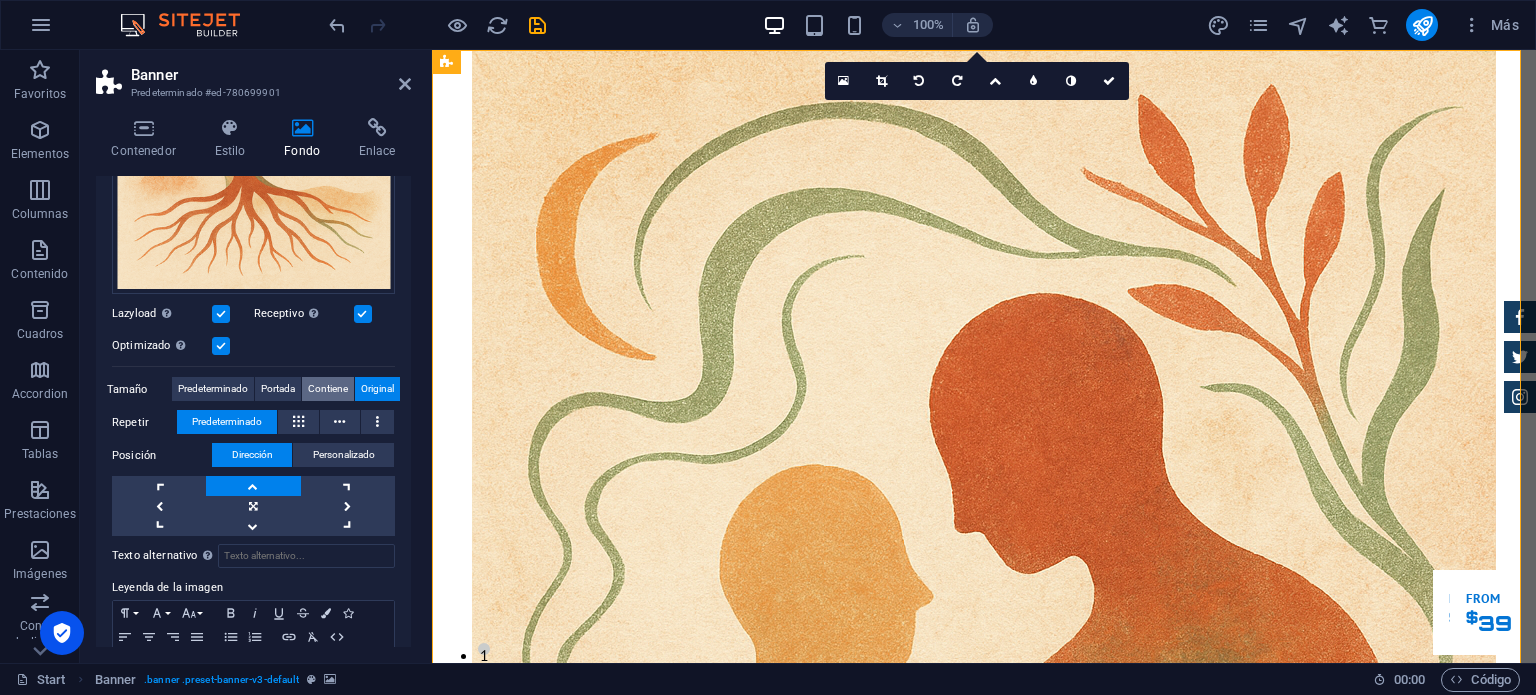 click on "Contiene" at bounding box center [328, 389] 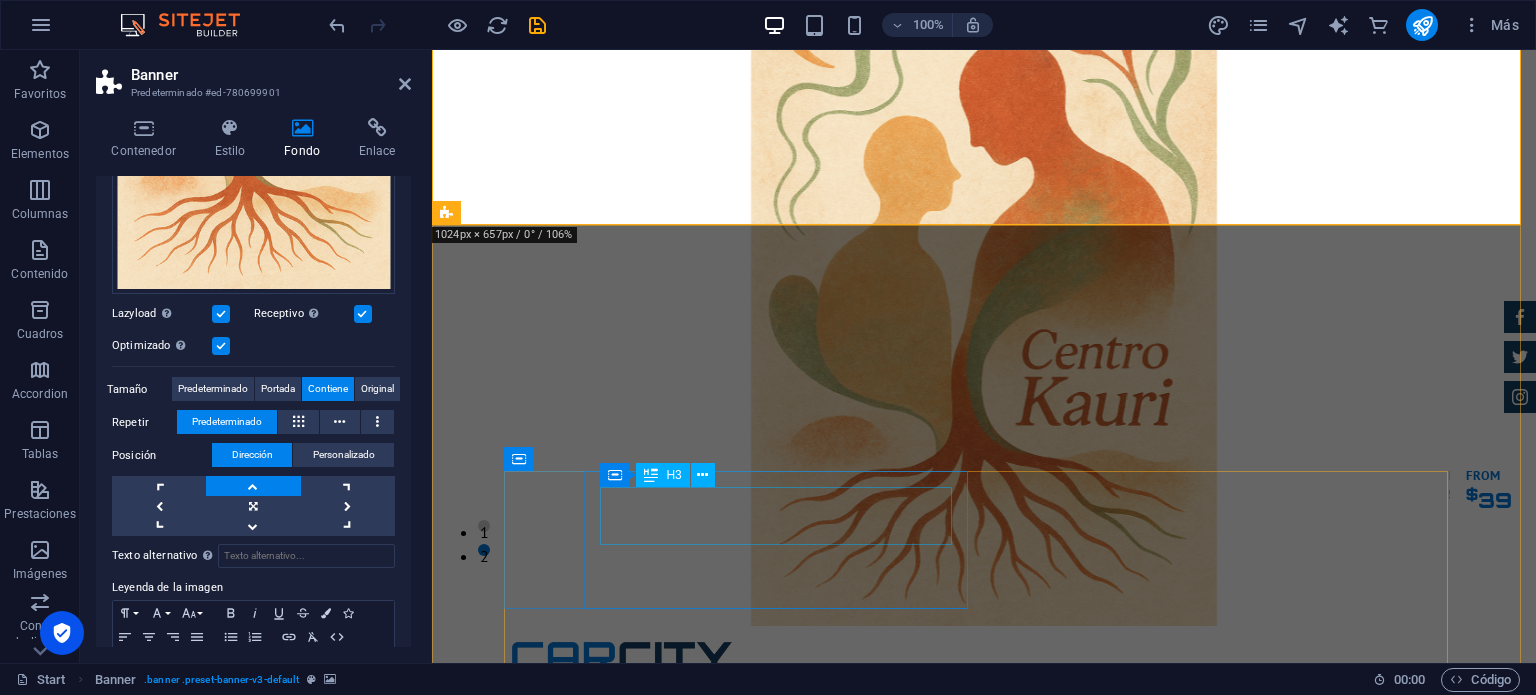 scroll, scrollTop: 0, scrollLeft: 0, axis: both 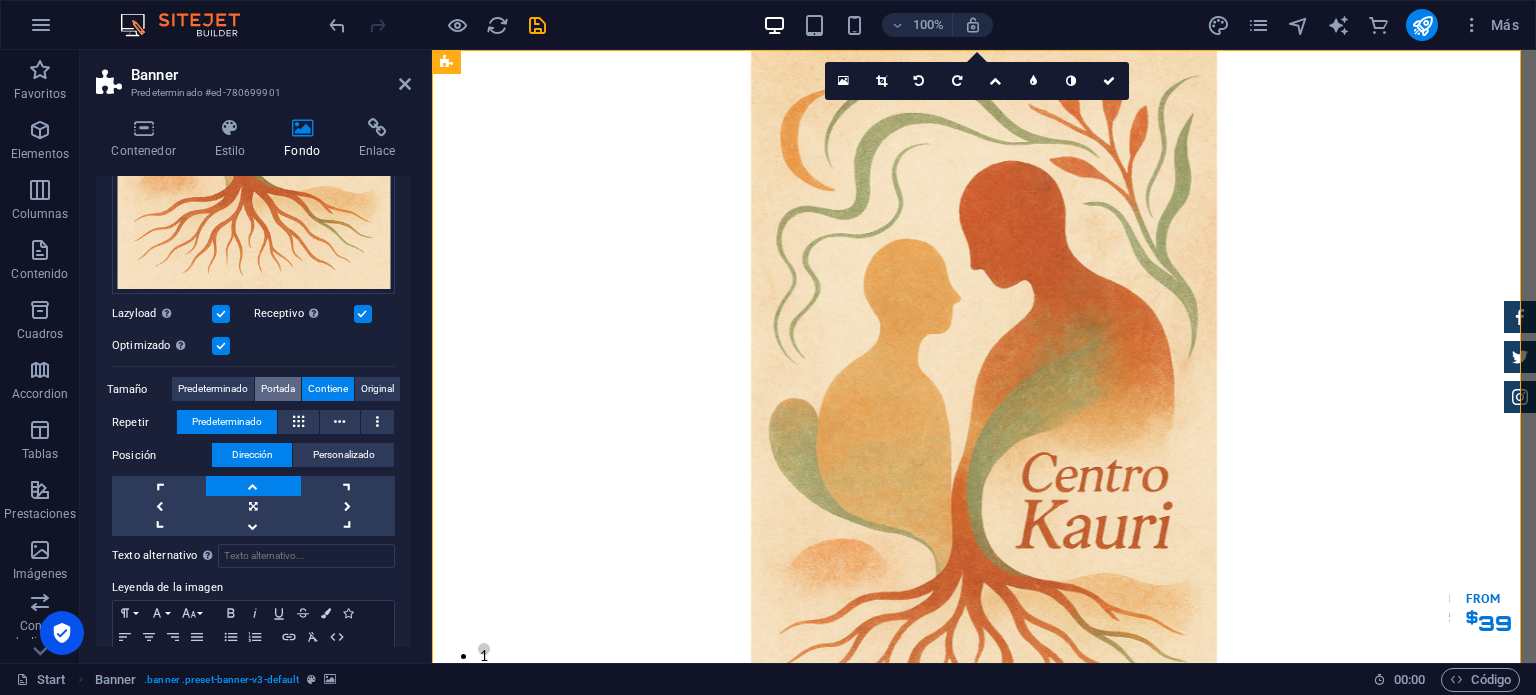 click on "Portada" at bounding box center [278, 389] 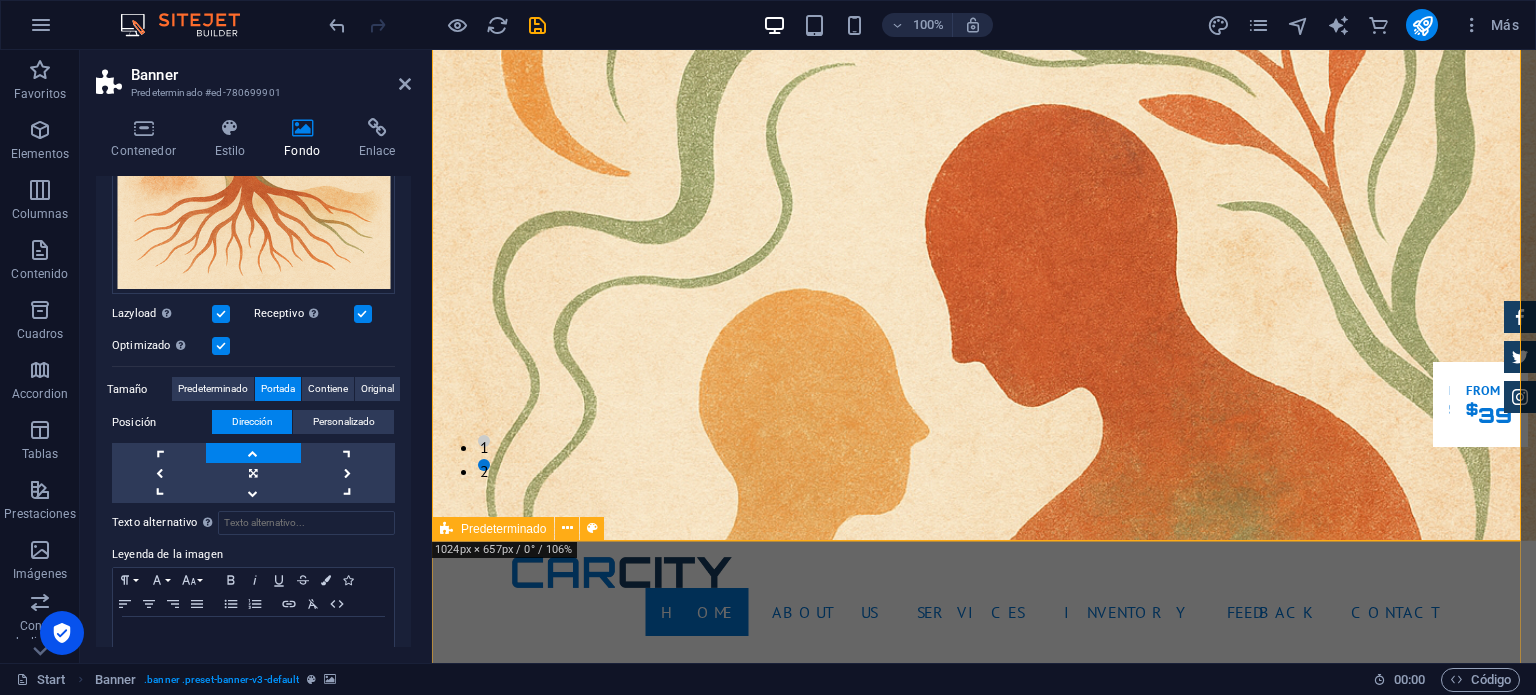 scroll, scrollTop: 0, scrollLeft: 0, axis: both 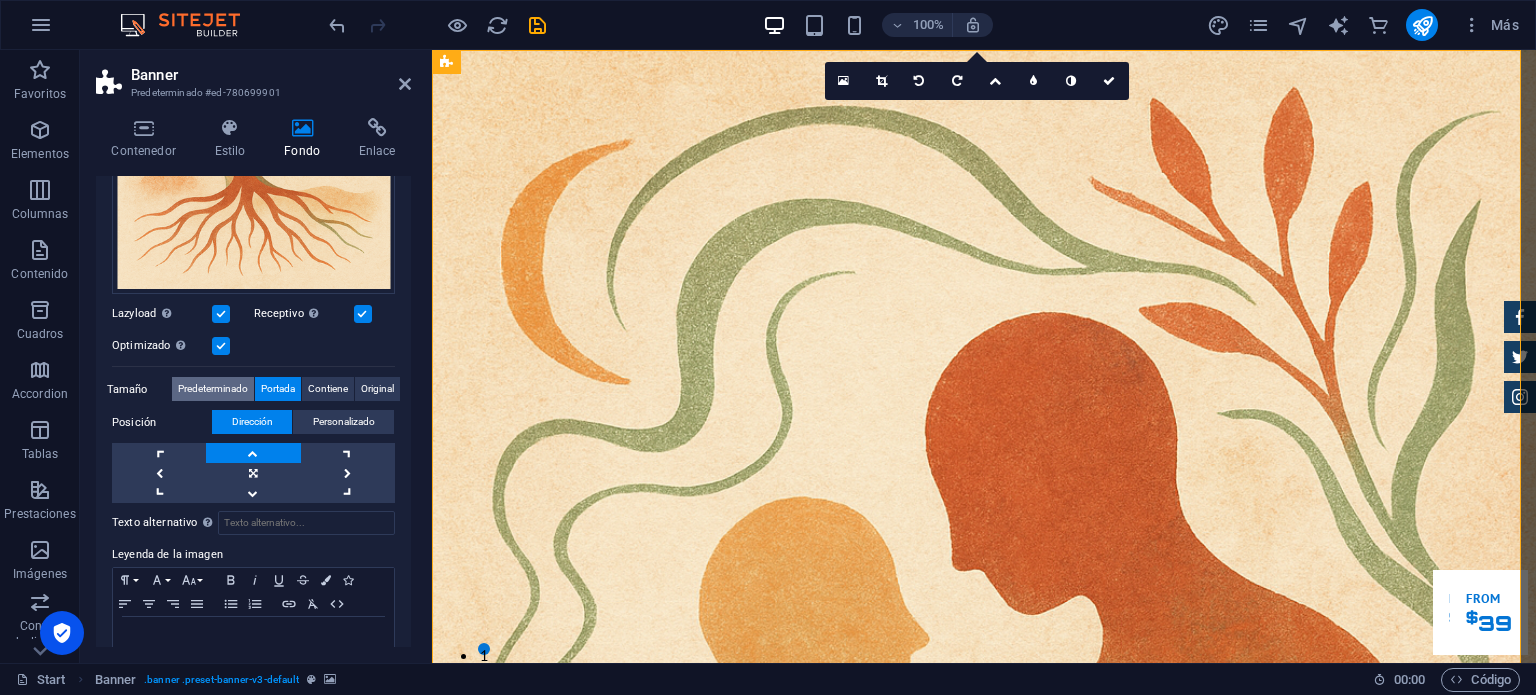click on "Predeterminado" at bounding box center (213, 389) 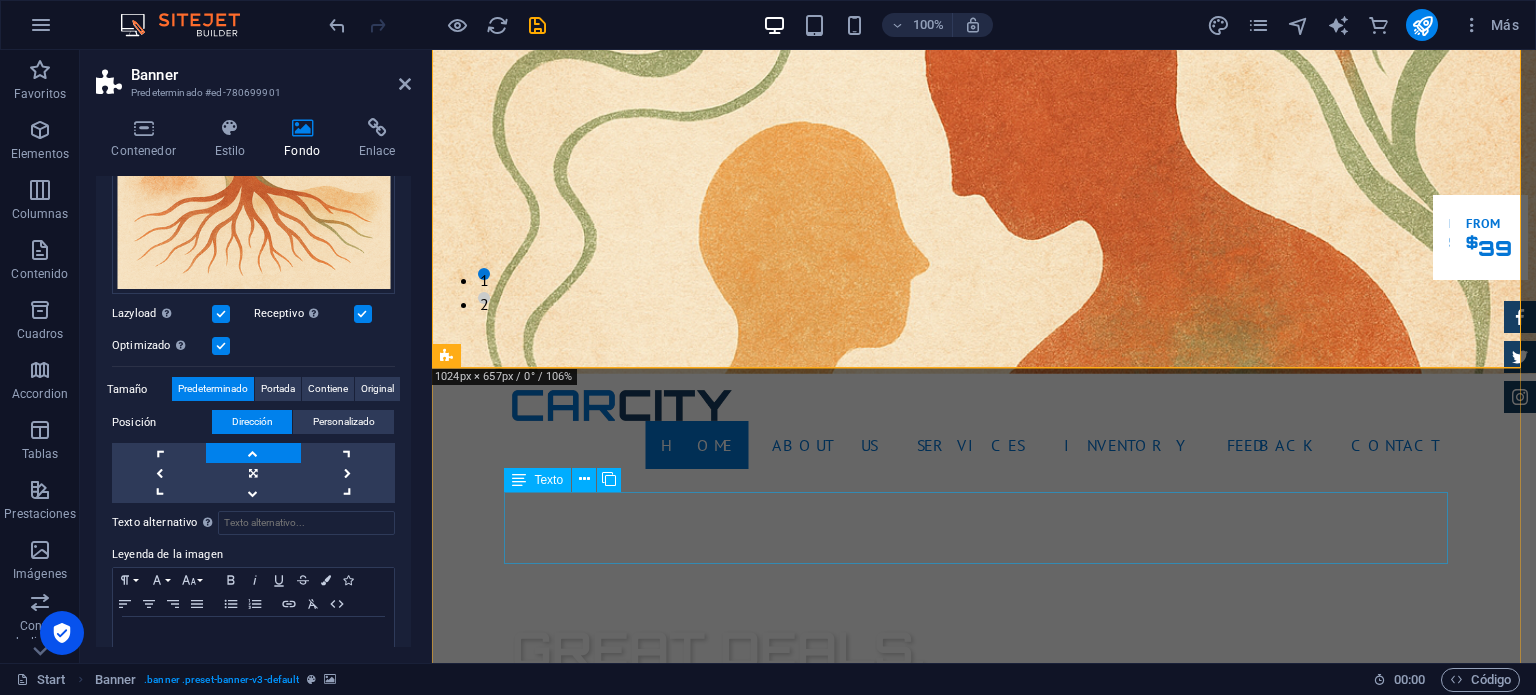 scroll, scrollTop: 380, scrollLeft: 0, axis: vertical 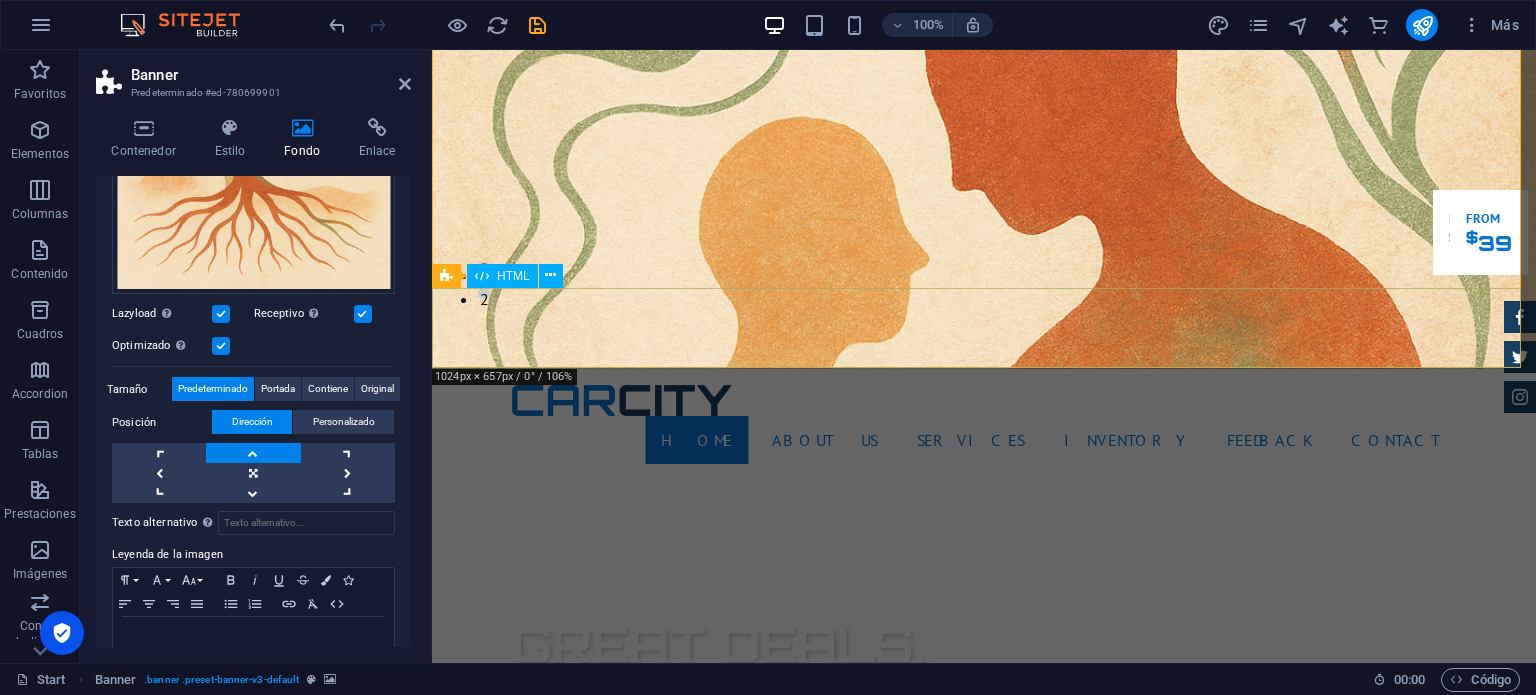 click at bounding box center (984, 1113) 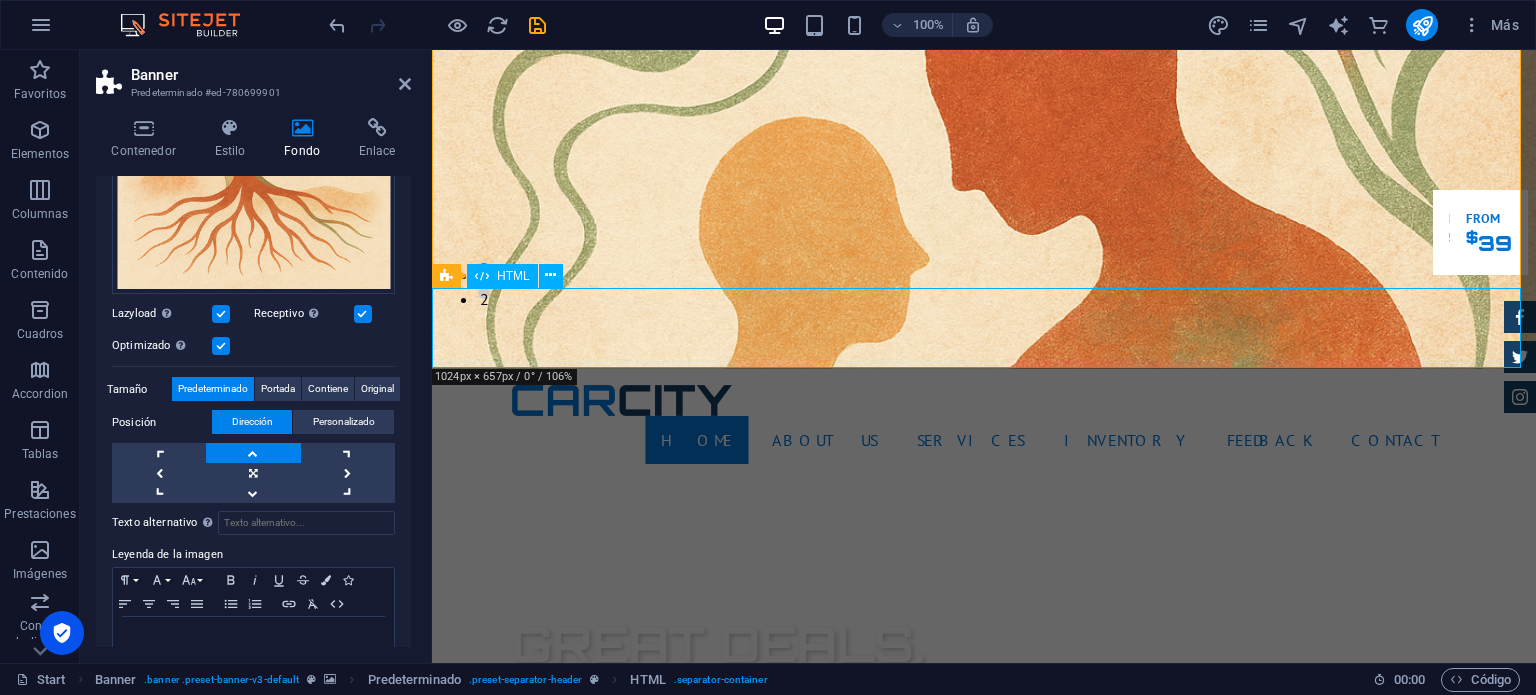 click at bounding box center (984, 1113) 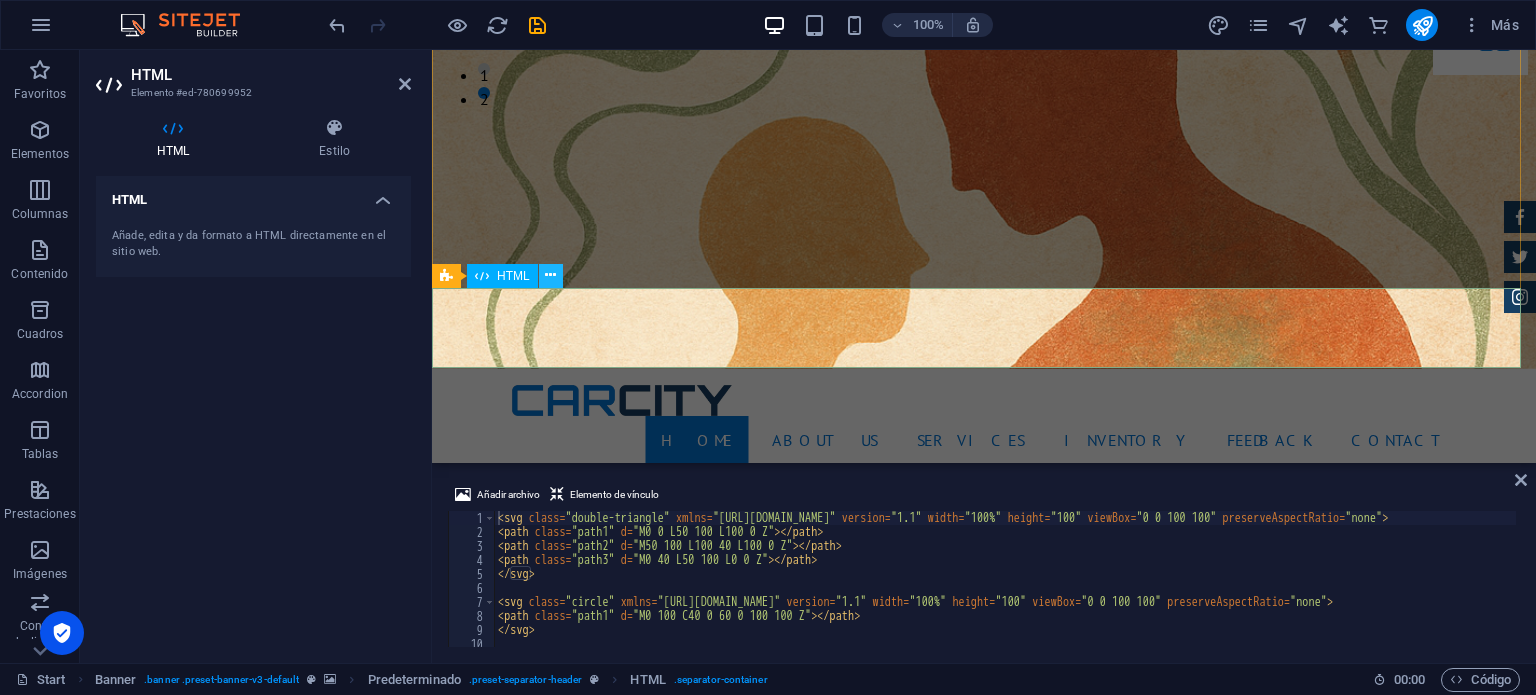 click at bounding box center [550, 275] 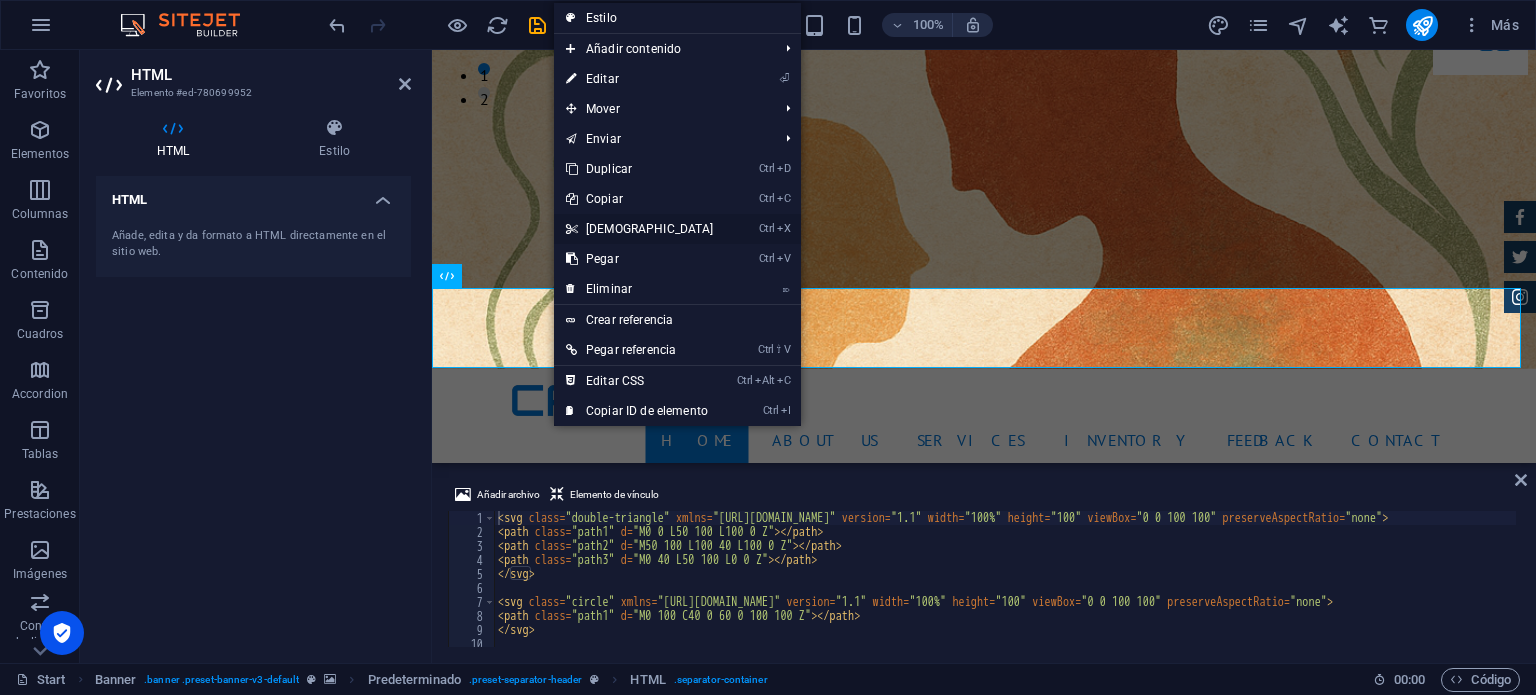 click on "Ctrl X  Cortar" at bounding box center [640, 229] 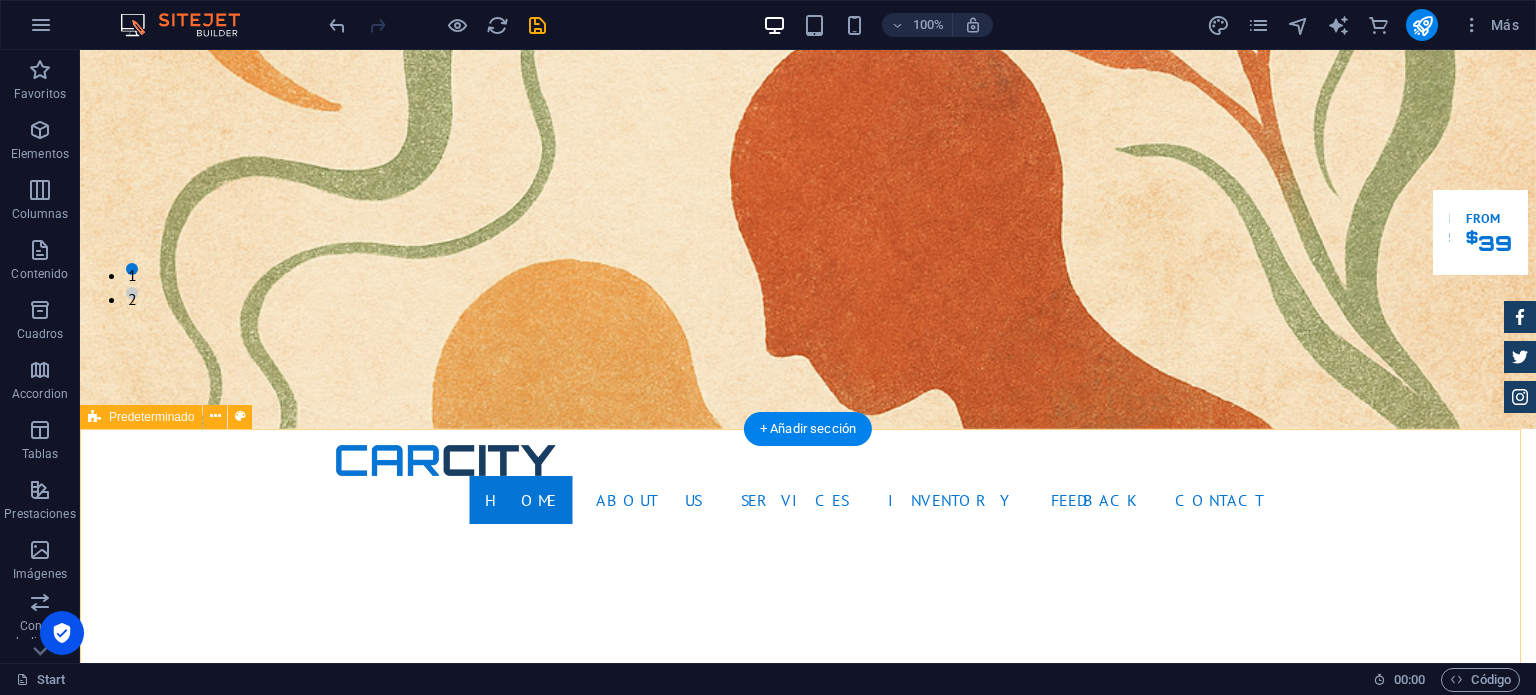scroll, scrollTop: 0, scrollLeft: 0, axis: both 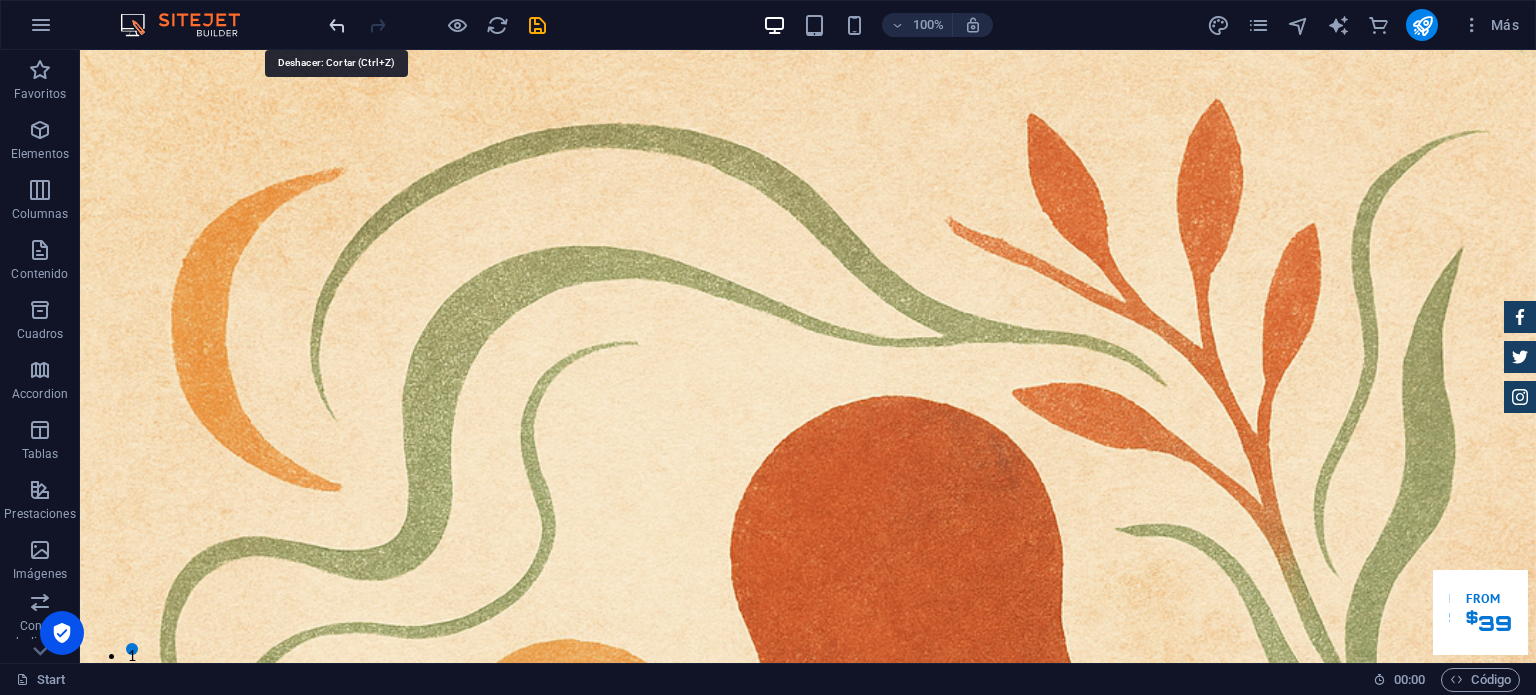 click at bounding box center (337, 25) 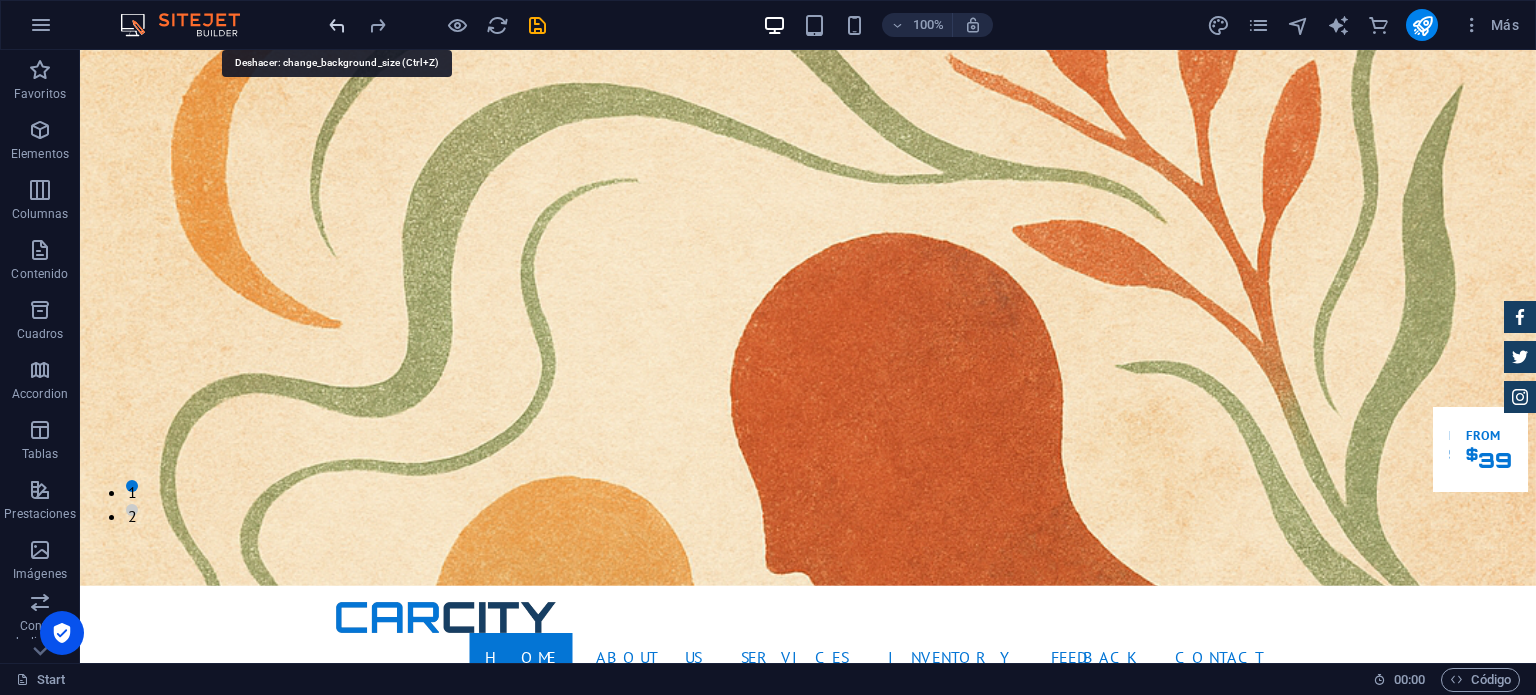 scroll, scrollTop: 352, scrollLeft: 0, axis: vertical 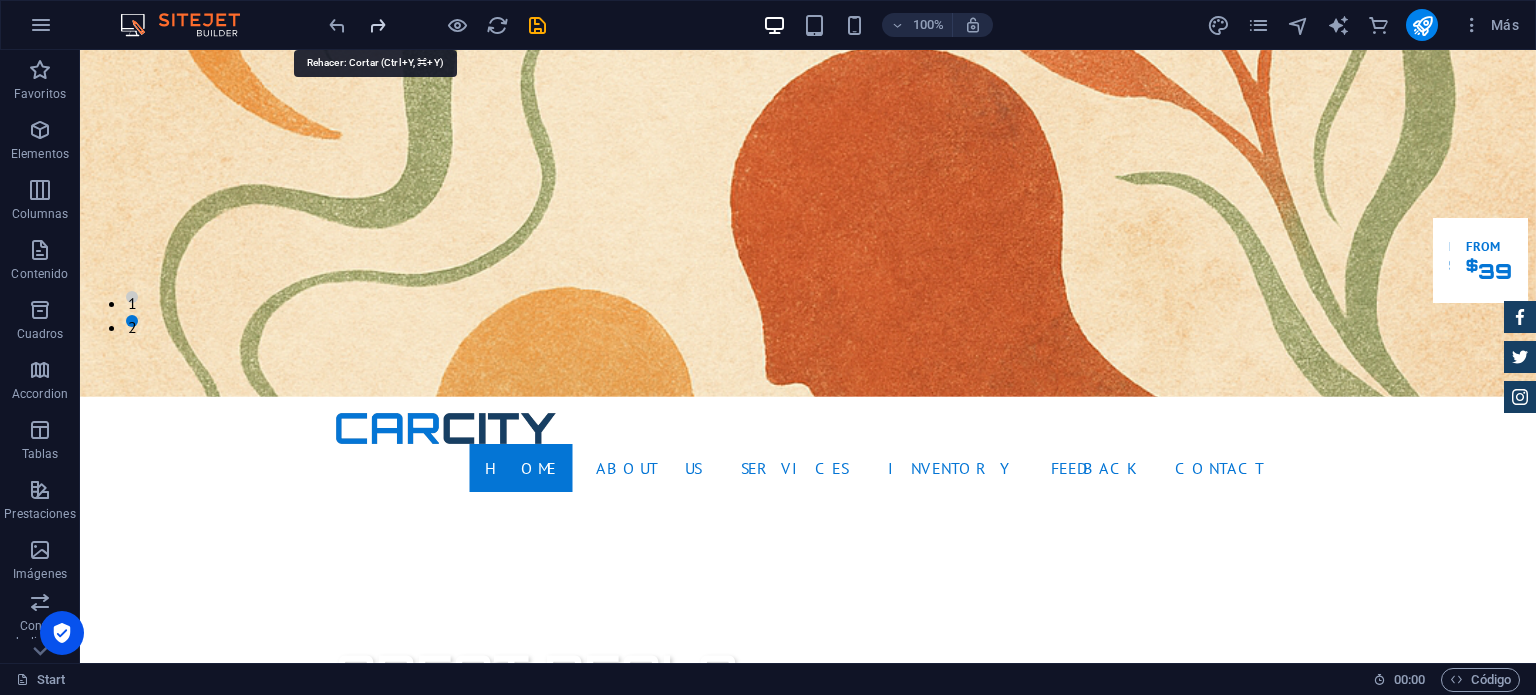 click at bounding box center [377, 25] 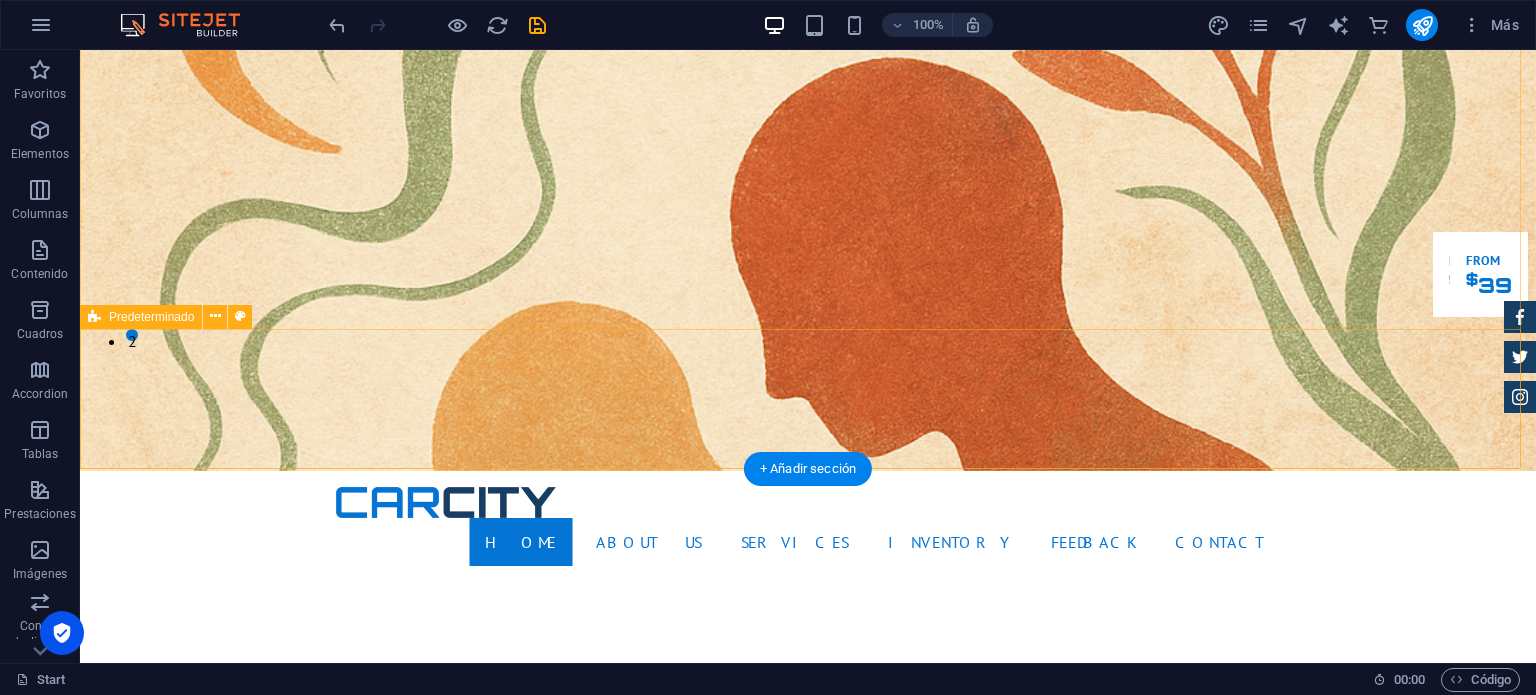 scroll, scrollTop: 340, scrollLeft: 0, axis: vertical 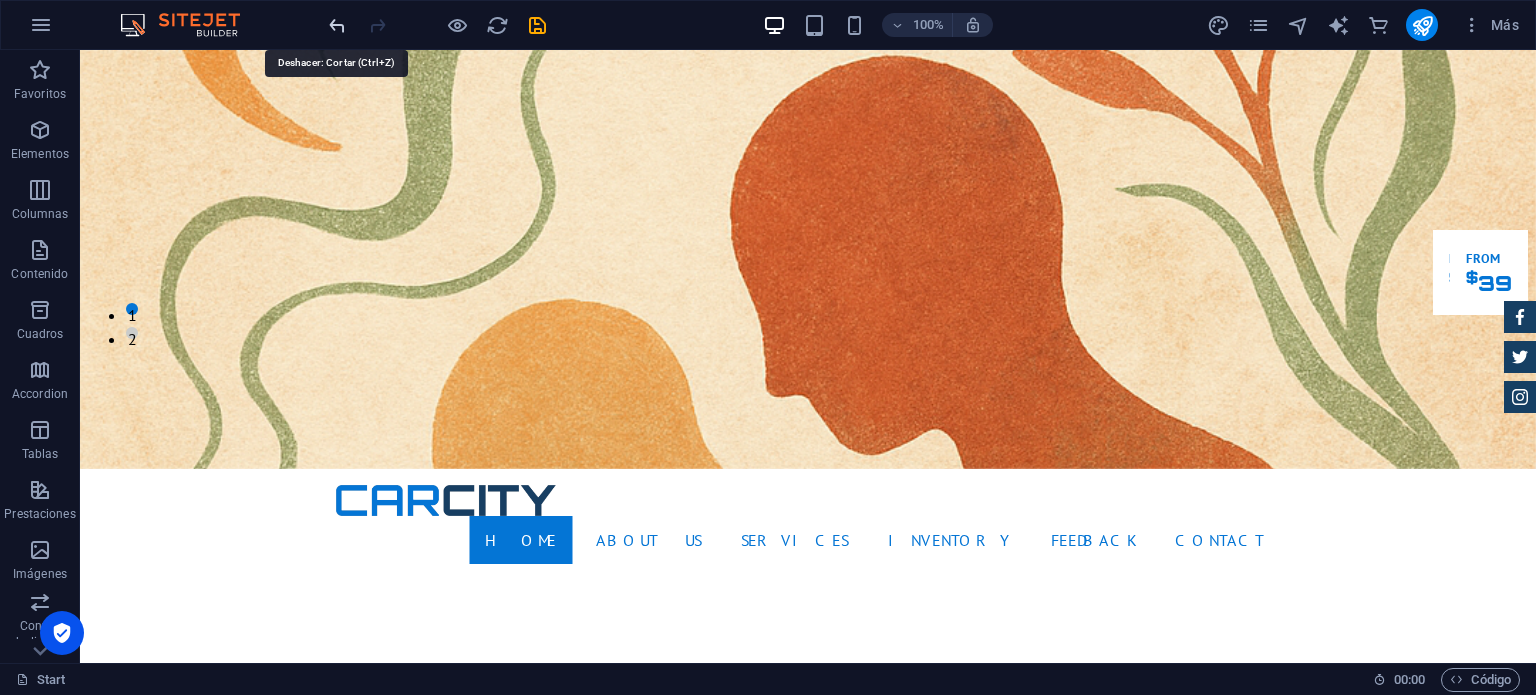 click at bounding box center [337, 25] 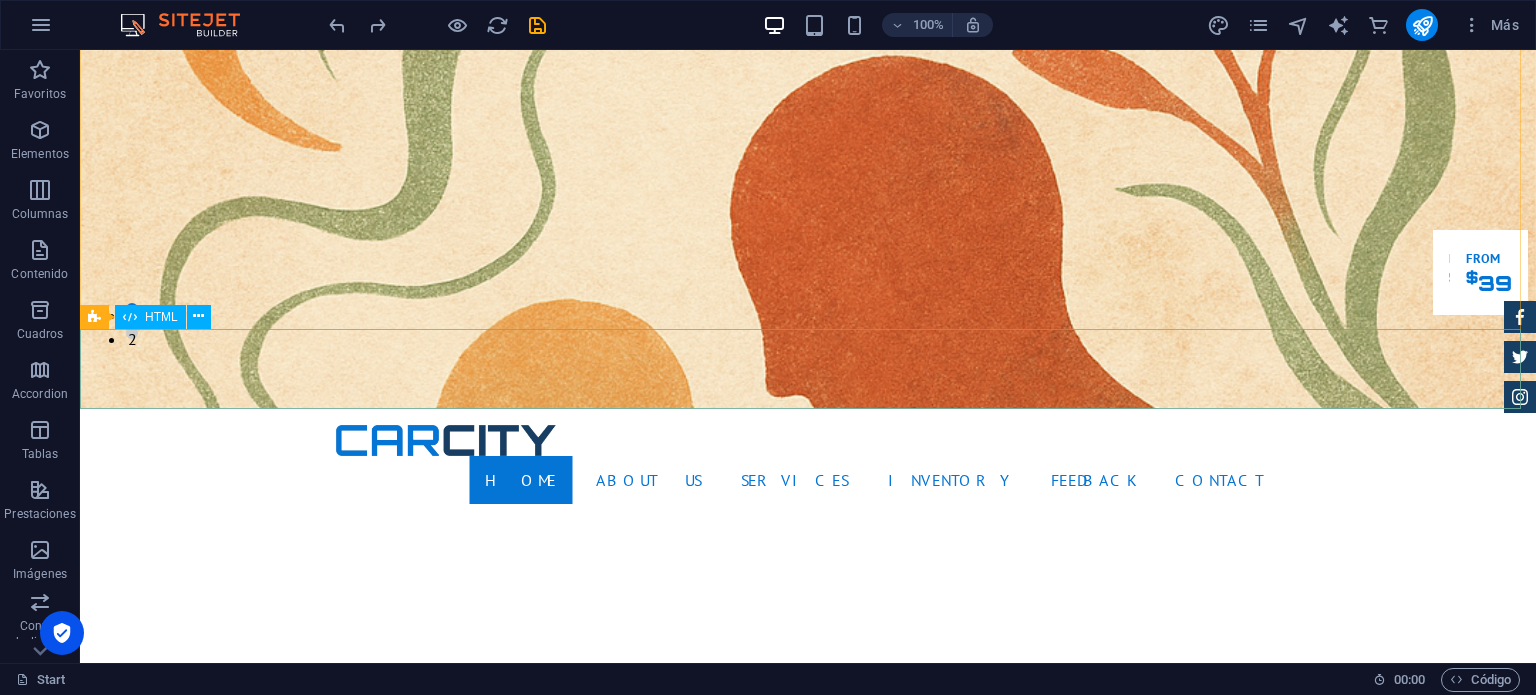 click on "HTML" at bounding box center (161, 317) 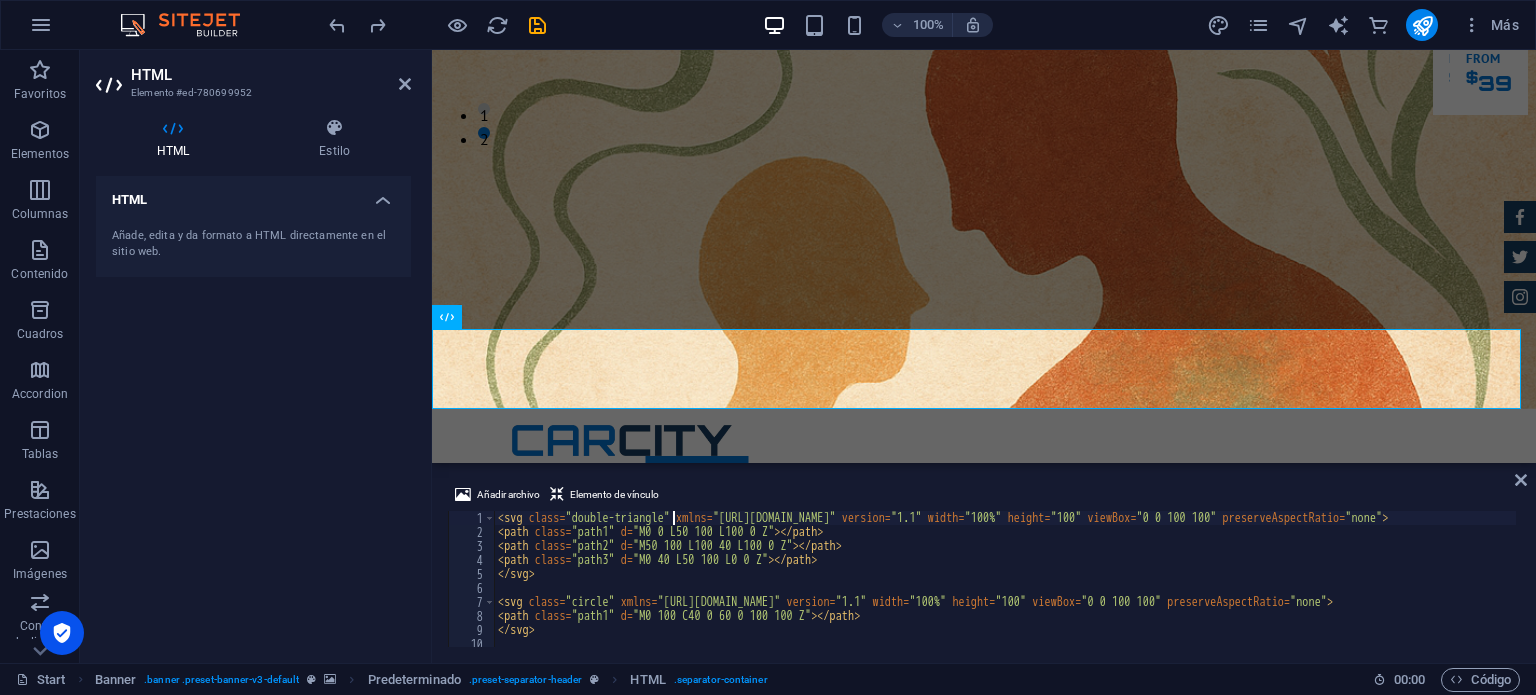 click on "< svg   class = "double-triangle"   xmlns = "[URL][DOMAIN_NAME]"   version = "1.1"   width = "100%"   height = "100"   viewBox = "0 0 100 100"   preserveAspectRatio = "none" > < path   class = "path1"   d = "M0 0 L50 100 L100 0 Z" > </ path > < path   class = "path2"   d = "M50 100 L100 40 L100 0 Z" > </ path > < path   class = "path3"   d = "M0 40 L50 100 L0 0 Z" > </ path > </ svg >   < svg   class = "circle"   xmlns = "[URL][DOMAIN_NAME]"   version = "1.1"   width = "100%"   height = "100"   viewBox = "0 0 100 100"   preserveAspectRatio = "none" > < path   class = "path1"   d = "M0 100 C40 0 60 0 100 100 Z" > </ path > </ svg > < svg   class = "polygon1"   width = "100%"   height = "100%"   viewBox = "0 0 1280 140"   preserveAspectRatio = "none"   xmlns = "[URL][DOMAIN_NAME]" >" at bounding box center [1013, 591] 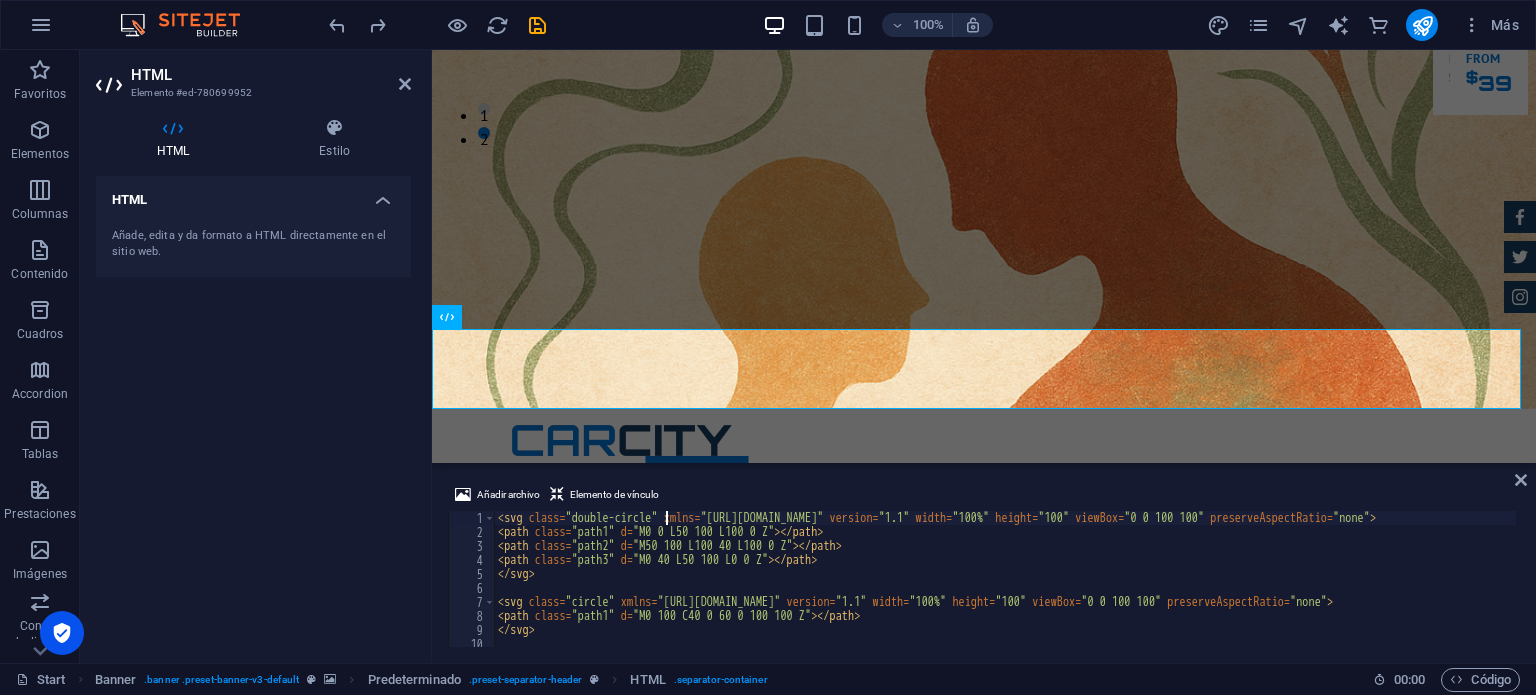 scroll, scrollTop: 0, scrollLeft: 14, axis: horizontal 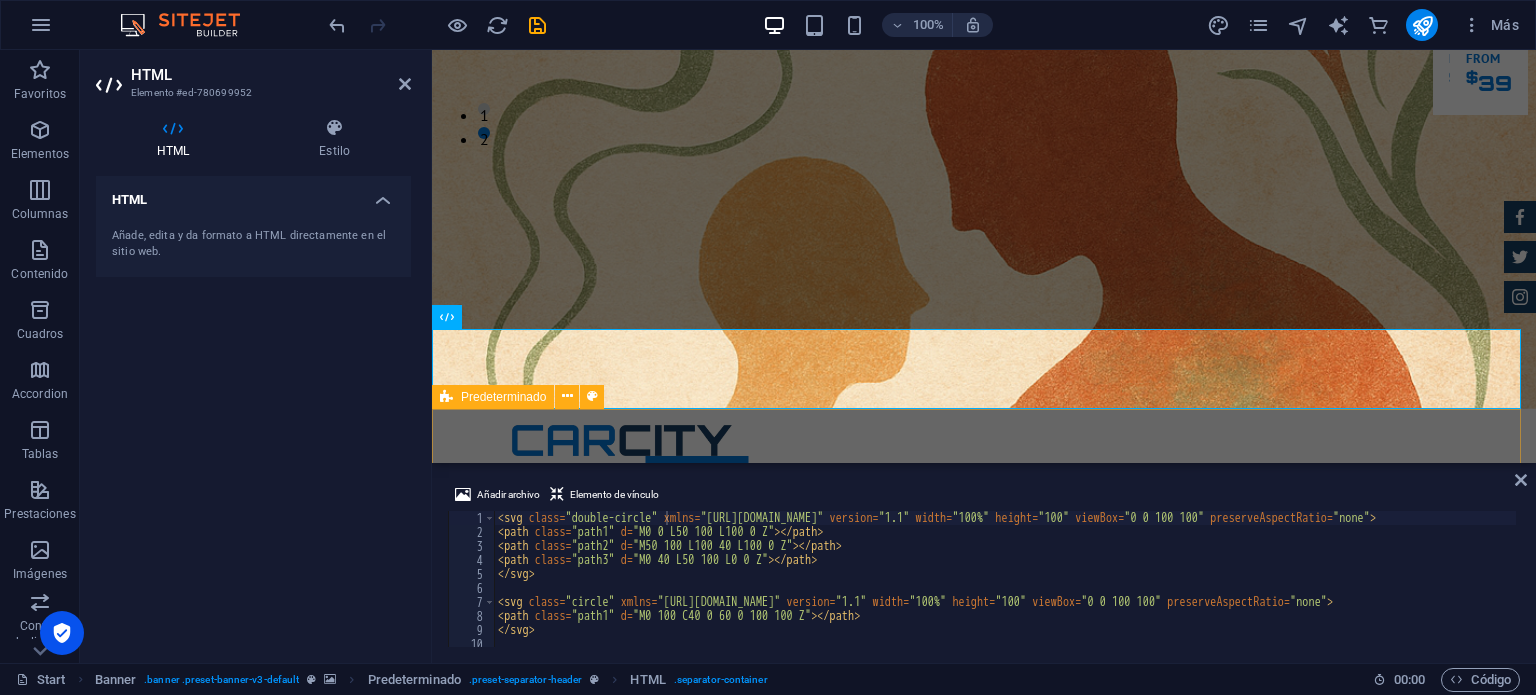 click on "About us Lorem ipsum dolor sit amet, consectetur adipisicing elit. [PERSON_NAME], assumenda, dolore, cum [PERSON_NAME] asperiores consequatur suscipit quidem ducimus eveniet iure expedita consectetur odio voluptatum similique fugit voluptates rem accusamus quae quas dolorem tenetur facere tempora maiores adipisci reiciendis accusantium voluptatibus id voluptate tempore dolor harum nisi amet! Nobis, eaque. Certified Dealership Lorem ipsum dolor sit amet, consectetur adipisicing elit. Veritatis, dolorem! Best Price Guarantee Lorem ipsum dolor sit amet, consectetur adipisicing elit. Veritatis, dolorem! 24 Month Warranty Lorem ipsum dolor sit amet, consectetur adipisicing elit. Veritatis, dolorem! Financing Program Lorem ipsum dolor sit amet, consectetur adipisicing elit. Veritatis, dolorem!" at bounding box center [984, 1888] 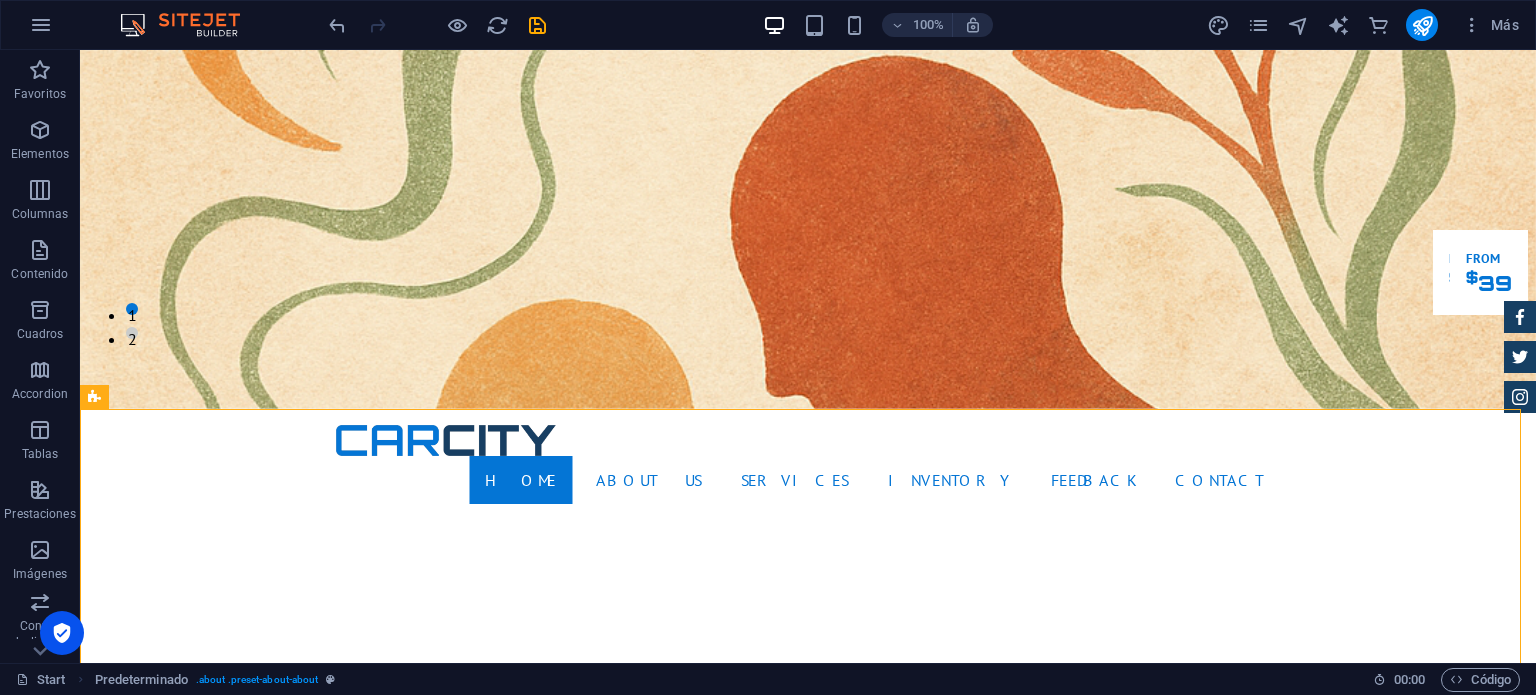 click at bounding box center [437, 25] 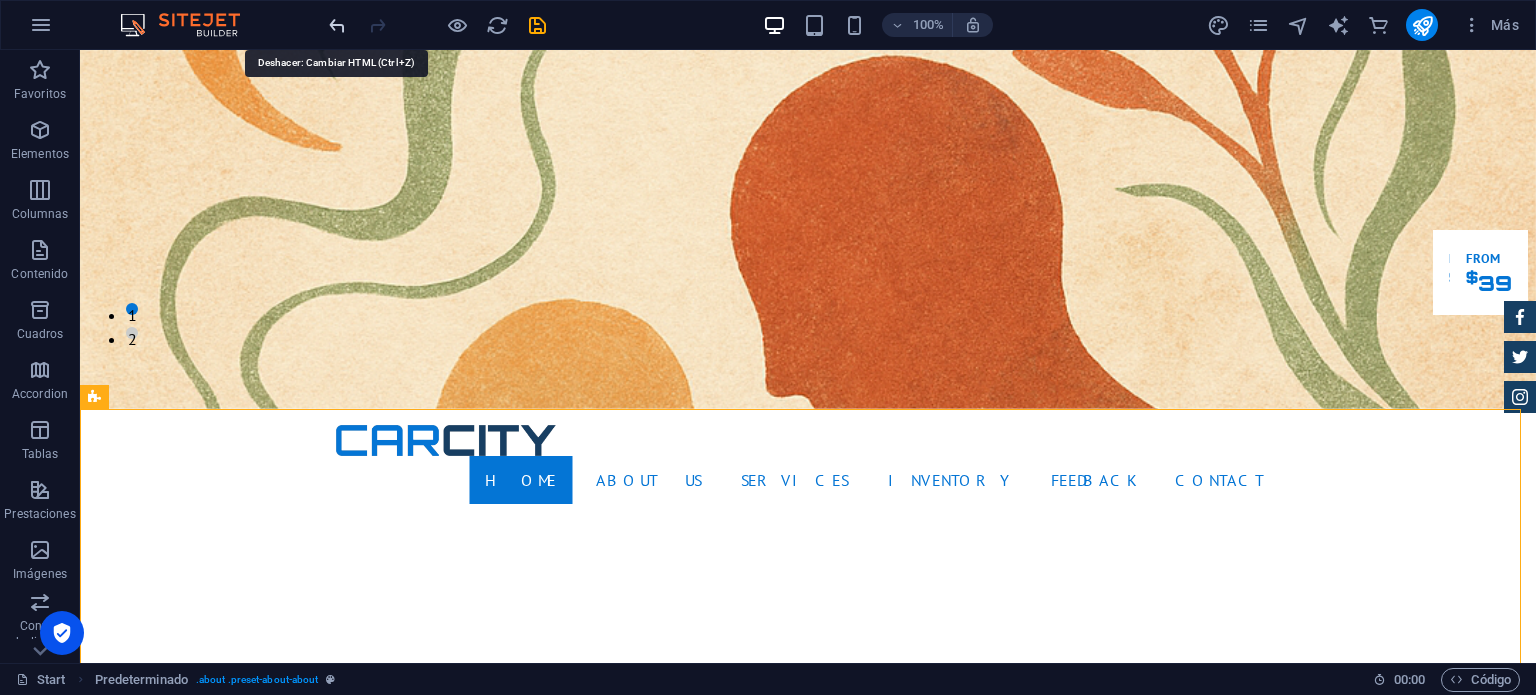 click at bounding box center (337, 25) 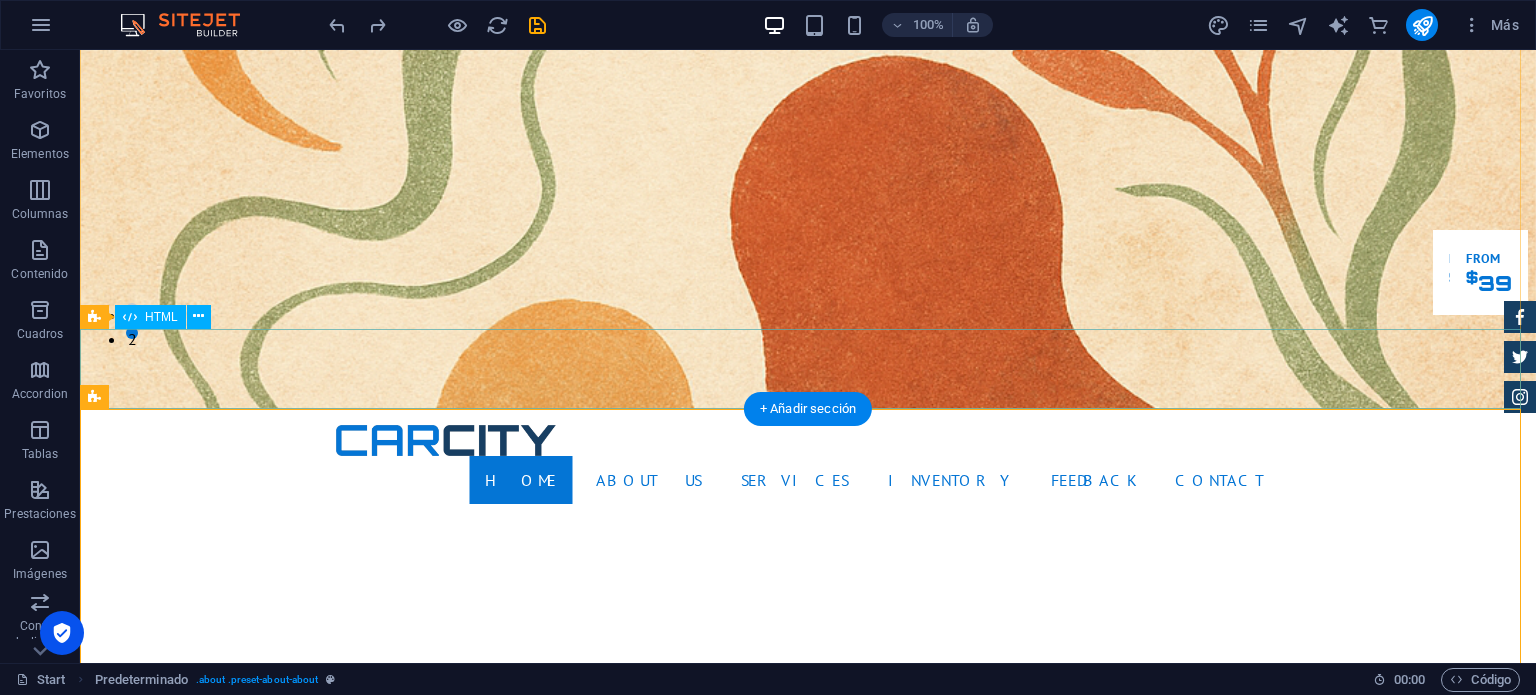 click at bounding box center (808, 1153) 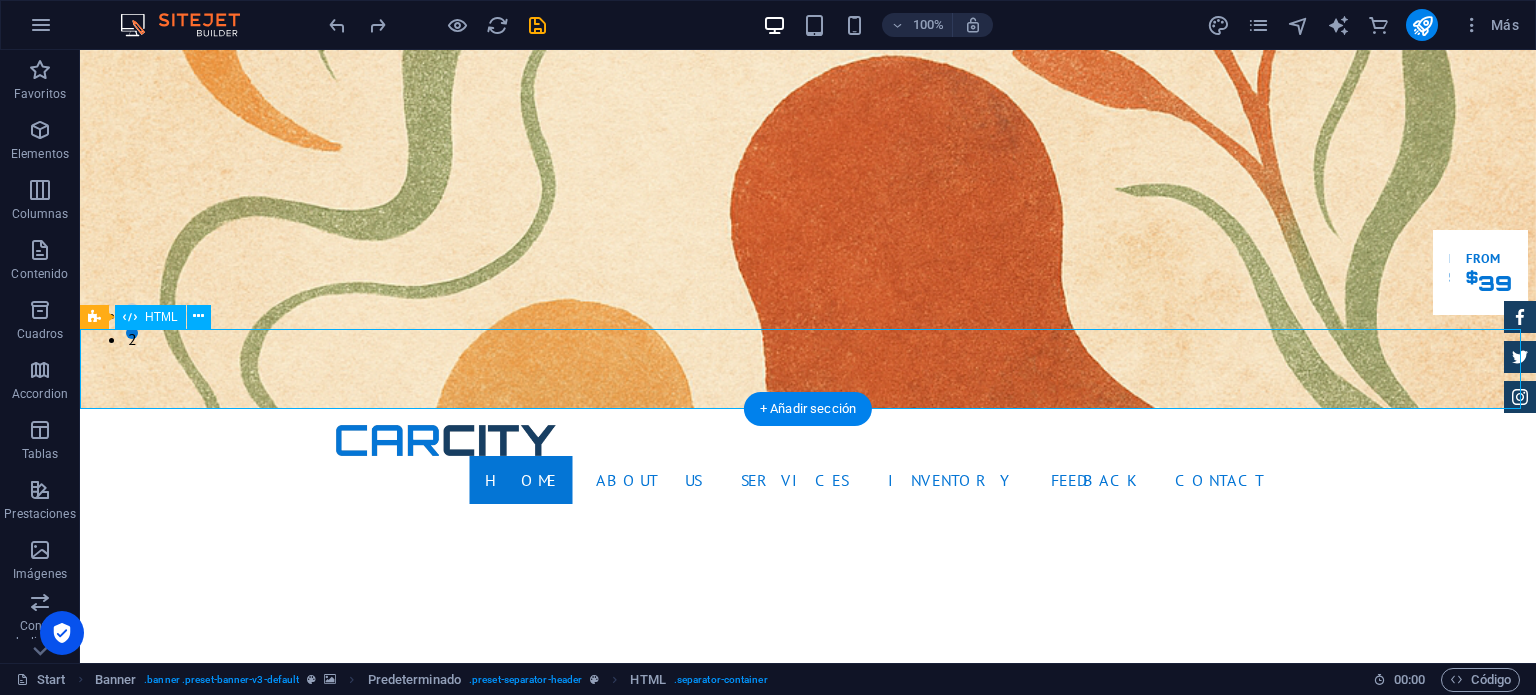 click at bounding box center [808, 1153] 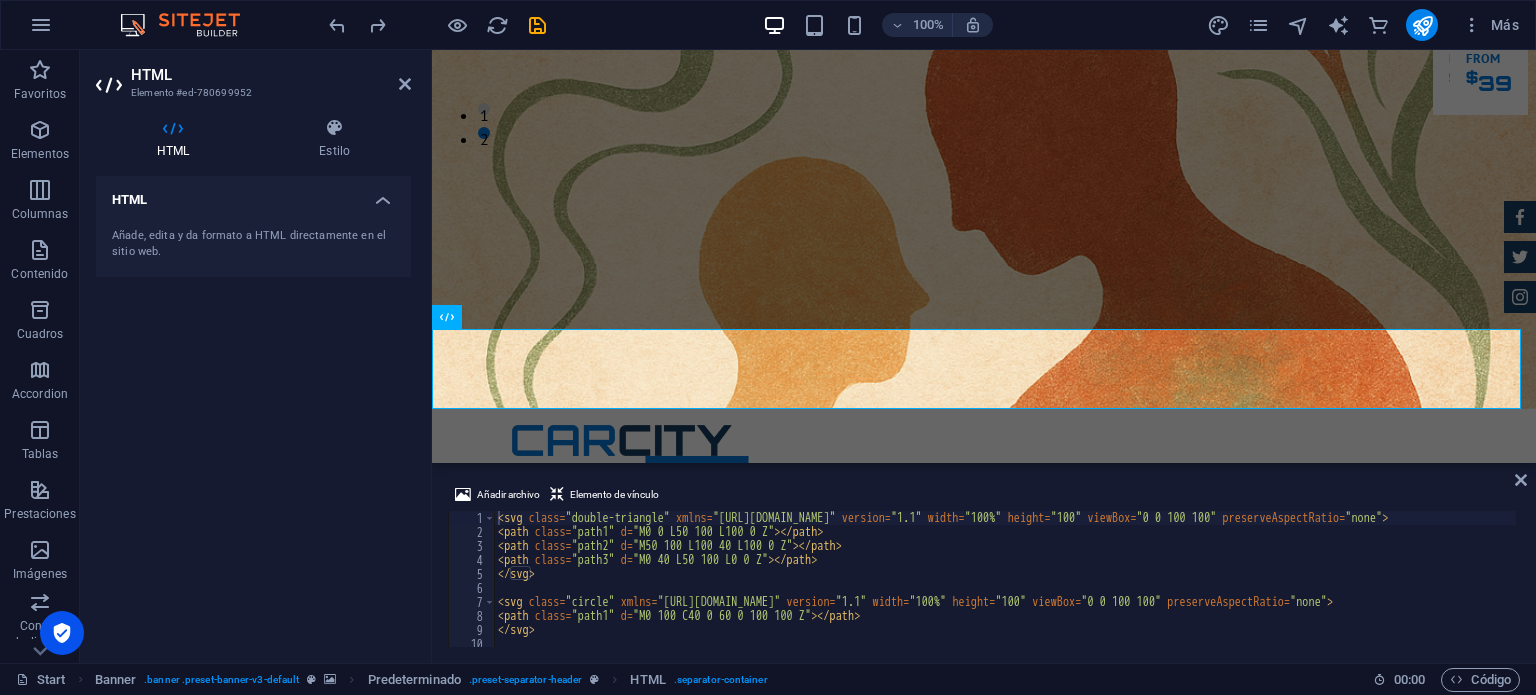 click on "HTML" at bounding box center (177, 139) 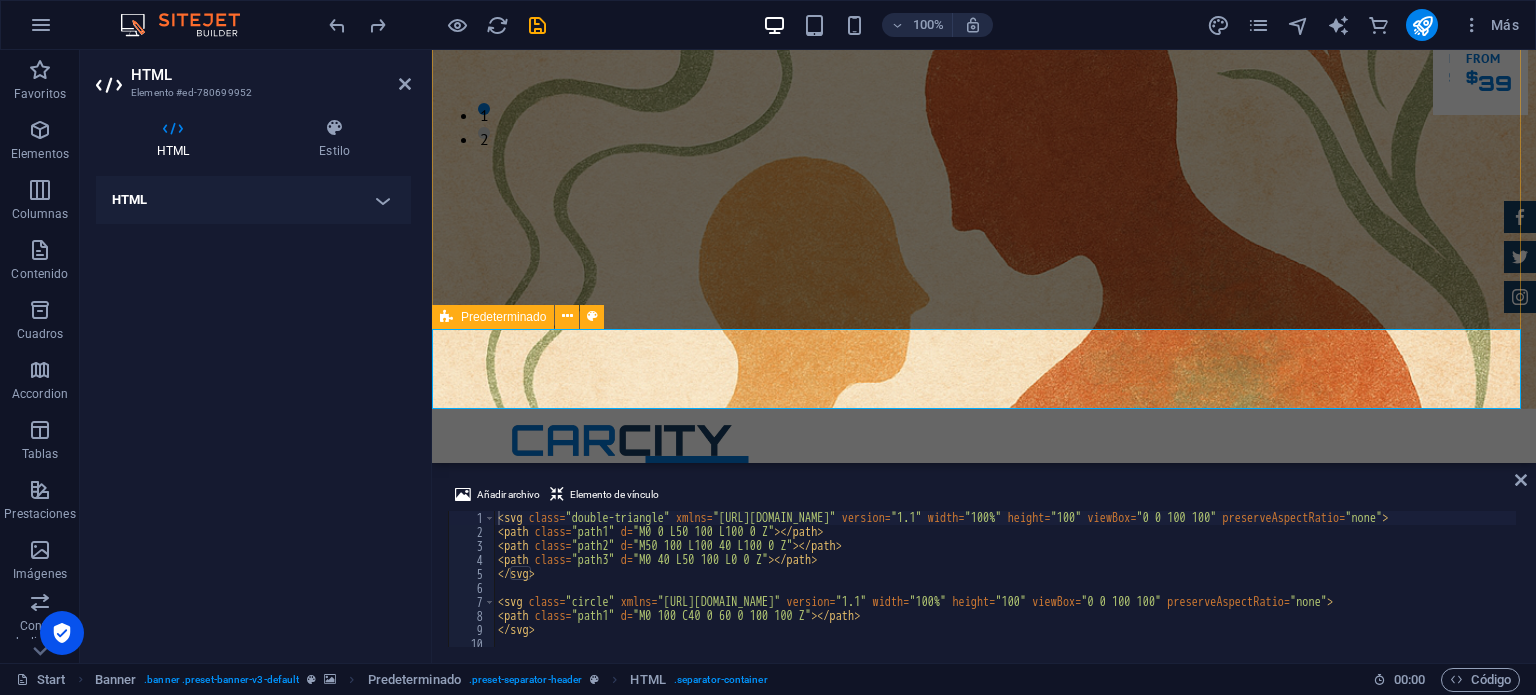 click at bounding box center [446, 317] 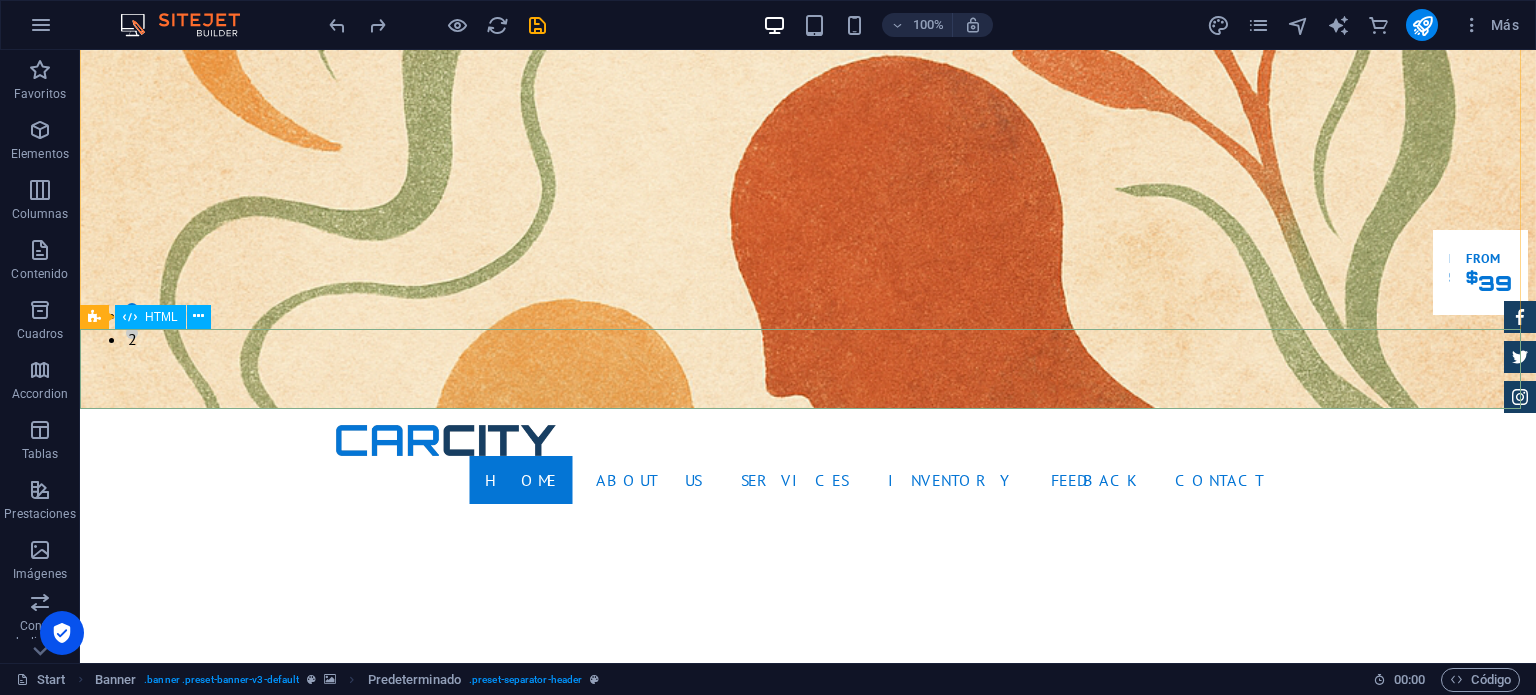 click on "HTML" at bounding box center (161, 317) 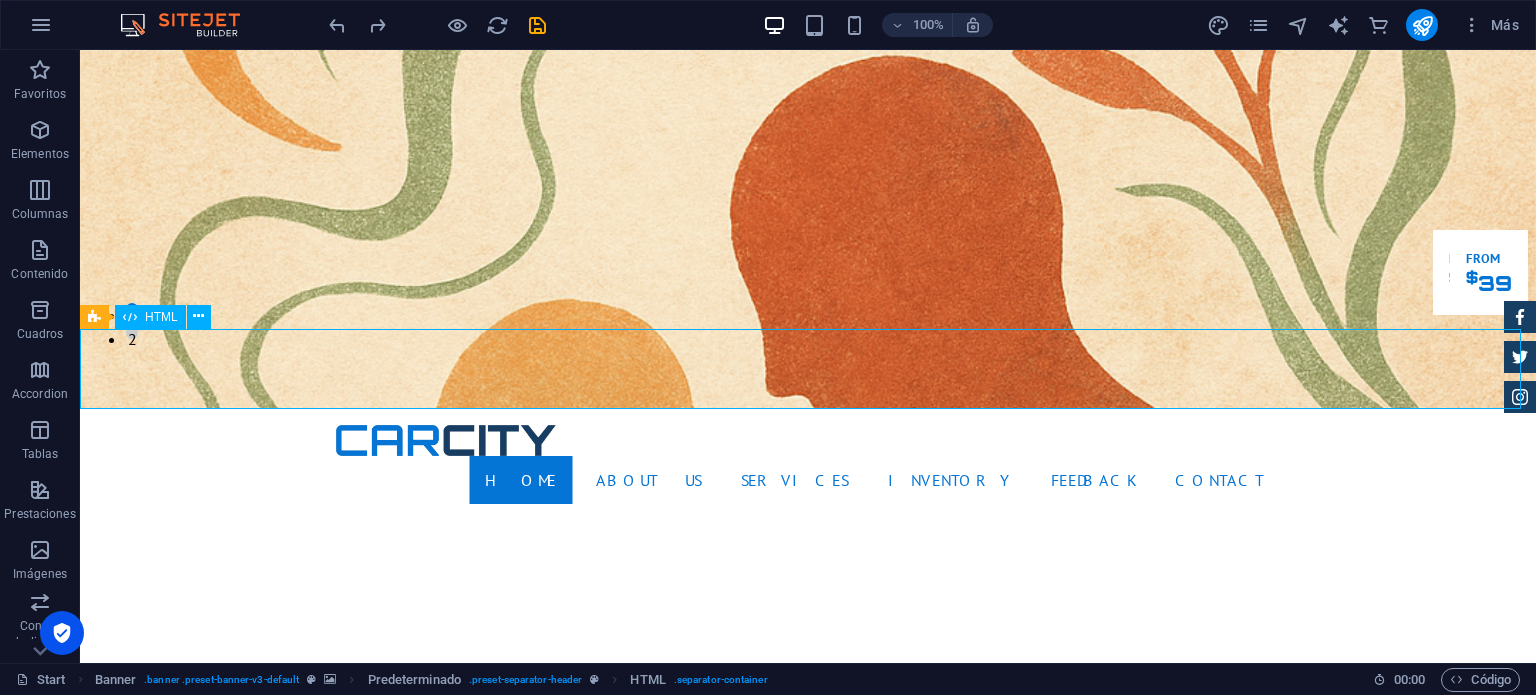 click on "HTML" at bounding box center (161, 317) 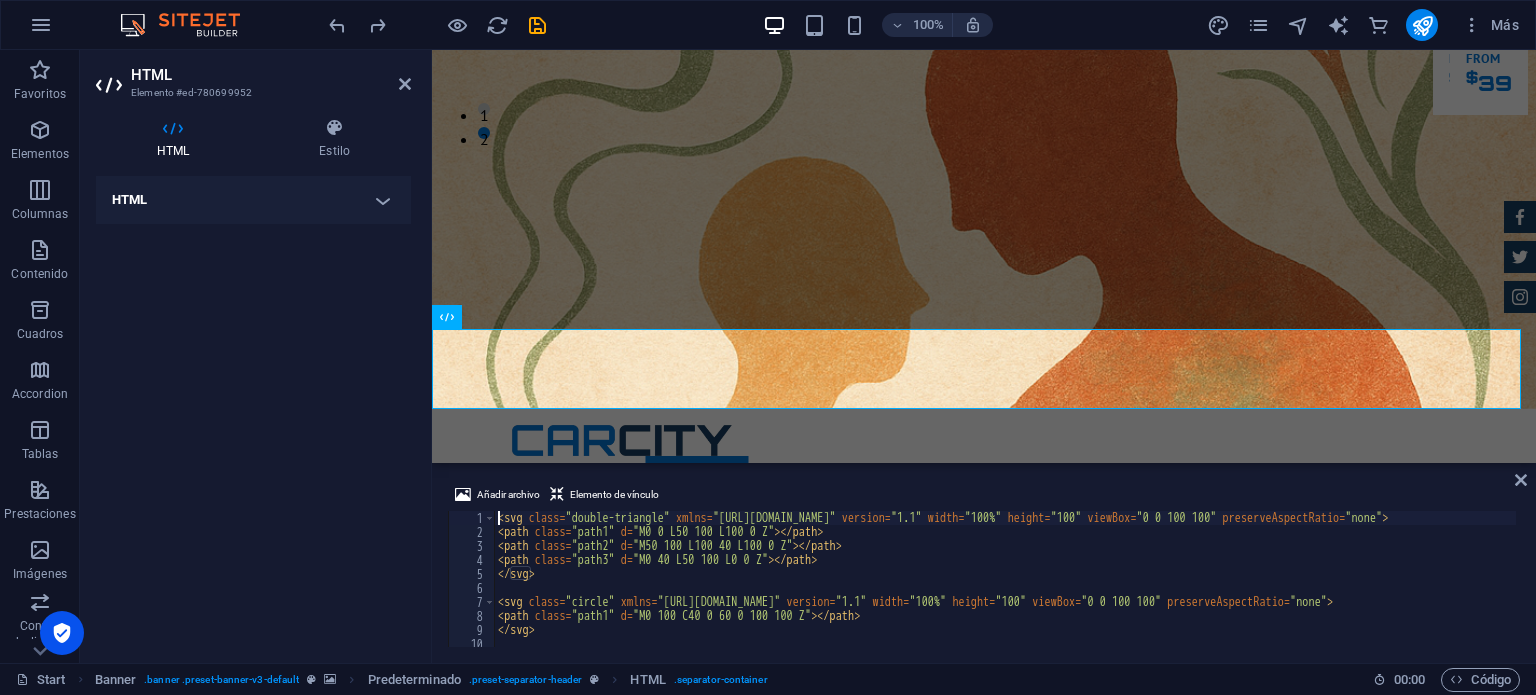 click on "< svg   class = "double-triangle"   xmlns = "[URL][DOMAIN_NAME]"   version = "1.1"   width = "100%"   height = "100"   viewBox = "0 0 100 100"   preserveAspectRatio = "none" > < path   class = "path1"   d = "M0 0 L50 100 L100 0 Z" > </ path > < path   class = "path2"   d = "M50 100 L100 40 L100 0 Z" > </ path > < path   class = "path3"   d = "M0 40 L50 100 L0 0 Z" > </ path > </ svg >   < svg   class = "circle"   xmlns = "[URL][DOMAIN_NAME]"   version = "1.1"   width = "100%"   height = "100"   viewBox = "0 0 100 100"   preserveAspectRatio = "none" > < path   class = "path1"   d = "M0 100 C40 0 60 0 100 100 Z" > </ path > </ svg > < svg   class = "polygon1"   width = "100%"   height = "100%"   viewBox = "0 0 1280 140"   preserveAspectRatio = "none"   xmlns = "[URL][DOMAIN_NAME]" >" at bounding box center [1013, 591] 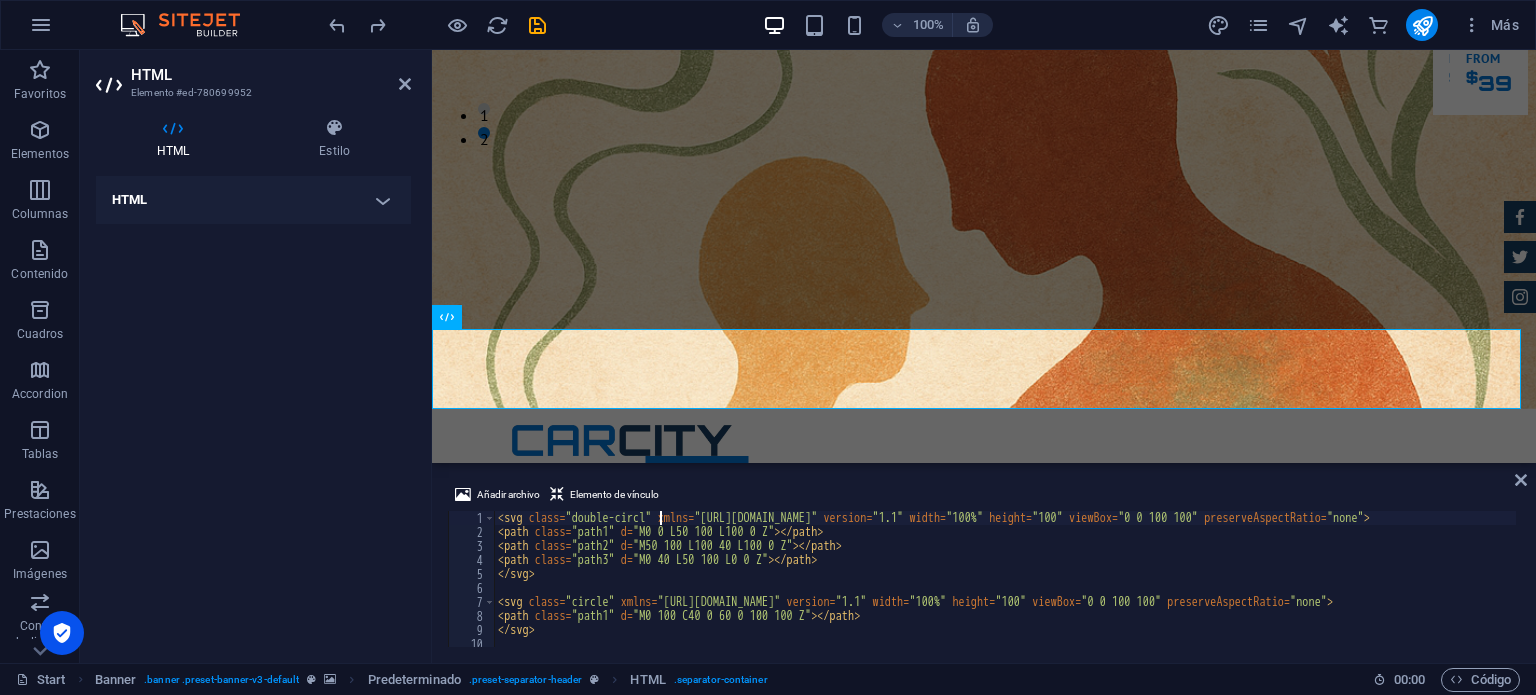 scroll, scrollTop: 0, scrollLeft: 14, axis: horizontal 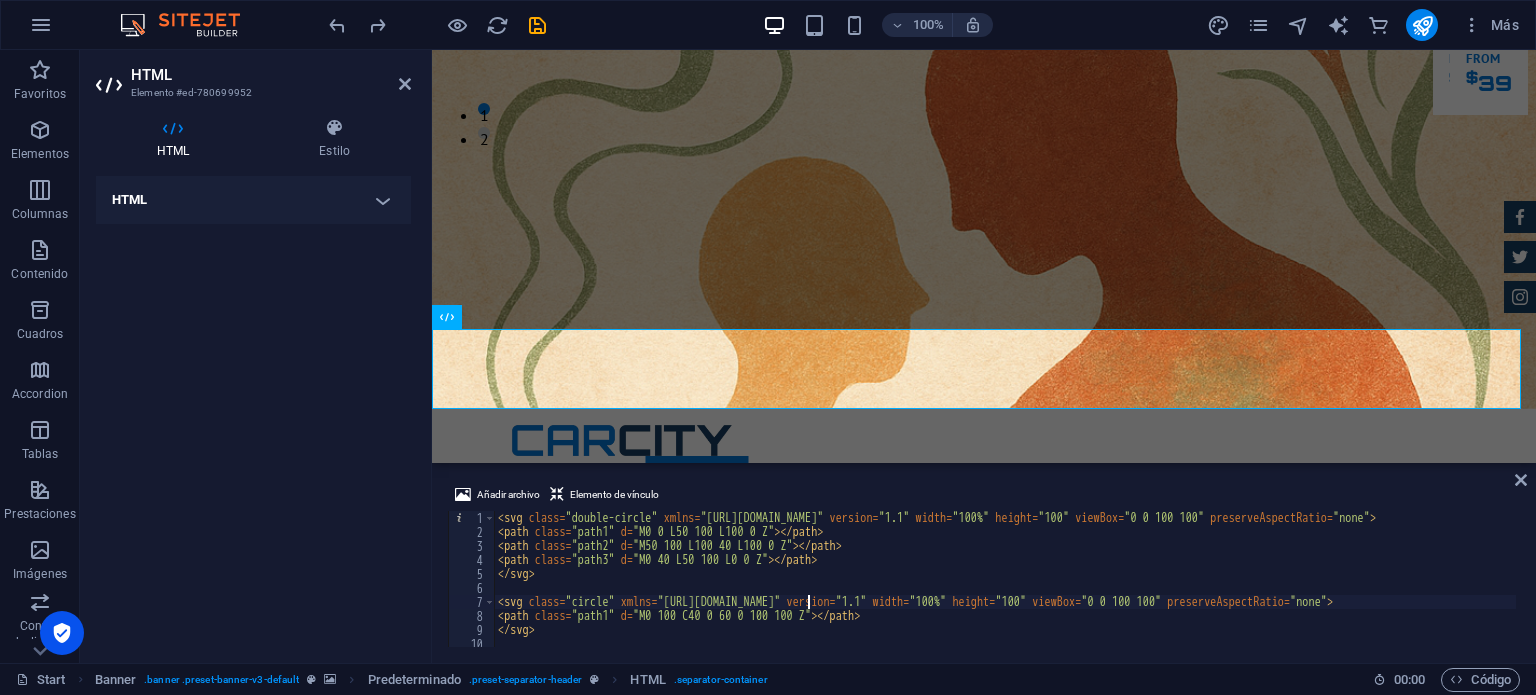 click on "< svg   class = "double-circle"   xmlns = "[URL][DOMAIN_NAME]"   version = "1.1"   width = "100%"   height = "100"   viewBox = "0 0 100 100"   preserveAspectRatio = "none" > < path   class = "path1"   d = "M0 0 L50 100 L100 0 Z" > </ path > < path   class = "path2"   d = "M50 100 L100 40 L100 0 Z" > </ path > < path   class = "path3"   d = "M0 40 L50 100 L0 0 Z" > </ path > </ svg >   < svg   class = "circle"   xmlns = "[URL][DOMAIN_NAME]"   version = "1.1"   width = "100%"   height = "100"   viewBox = "0 0 100 100"   preserveAspectRatio = "none" > < path   class = "path1"   d = "M0 100 C40 0 60 0 100 100 Z" > </ path > </ svg > < svg   class = "polygon1"   width = "100%"   height = "100%"   viewBox = "0 0 1280 140"   preserveAspectRatio = "none"   xmlns = "[URL][DOMAIN_NAME]" >" at bounding box center (1006, 591) 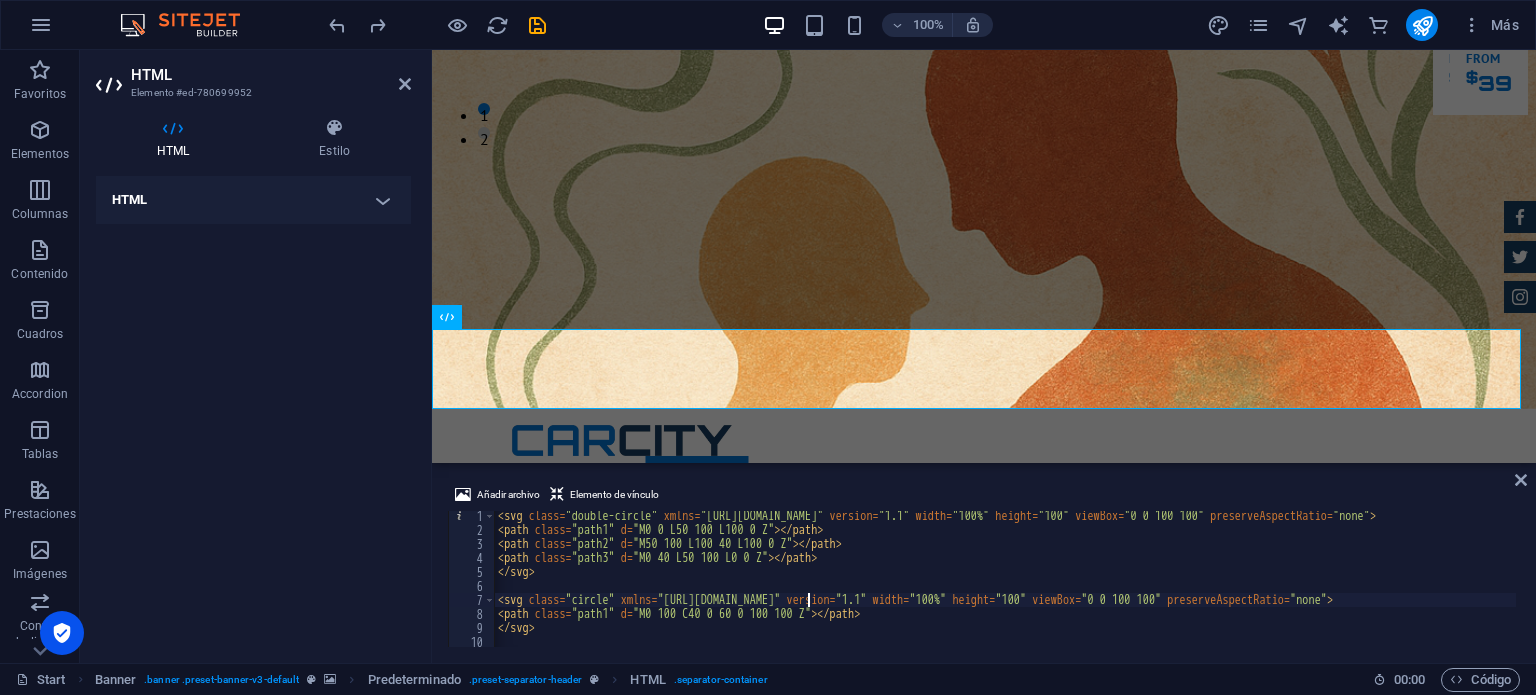 scroll, scrollTop: 3, scrollLeft: 0, axis: vertical 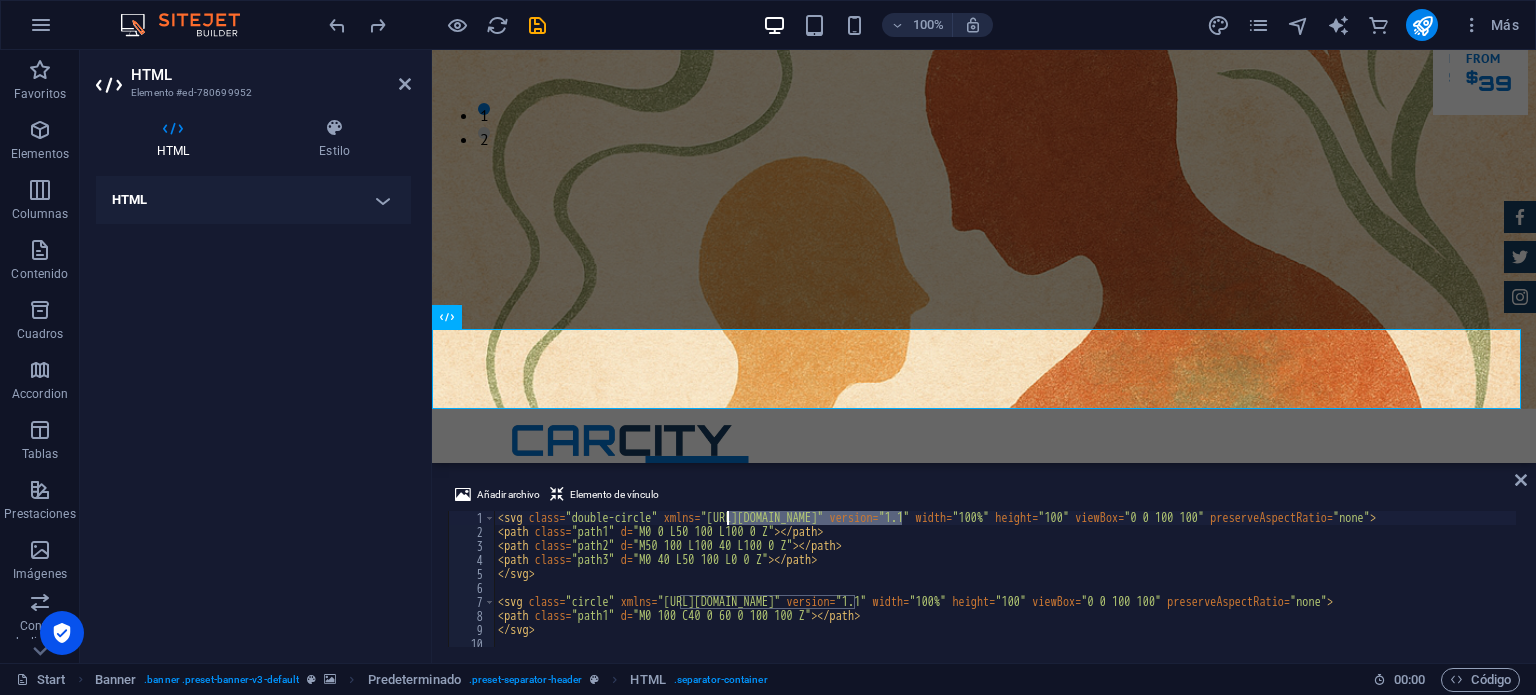 drag, startPoint x: 904, startPoint y: 520, endPoint x: 728, endPoint y: 516, distance: 176.04546 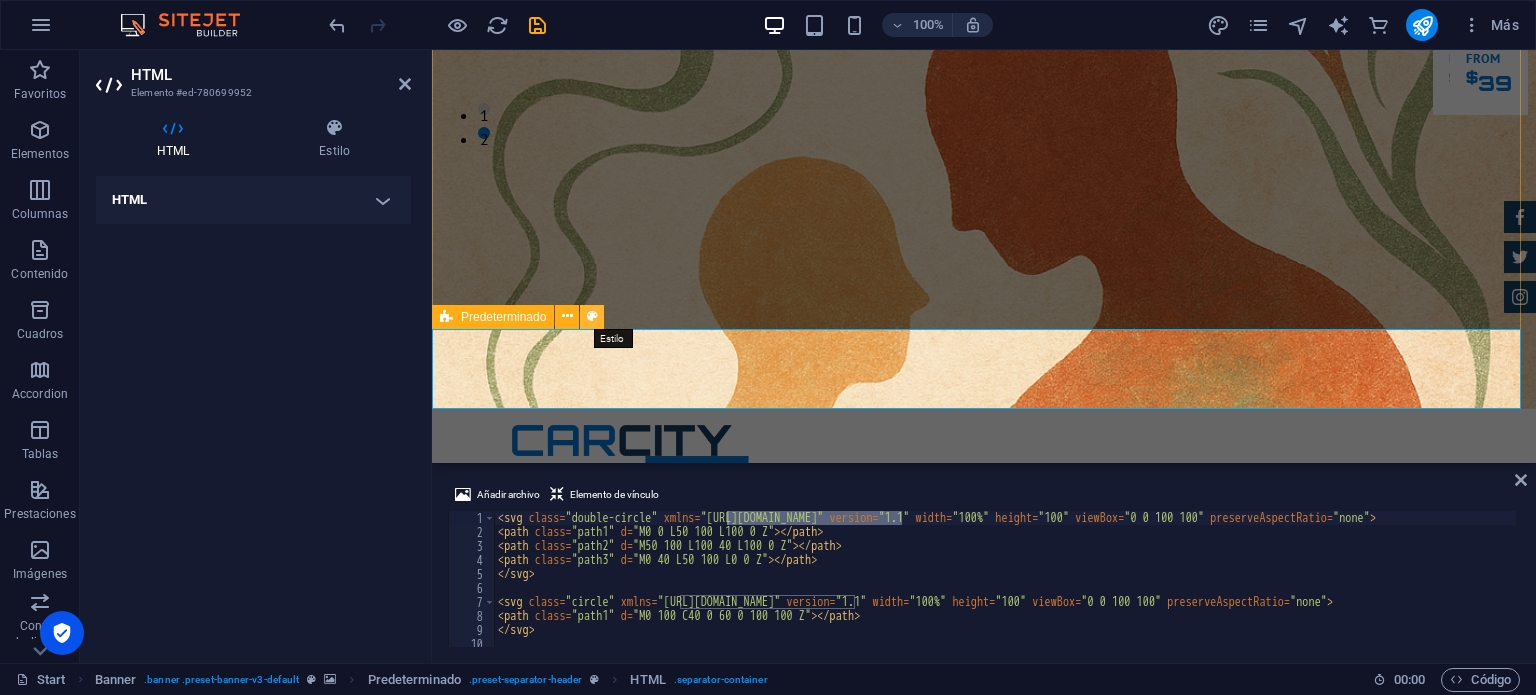 click at bounding box center [592, 316] 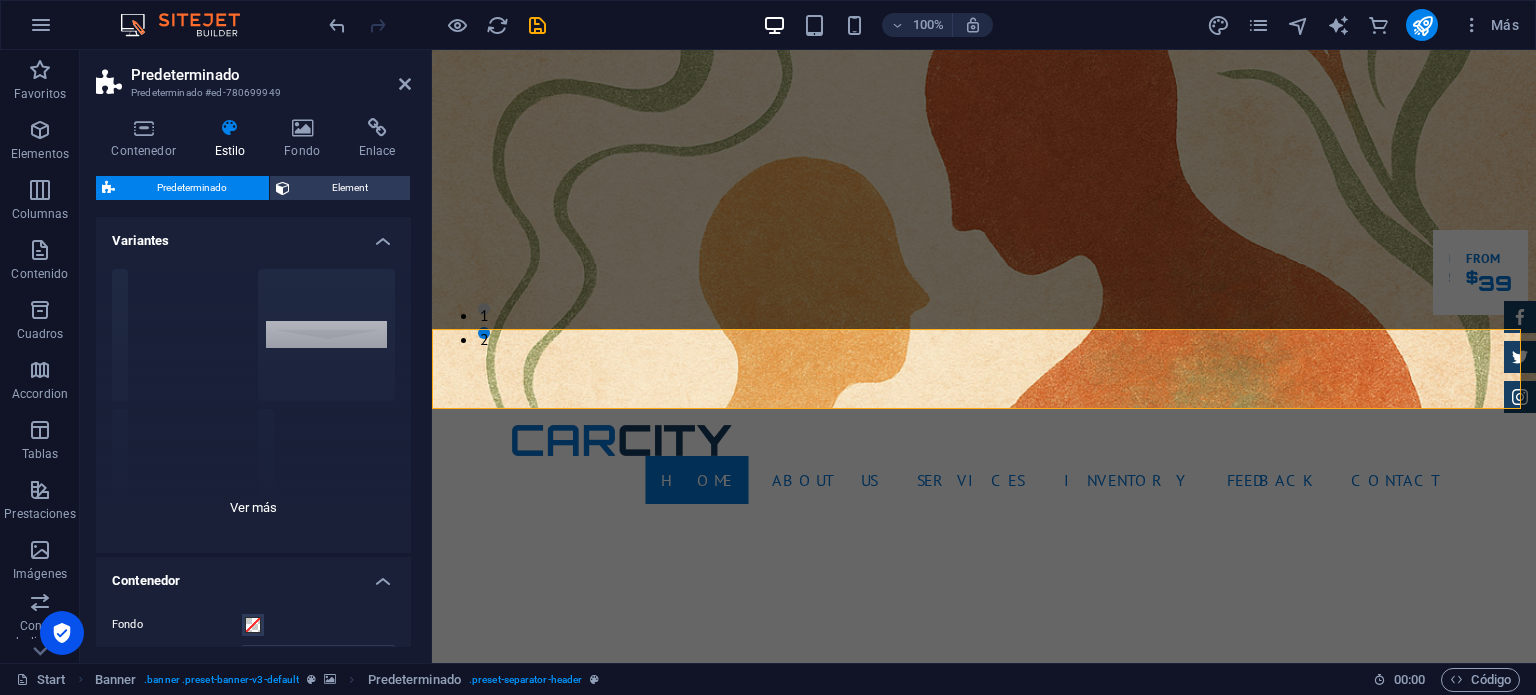 click on "Círculo Predeterminado Diagonal Polígono 1 Polígono 2 Cuadrado Zigzag" at bounding box center (253, 403) 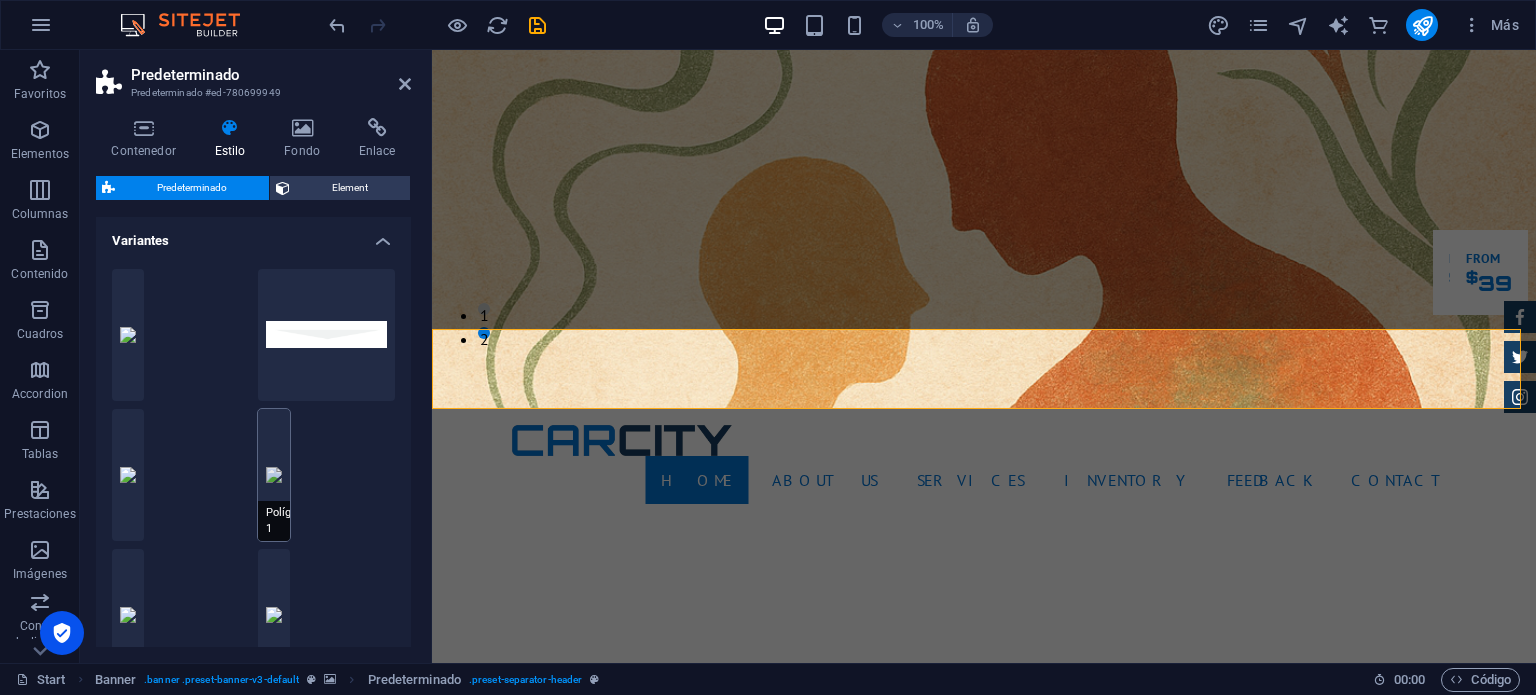 click on "Polígono 1" at bounding box center [274, 475] 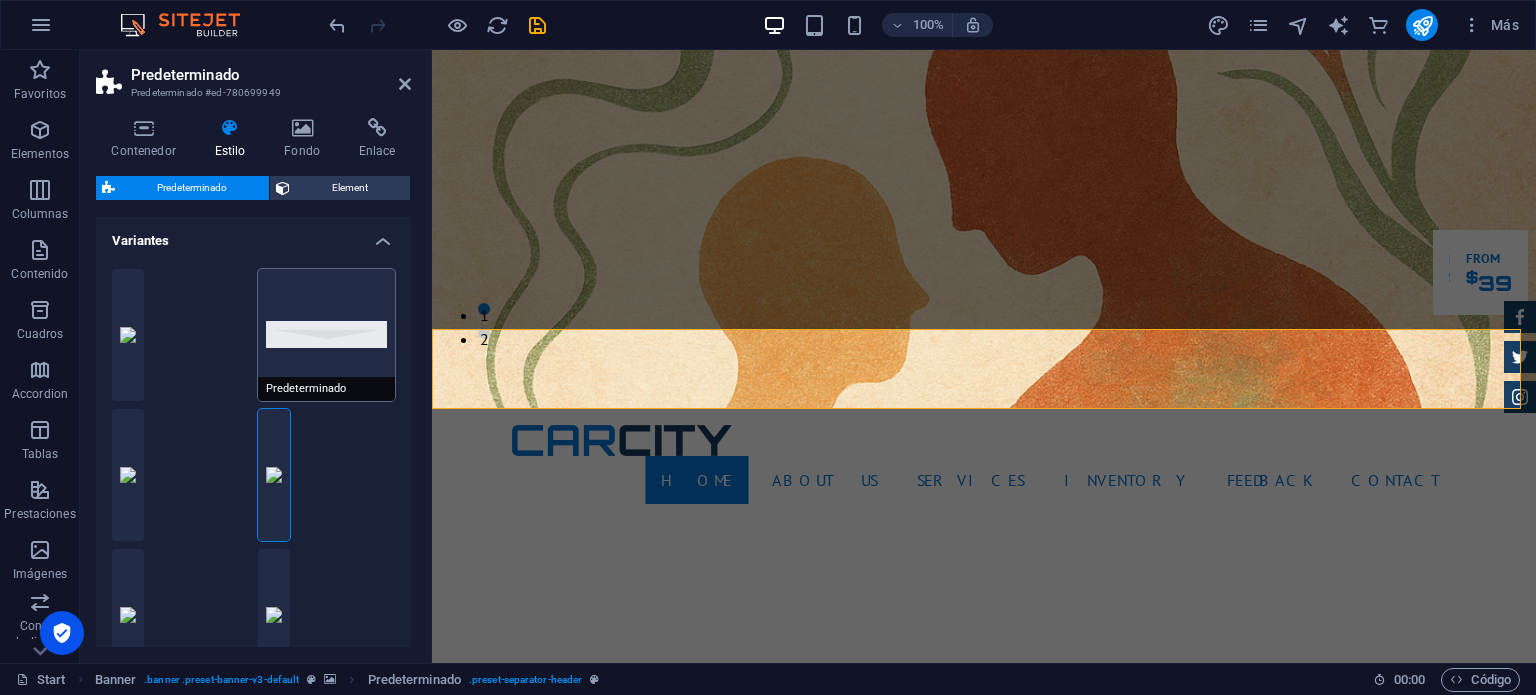 click on "Predeterminado" at bounding box center (327, 335) 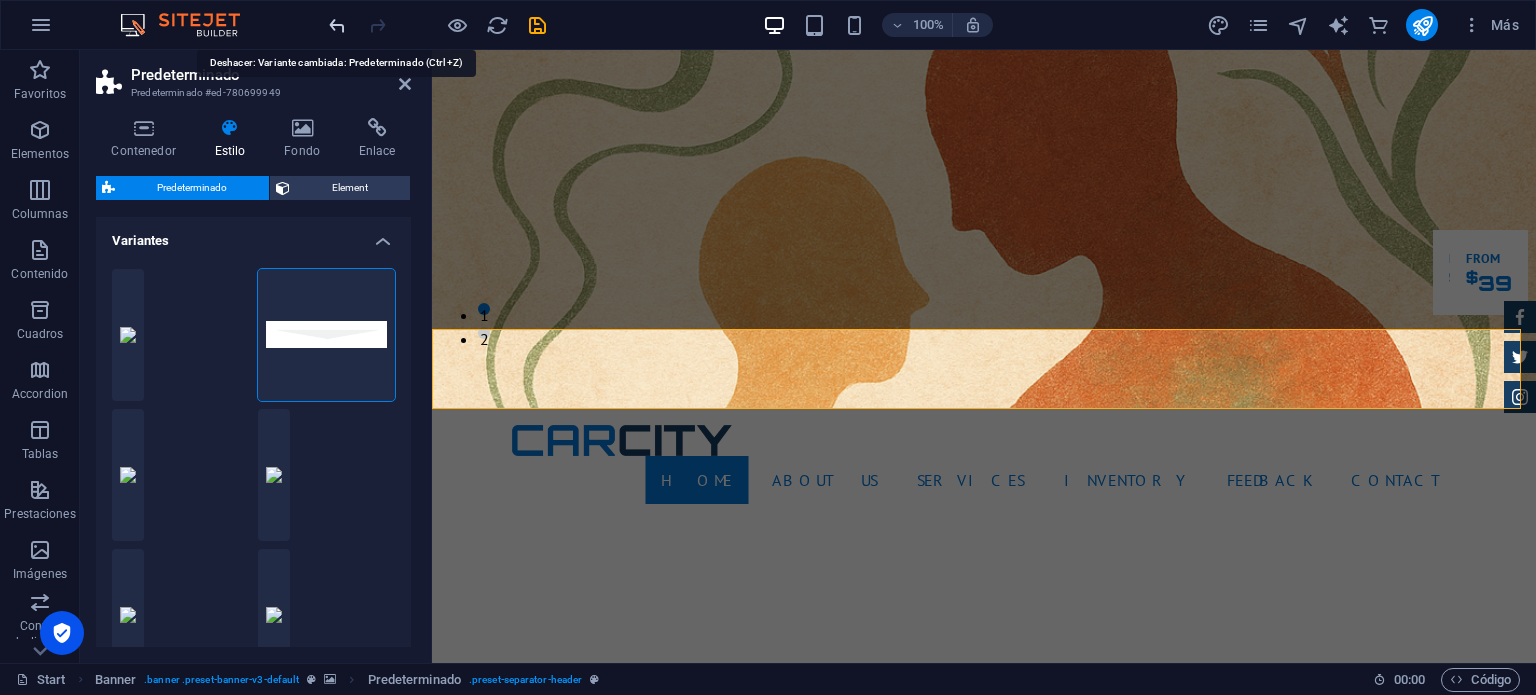 click at bounding box center [337, 25] 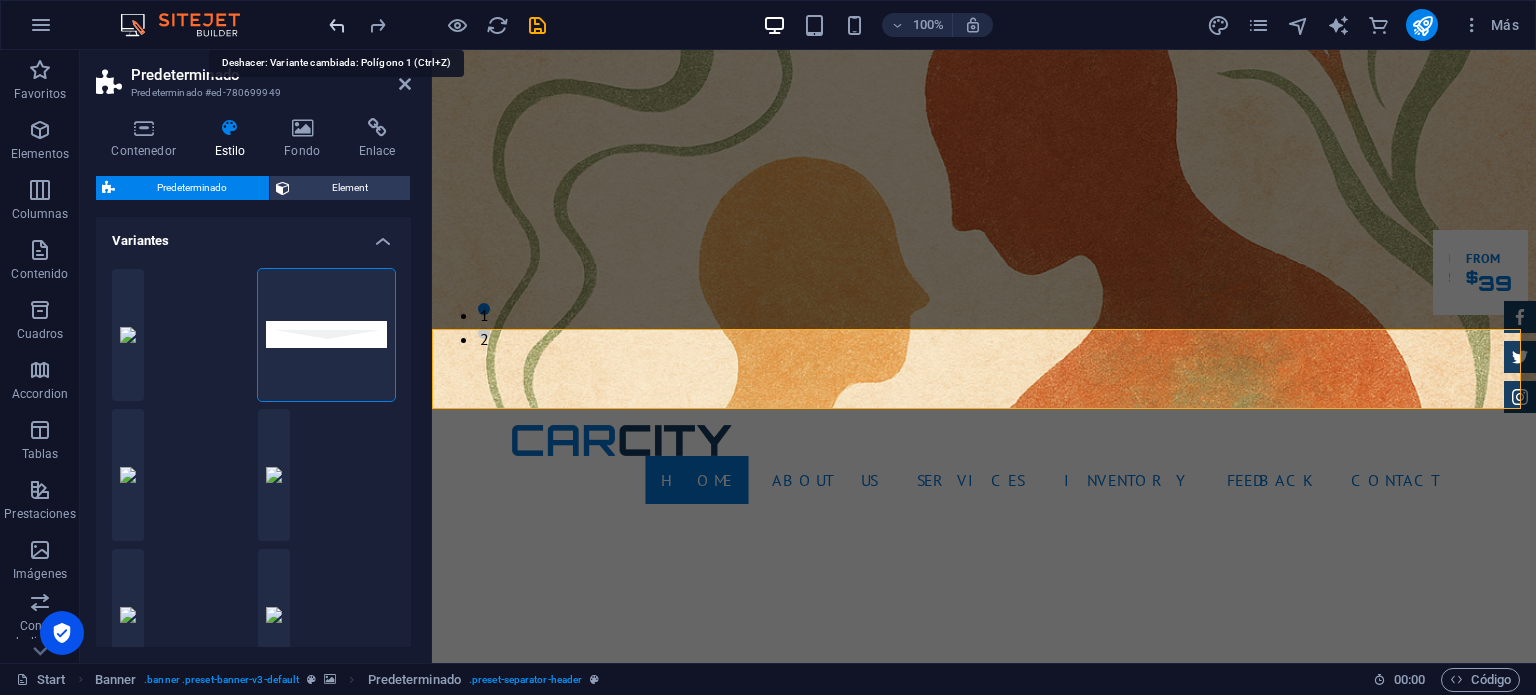 click at bounding box center (337, 25) 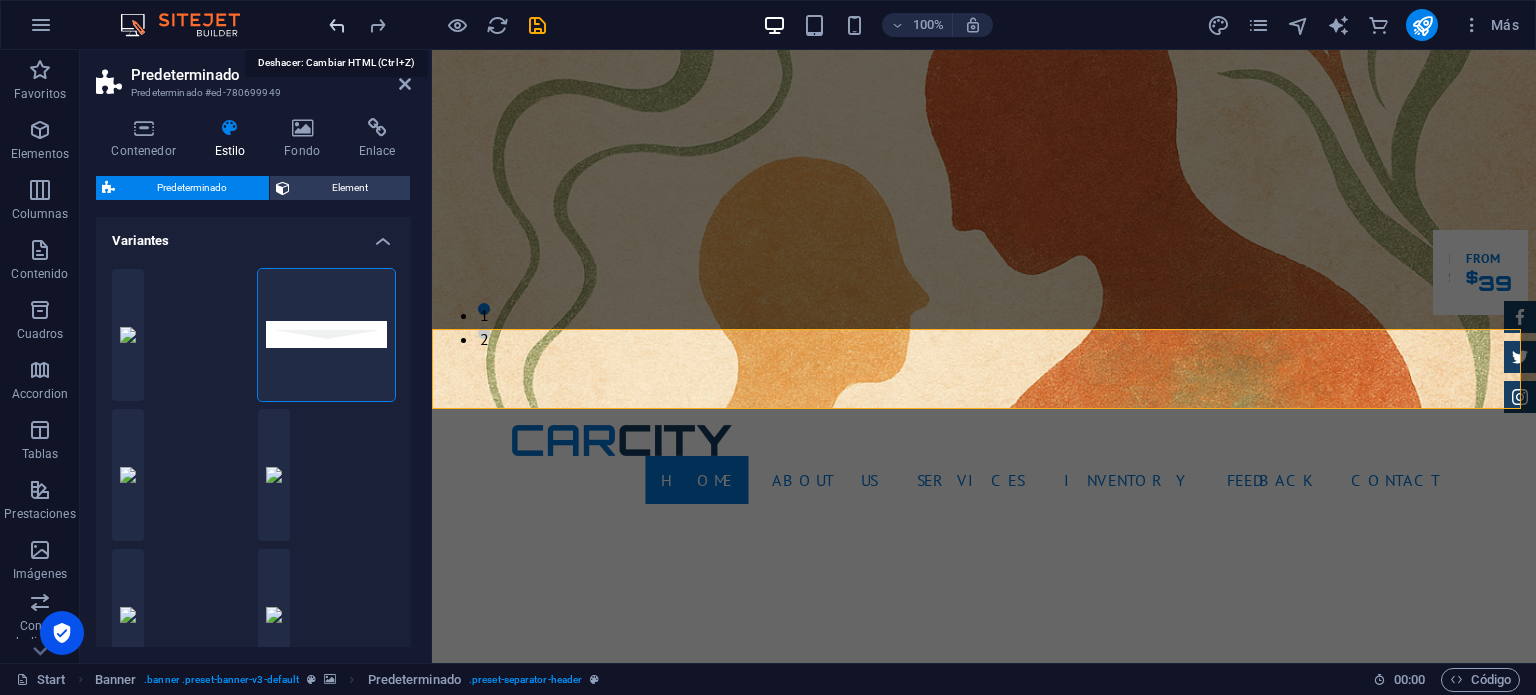 click at bounding box center [337, 25] 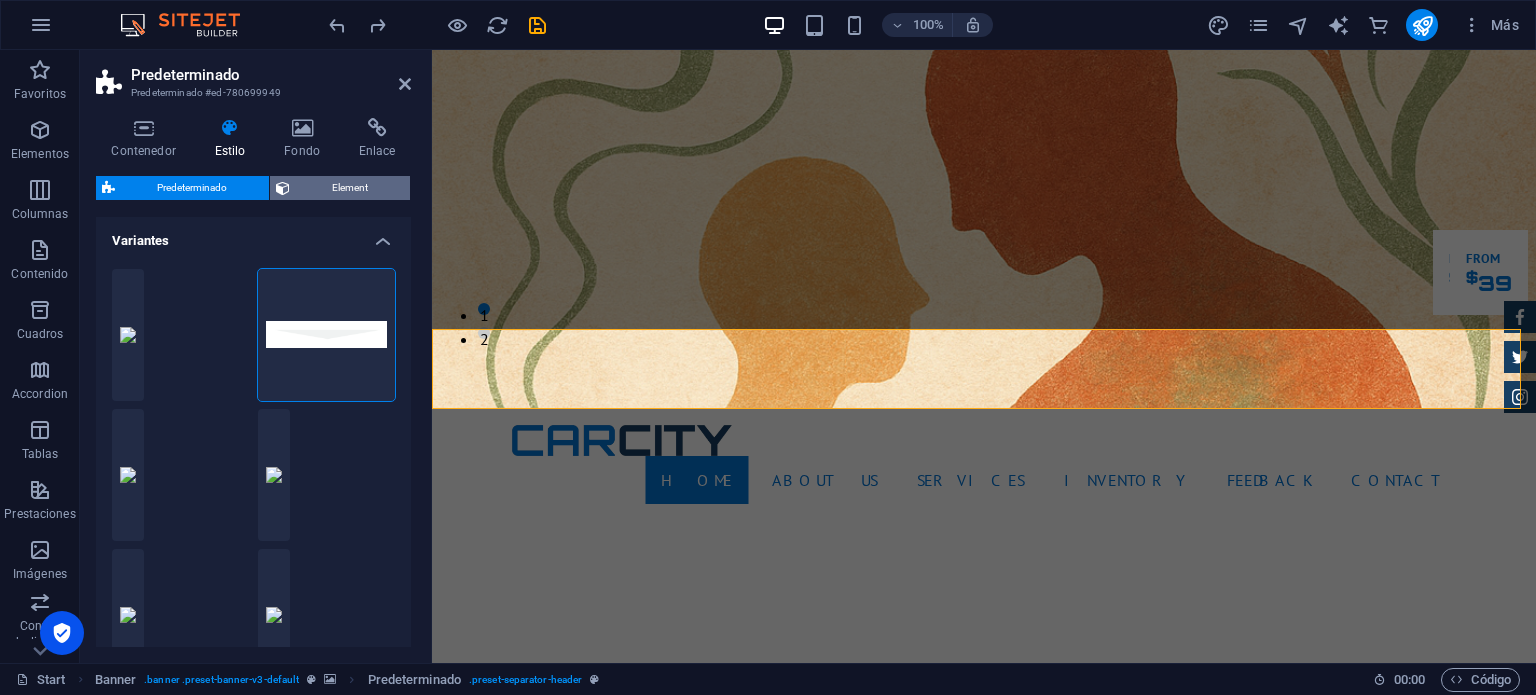 click on "Element" at bounding box center (350, 188) 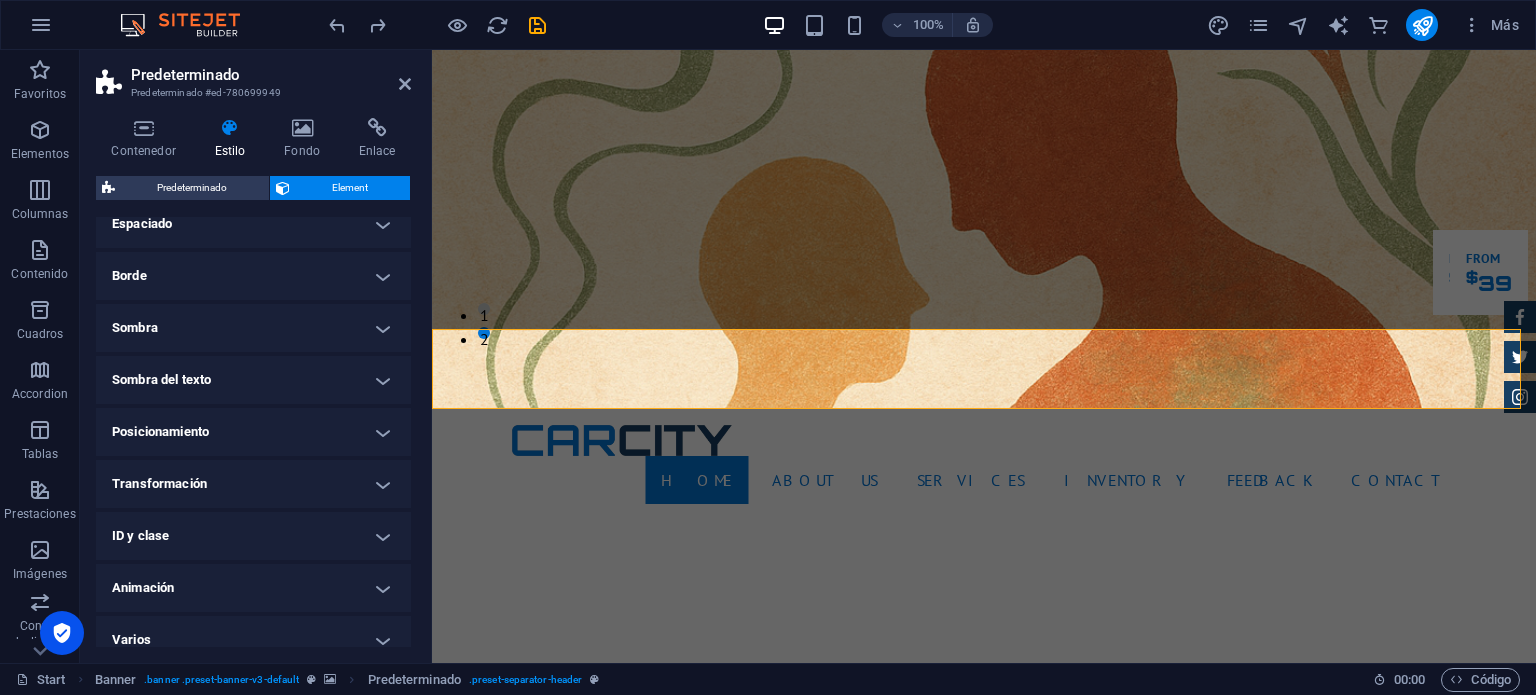scroll, scrollTop: 418, scrollLeft: 0, axis: vertical 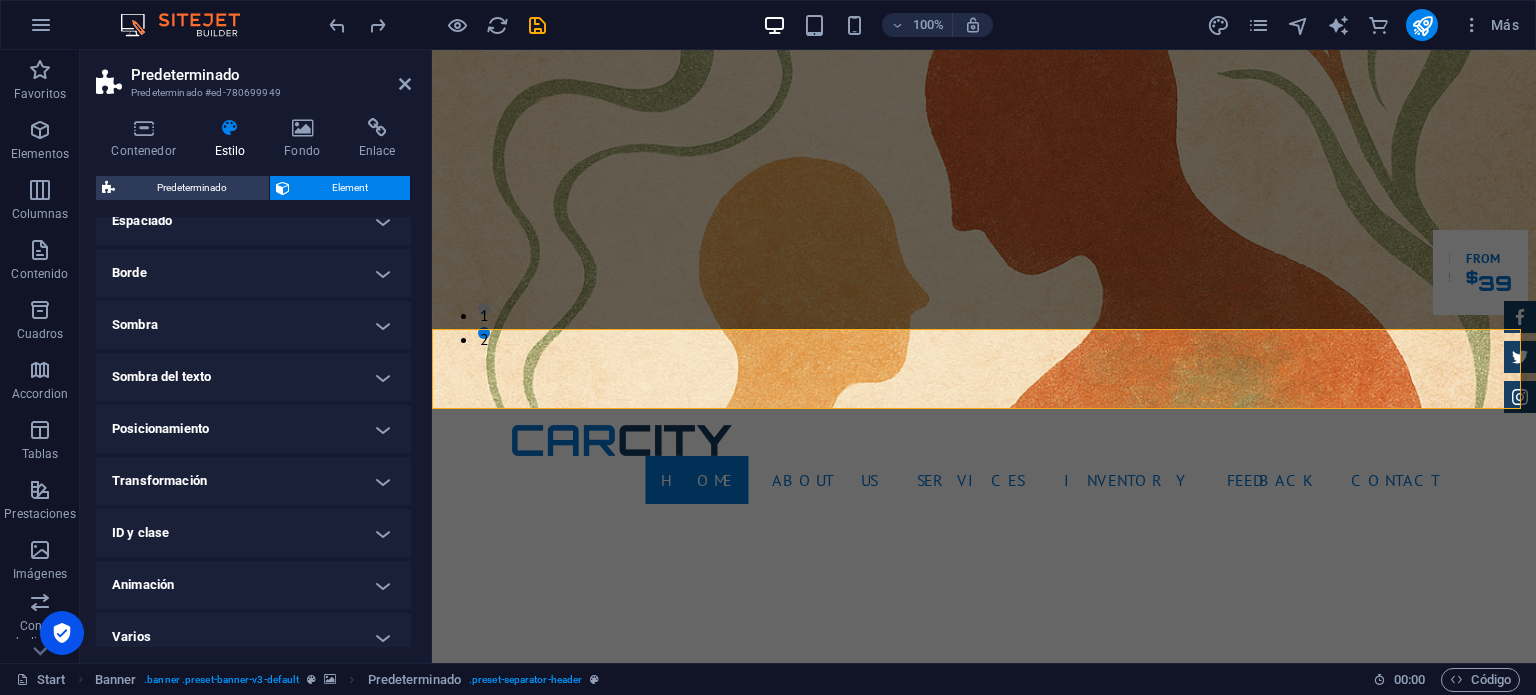 click on "Posicionamiento" at bounding box center [253, 429] 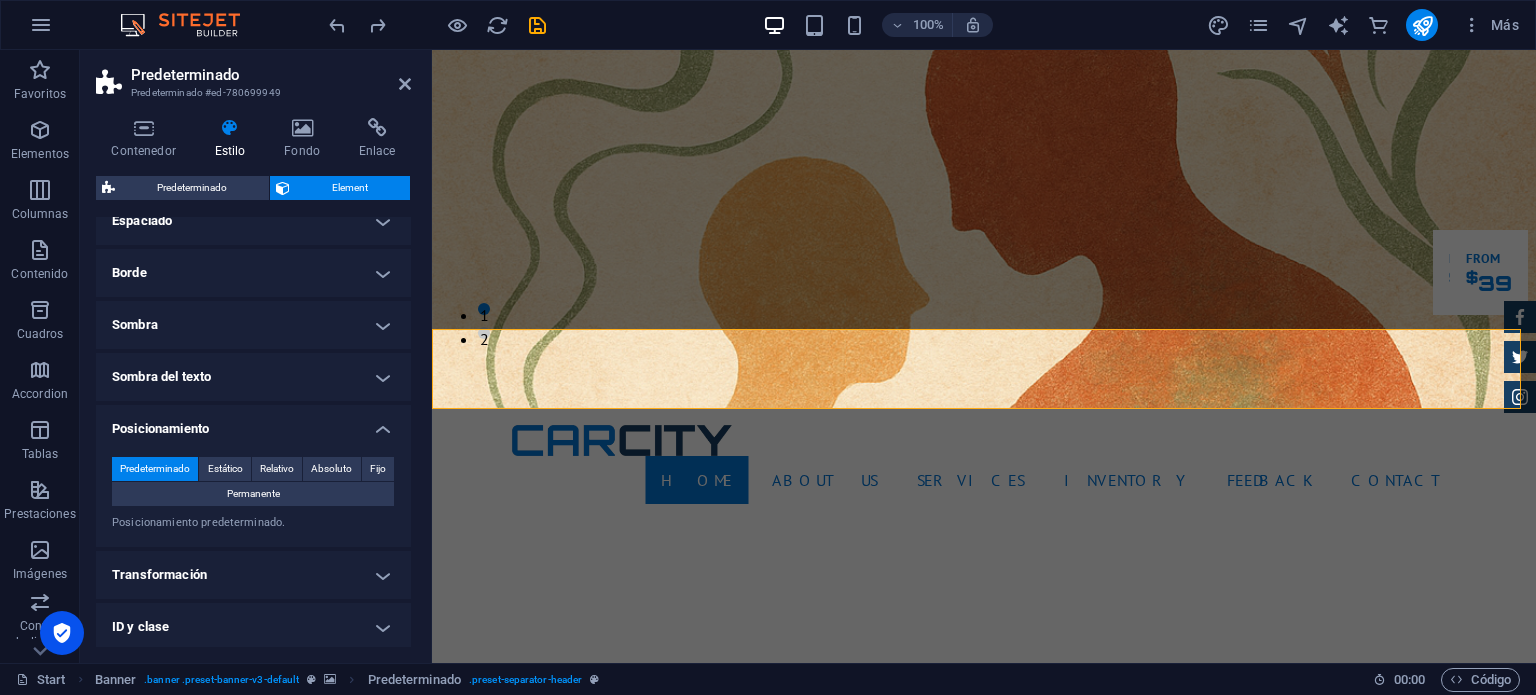 scroll, scrollTop: 525, scrollLeft: 0, axis: vertical 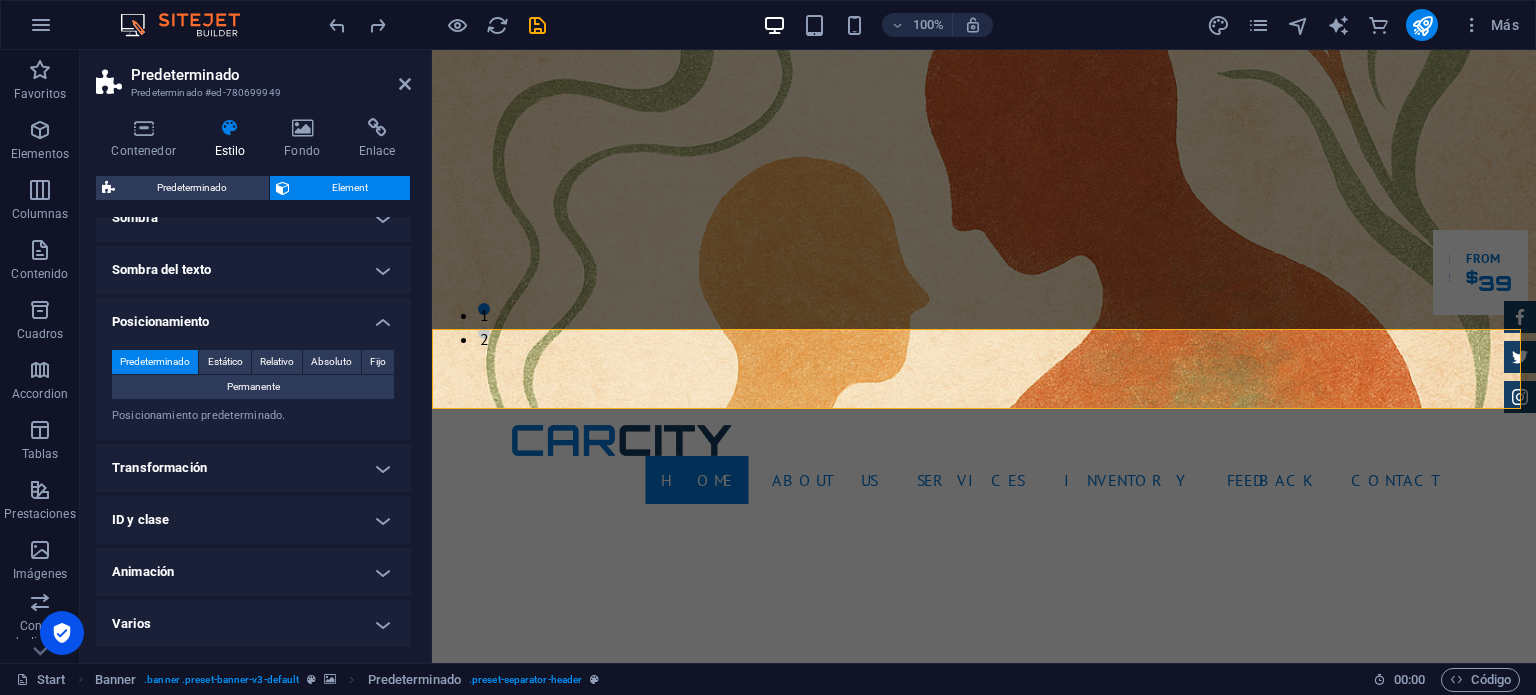 click on "Animación" at bounding box center [253, 572] 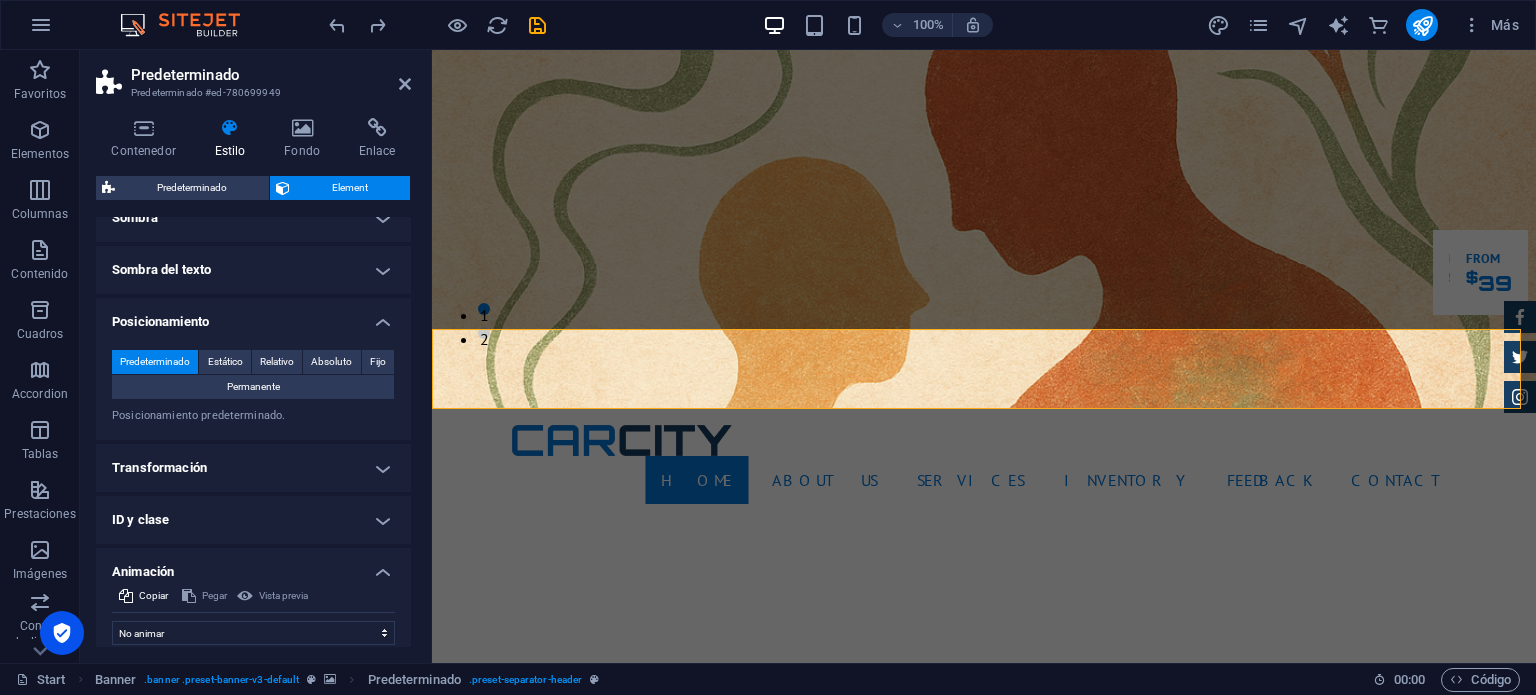 scroll, scrollTop: 590, scrollLeft: 0, axis: vertical 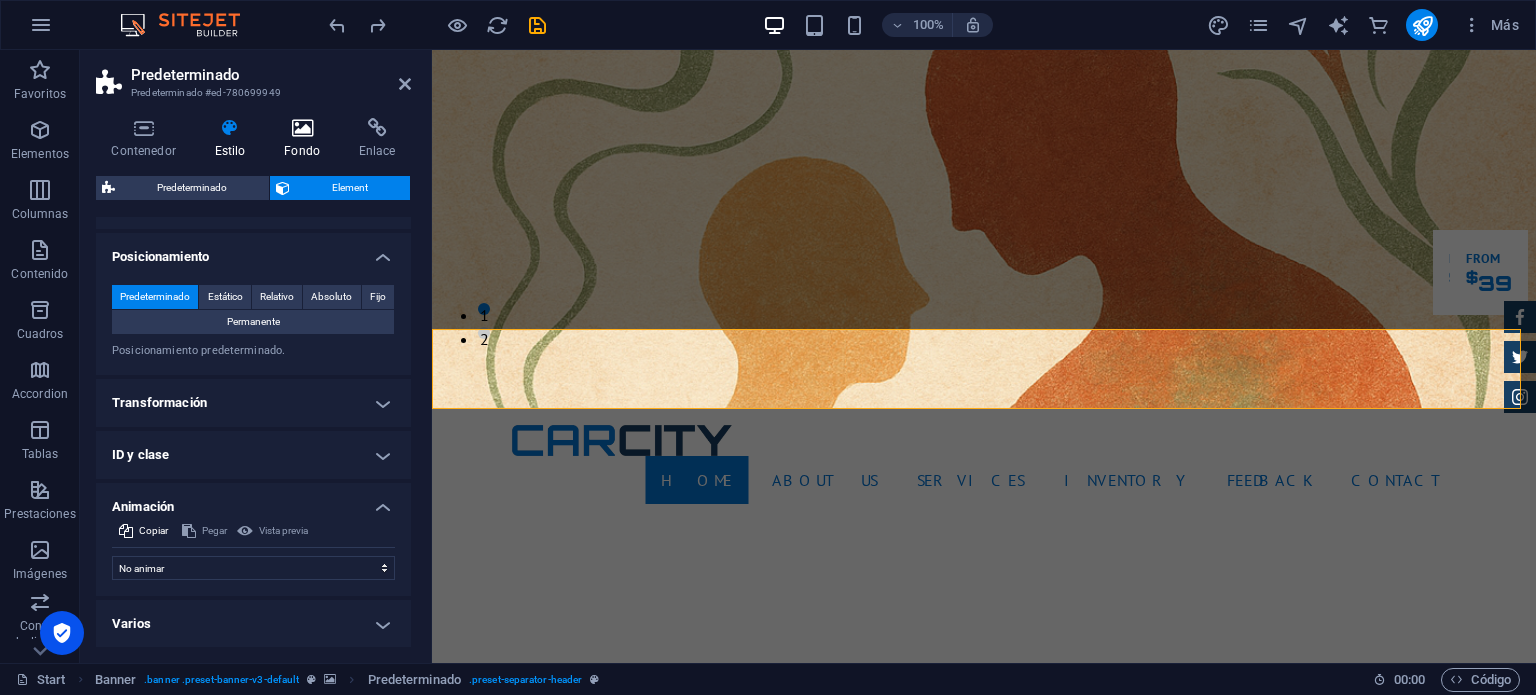 click at bounding box center (302, 128) 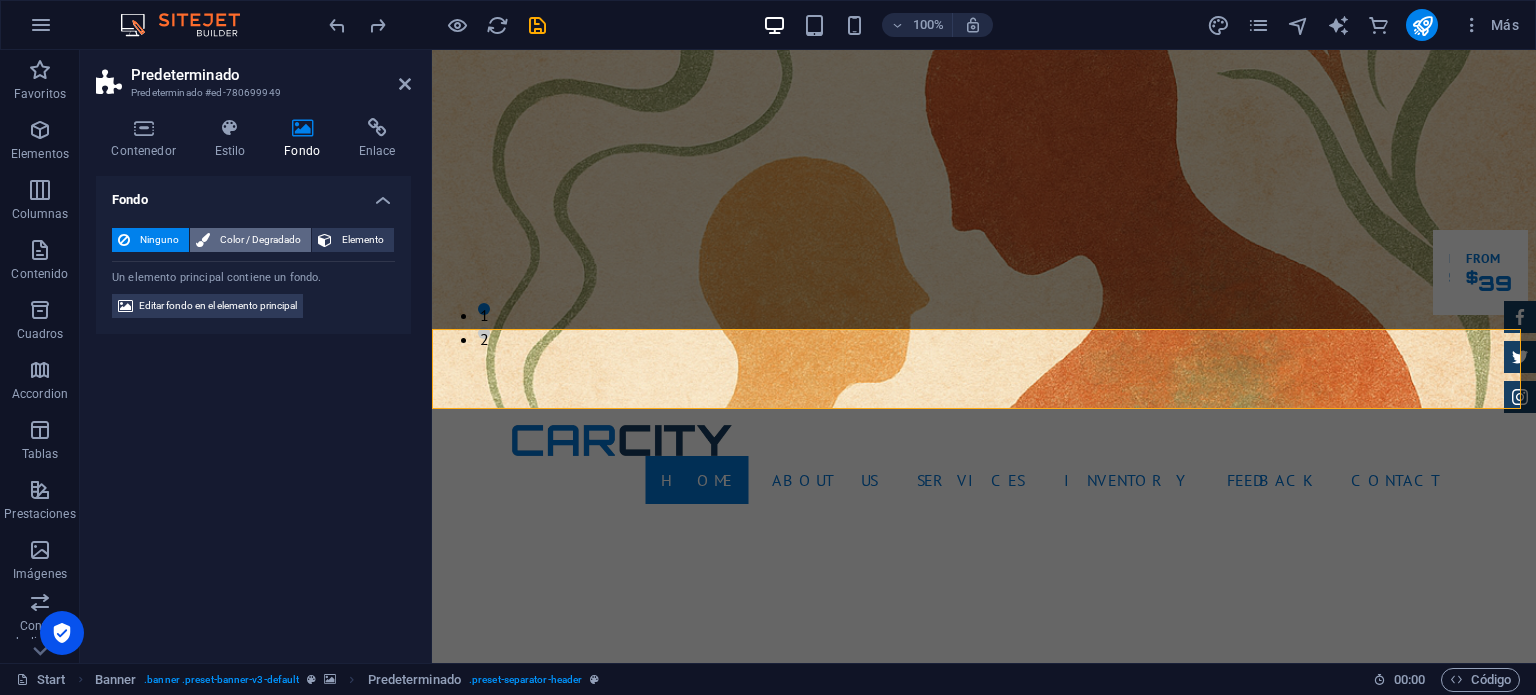 click on "Color / Degradado" at bounding box center (260, 240) 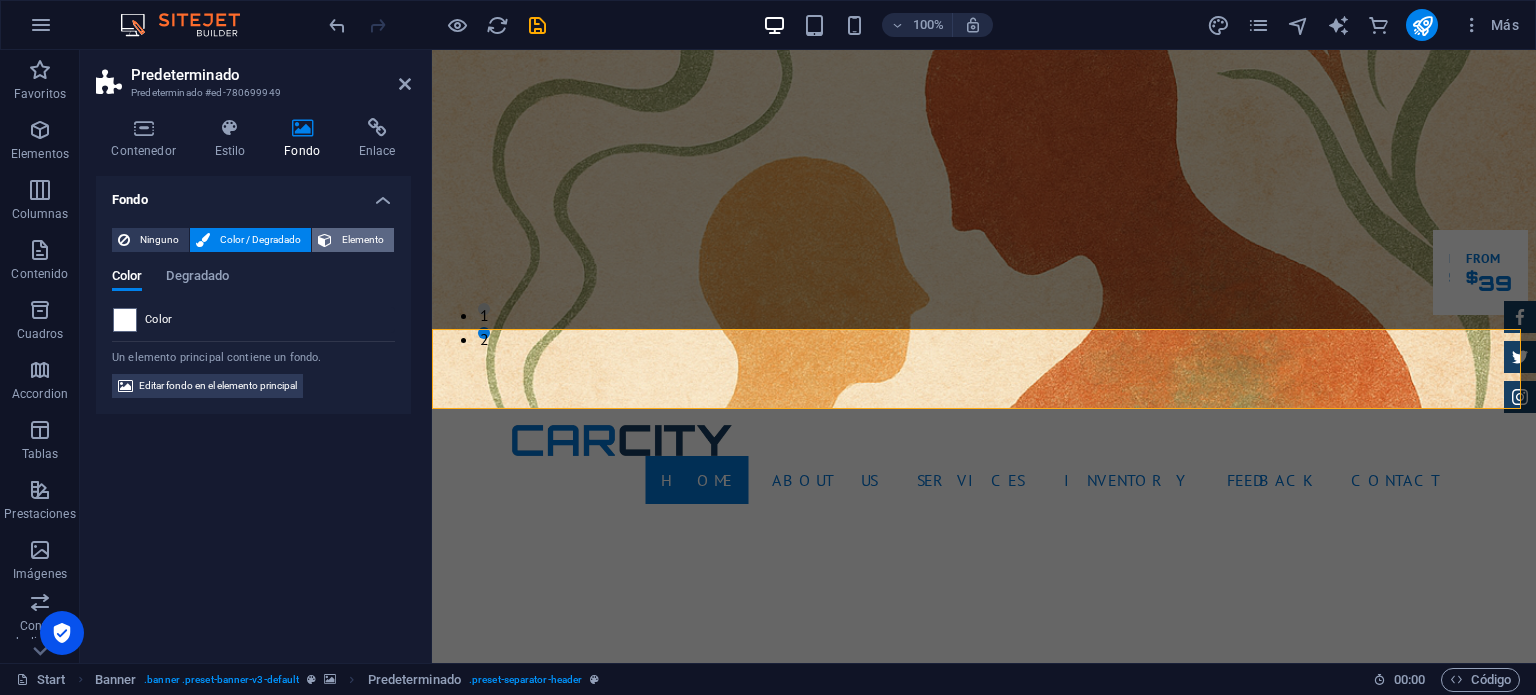 click on "Elemento" at bounding box center (353, 240) 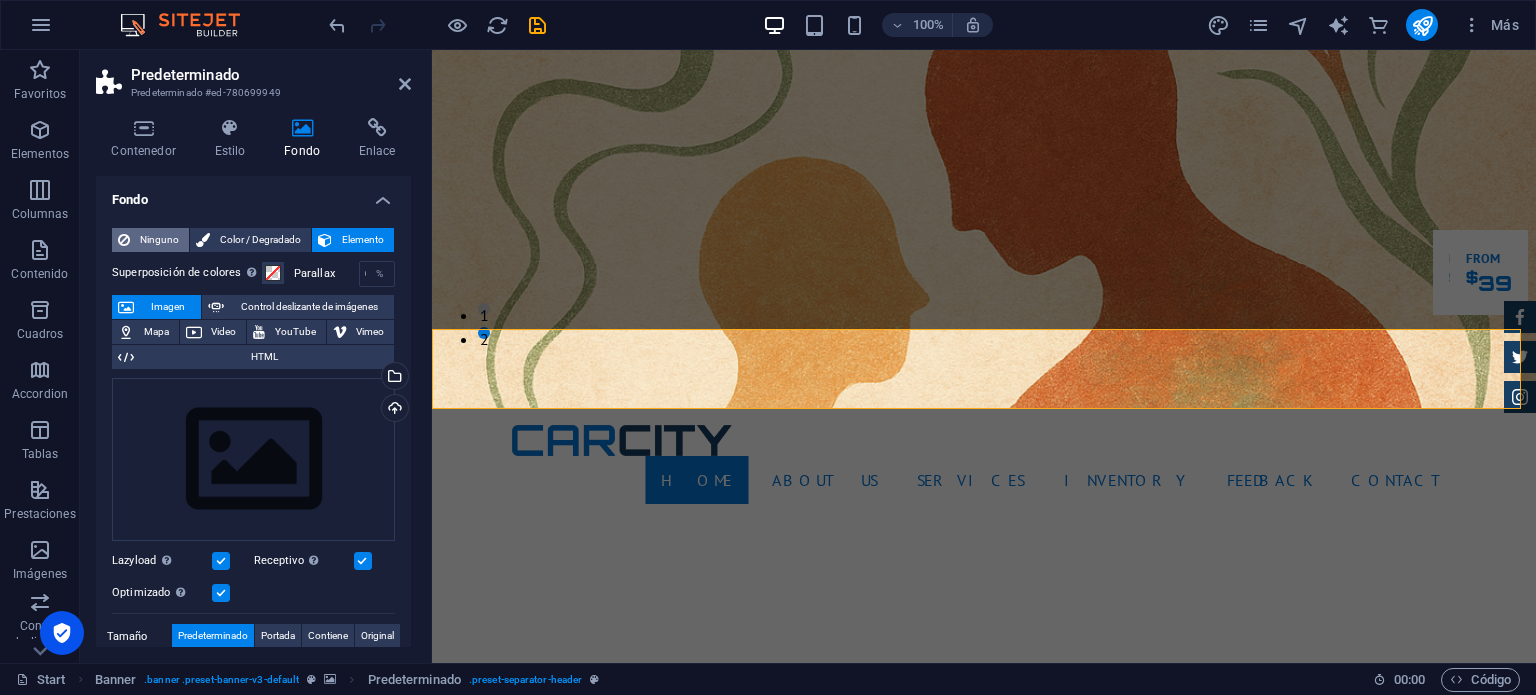 click on "Ninguno" at bounding box center (159, 240) 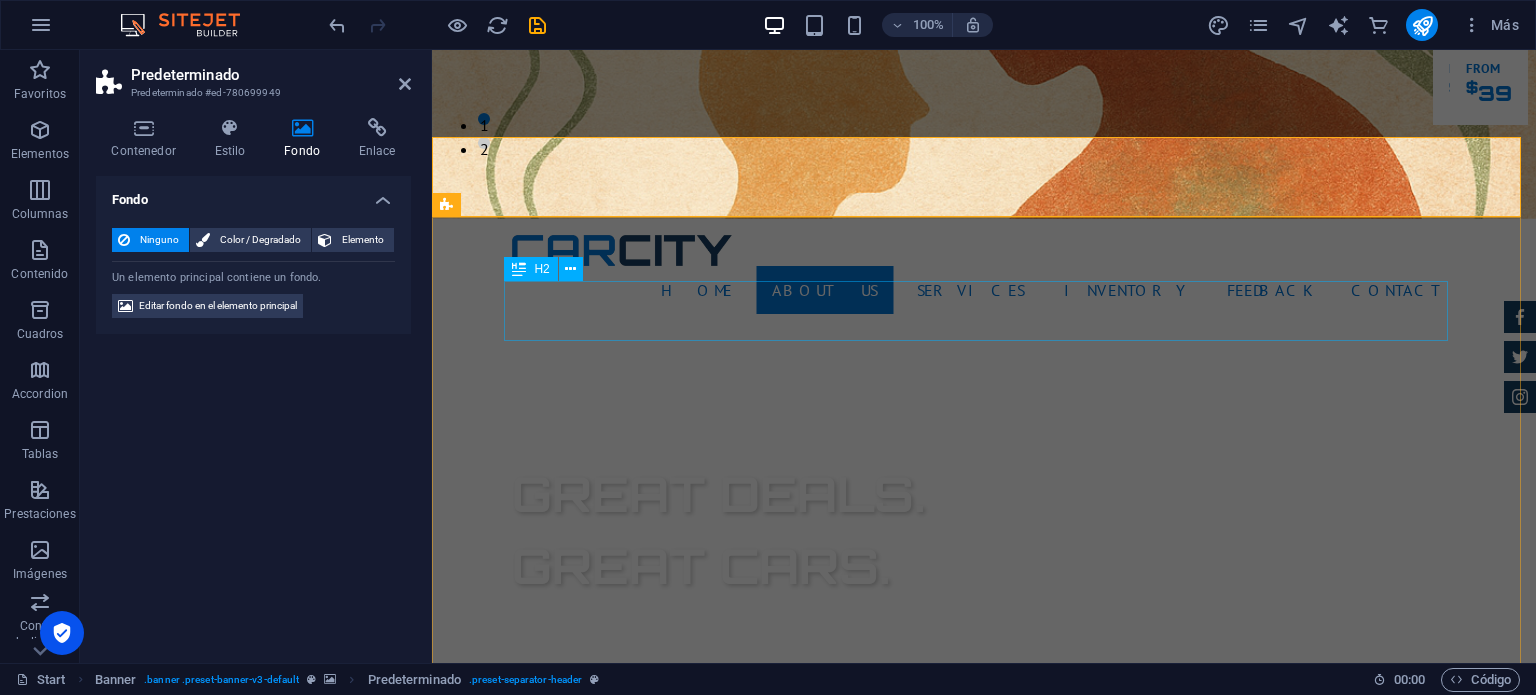 scroll, scrollTop: 532, scrollLeft: 0, axis: vertical 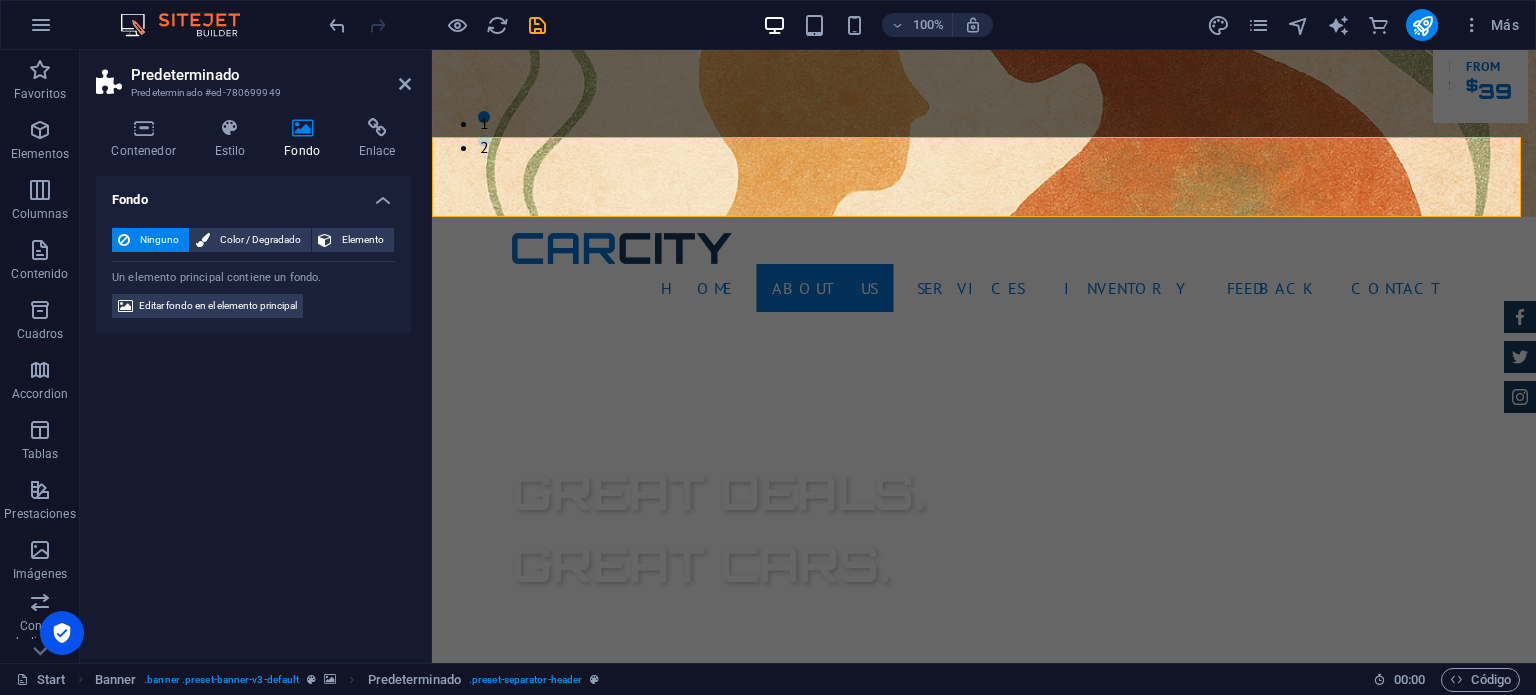 click on "Predeterminado Predeterminado #ed-780699949" at bounding box center (253, 76) 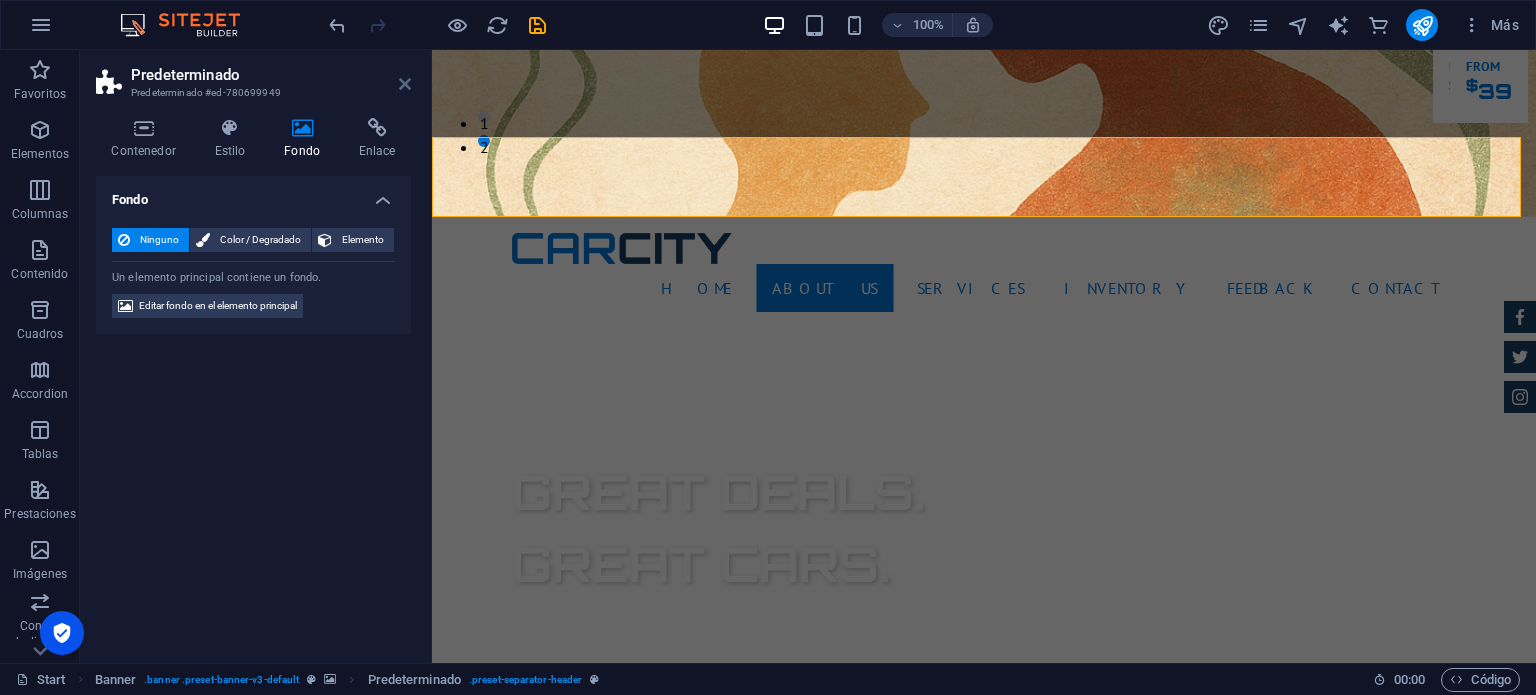 click at bounding box center [405, 84] 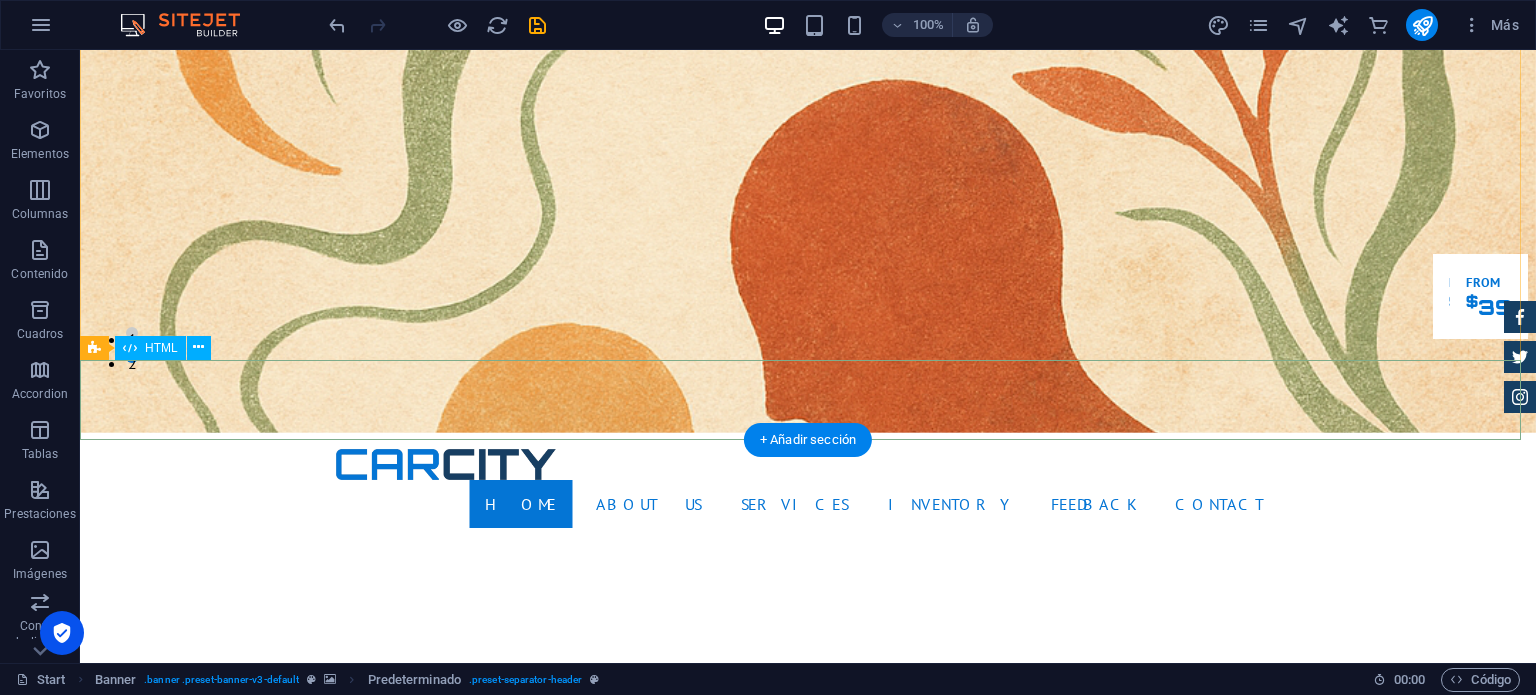 scroll, scrollTop: 282, scrollLeft: 0, axis: vertical 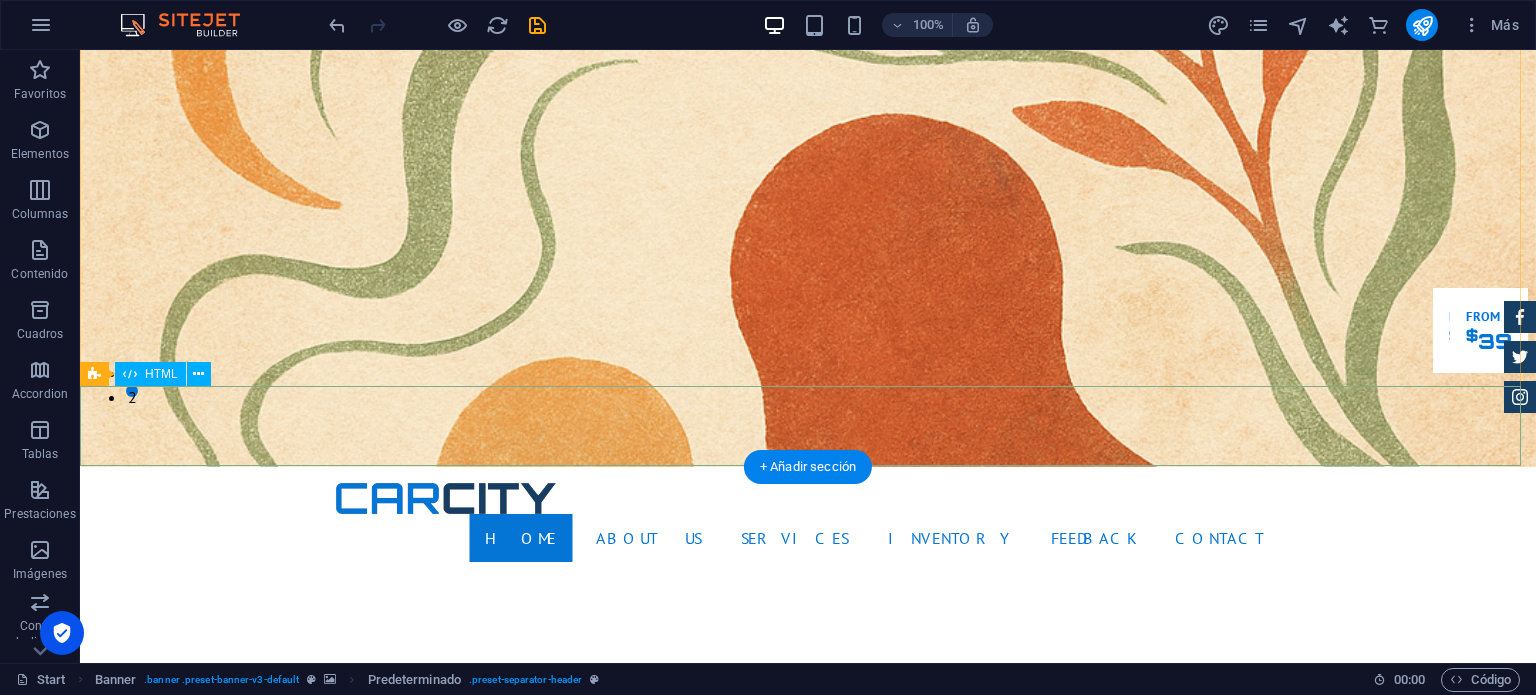 click at bounding box center (808, 1211) 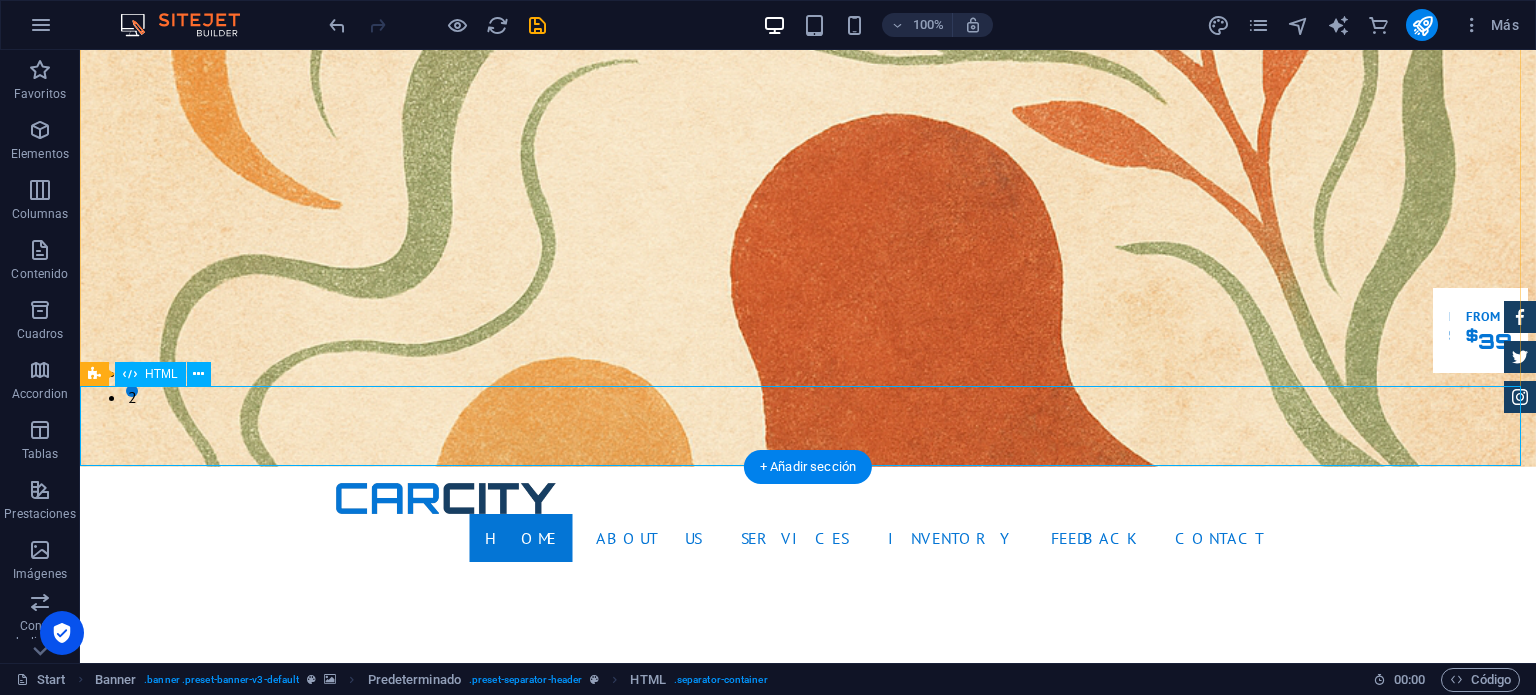 click at bounding box center (808, 1211) 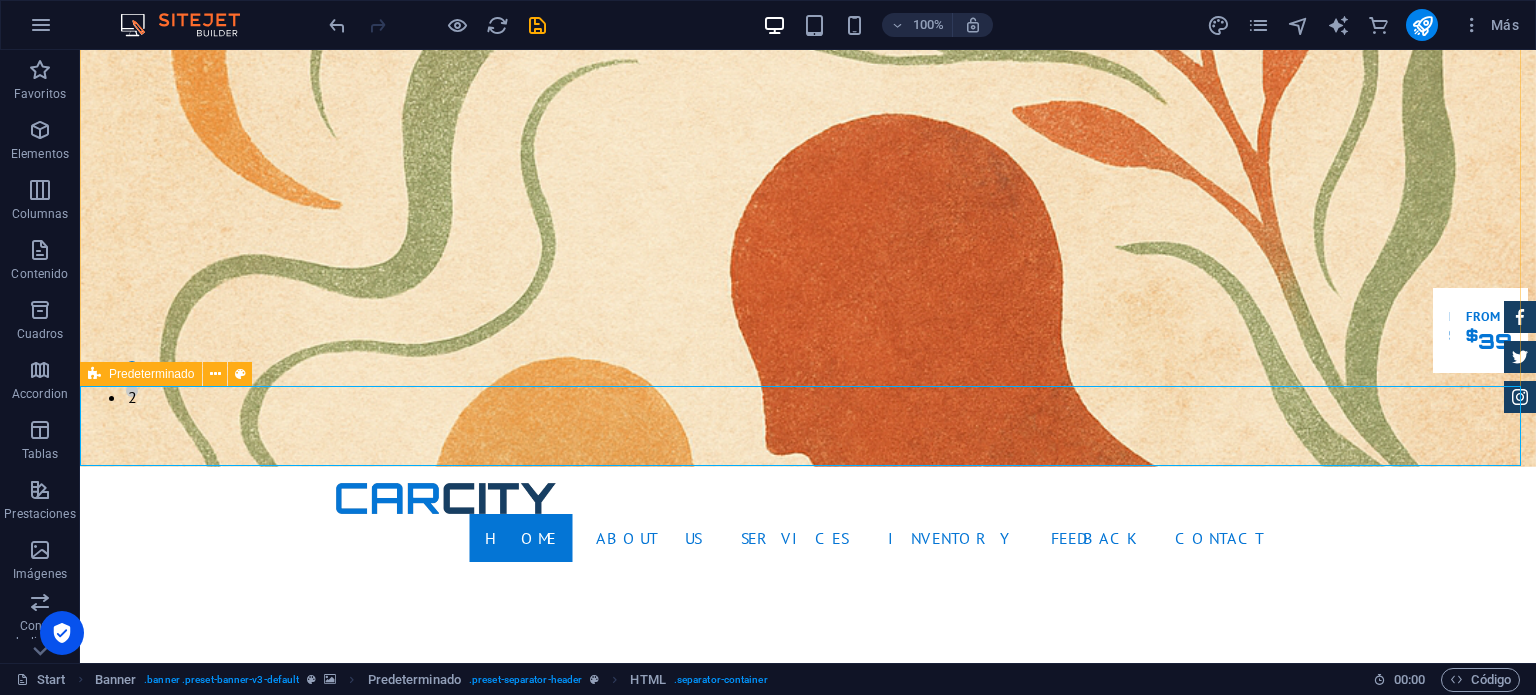 click on "Predeterminado" at bounding box center (141, 374) 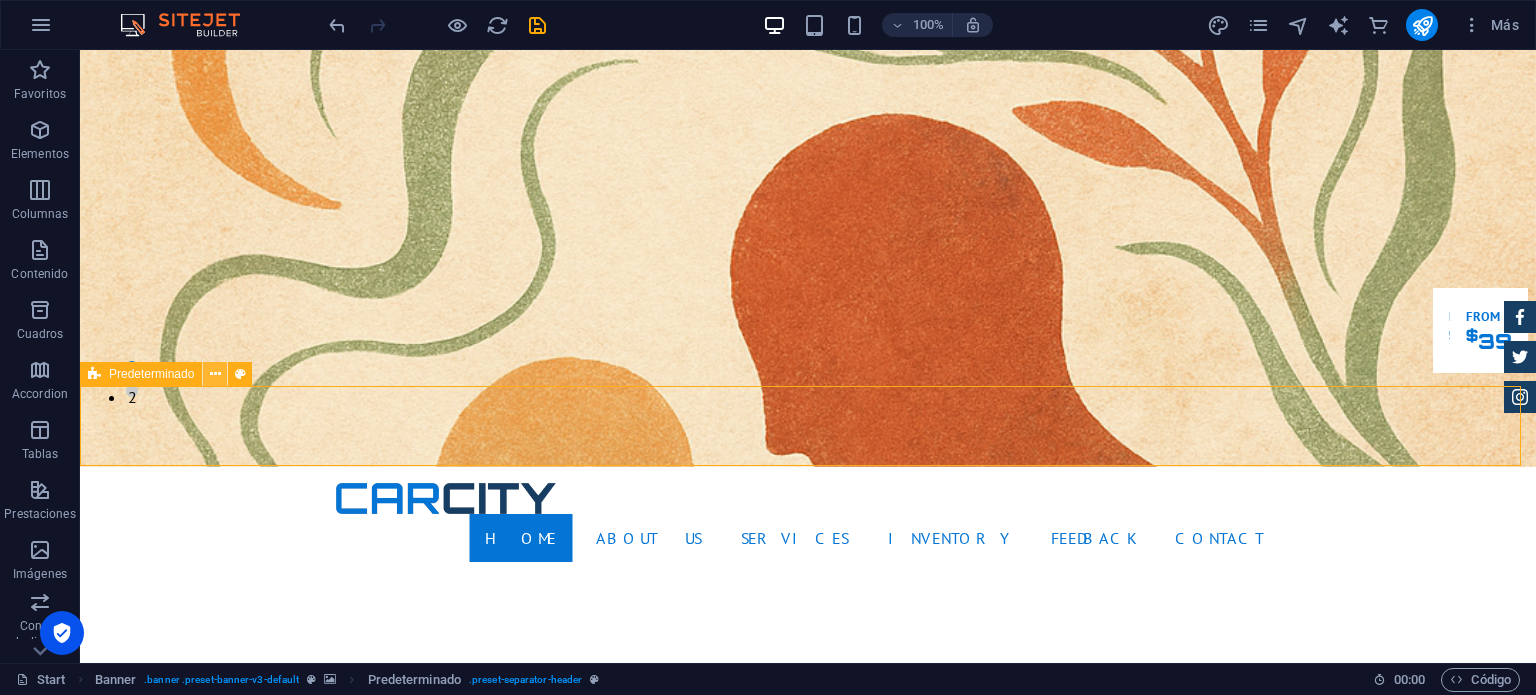 click at bounding box center (215, 374) 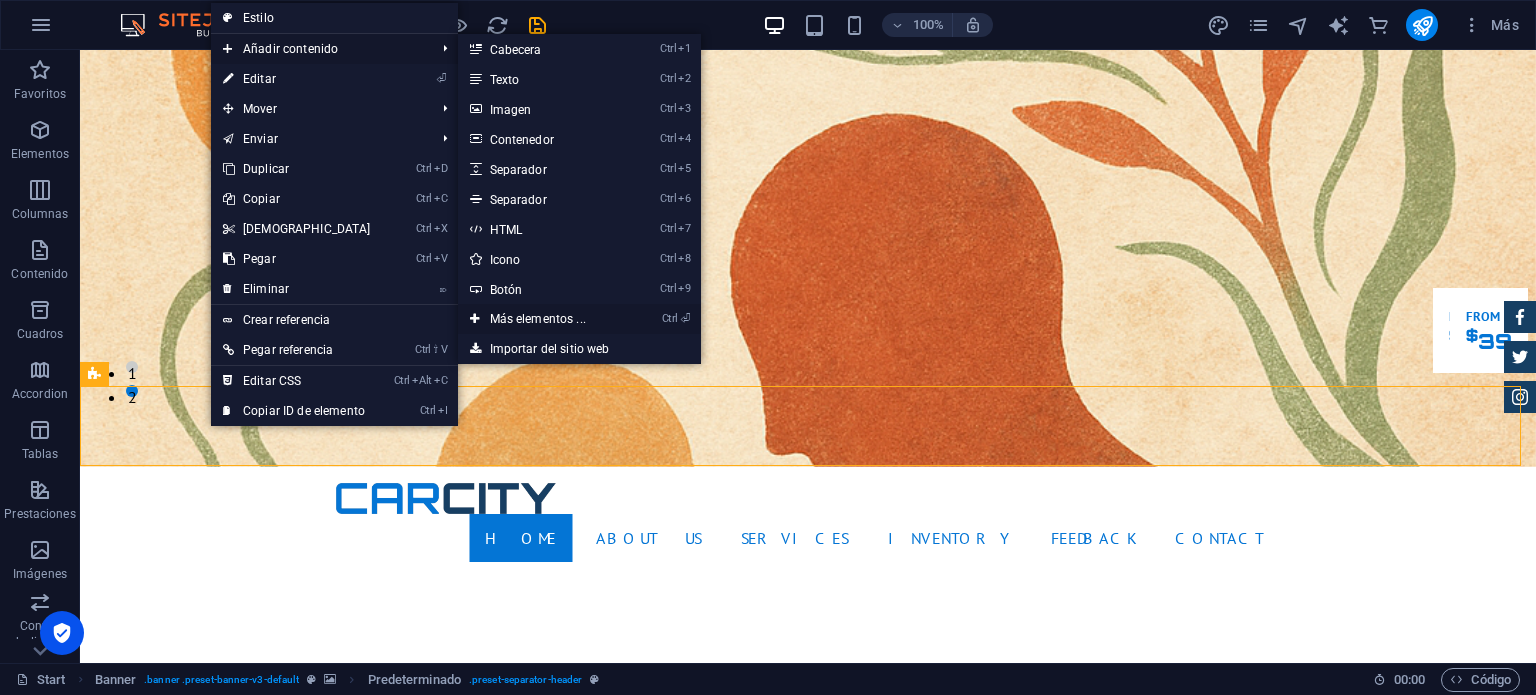 click on "Ctrl ⏎  Más elementos ..." at bounding box center (542, 319) 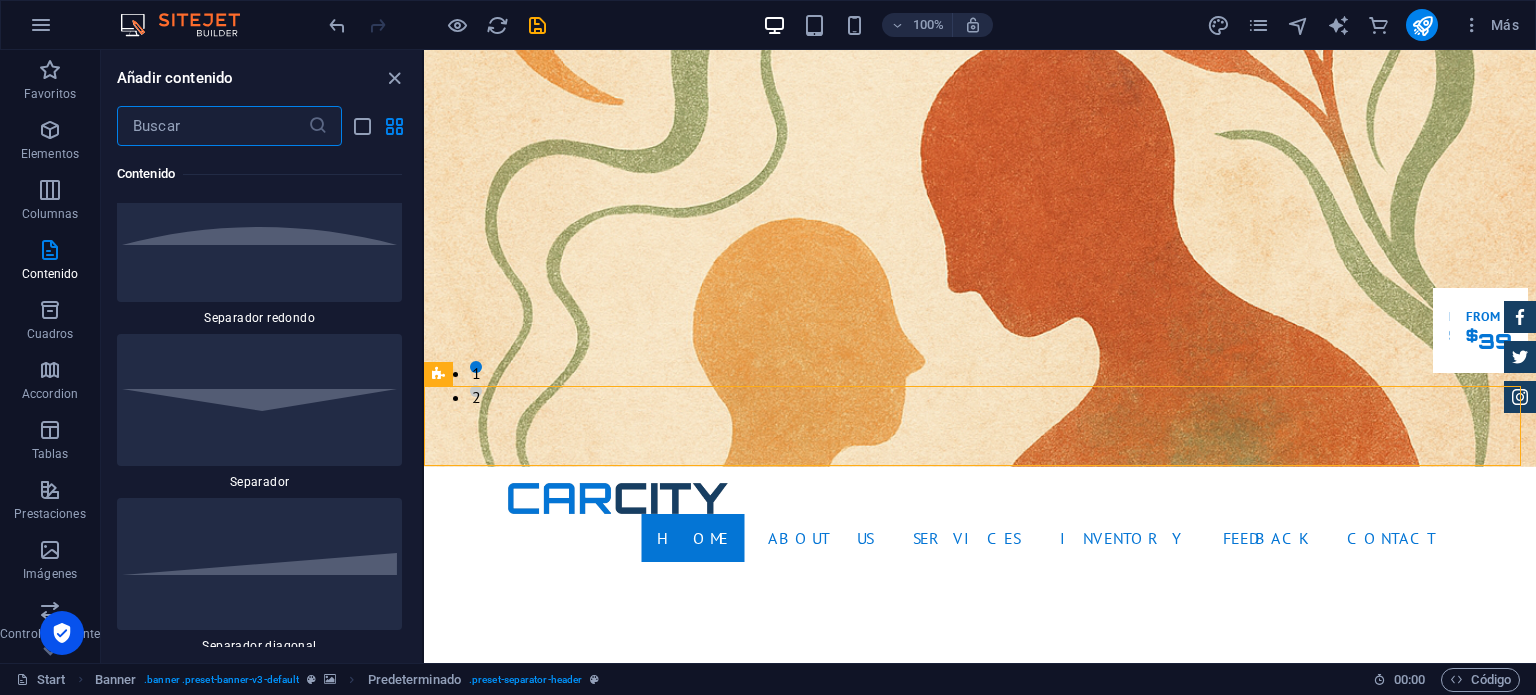 scroll, scrollTop: 9404, scrollLeft: 0, axis: vertical 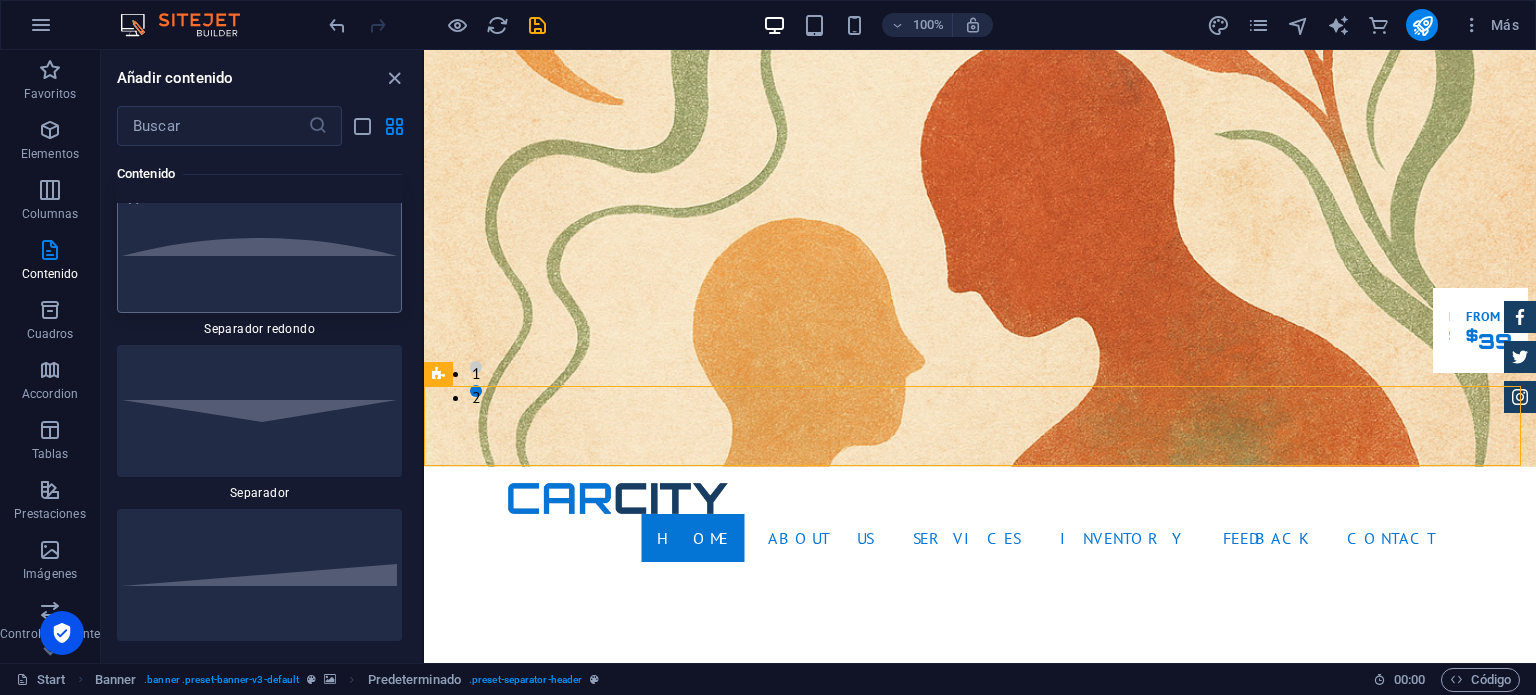 click at bounding box center [259, 247] 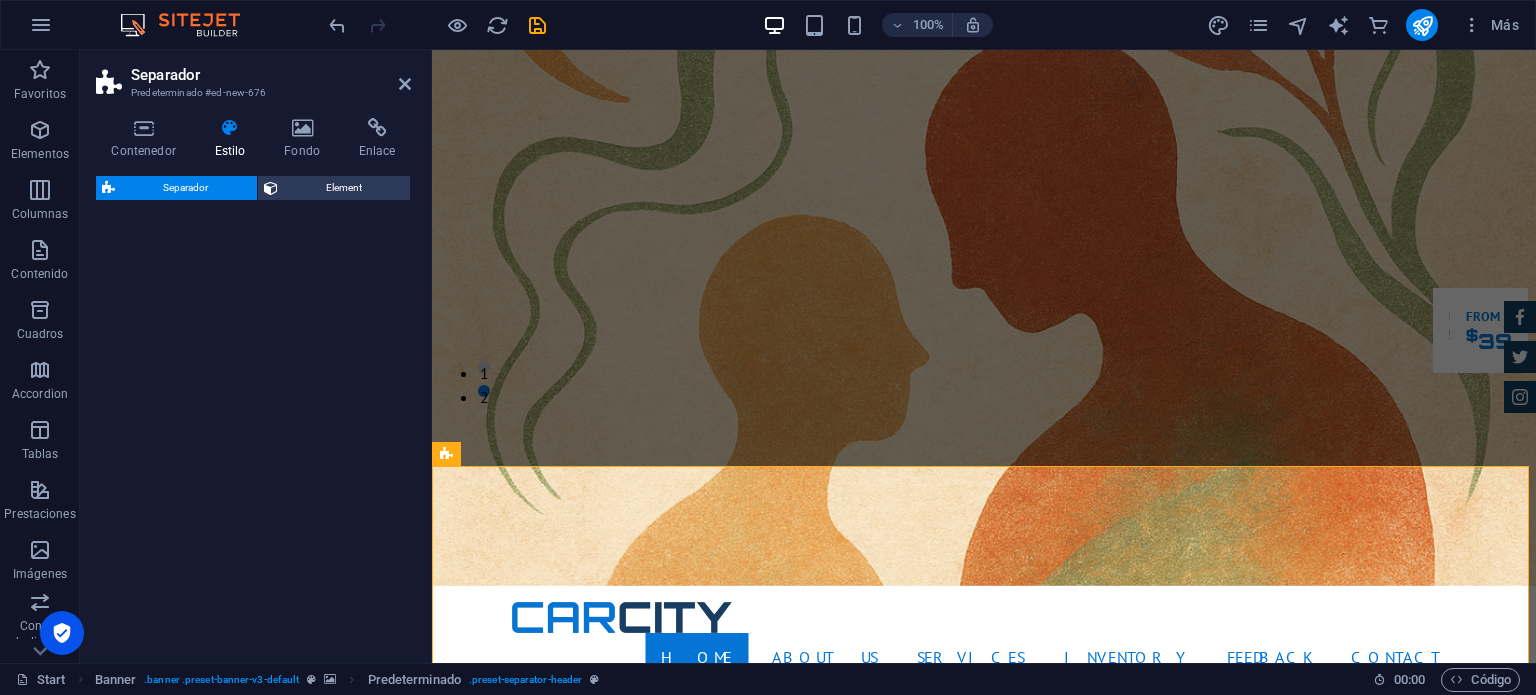 select on "circle" 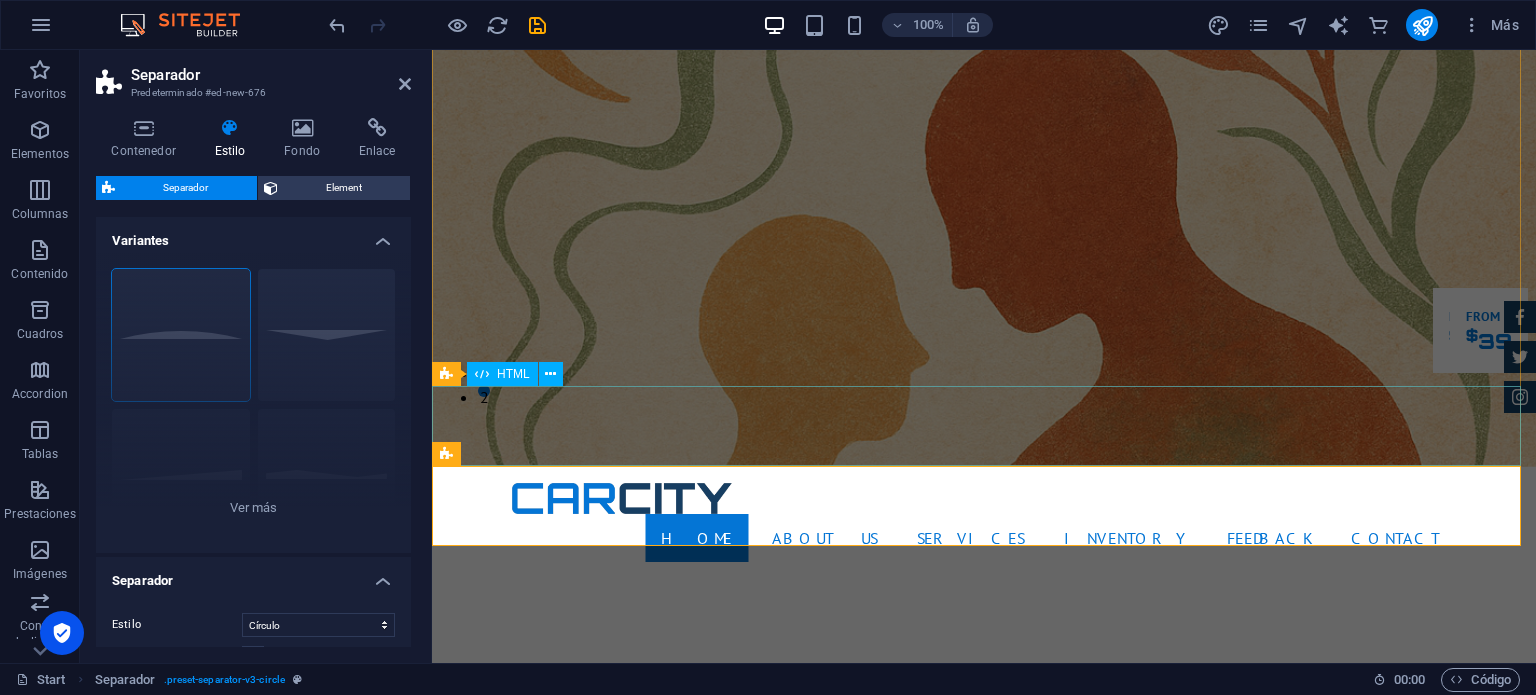 click at bounding box center (984, 1211) 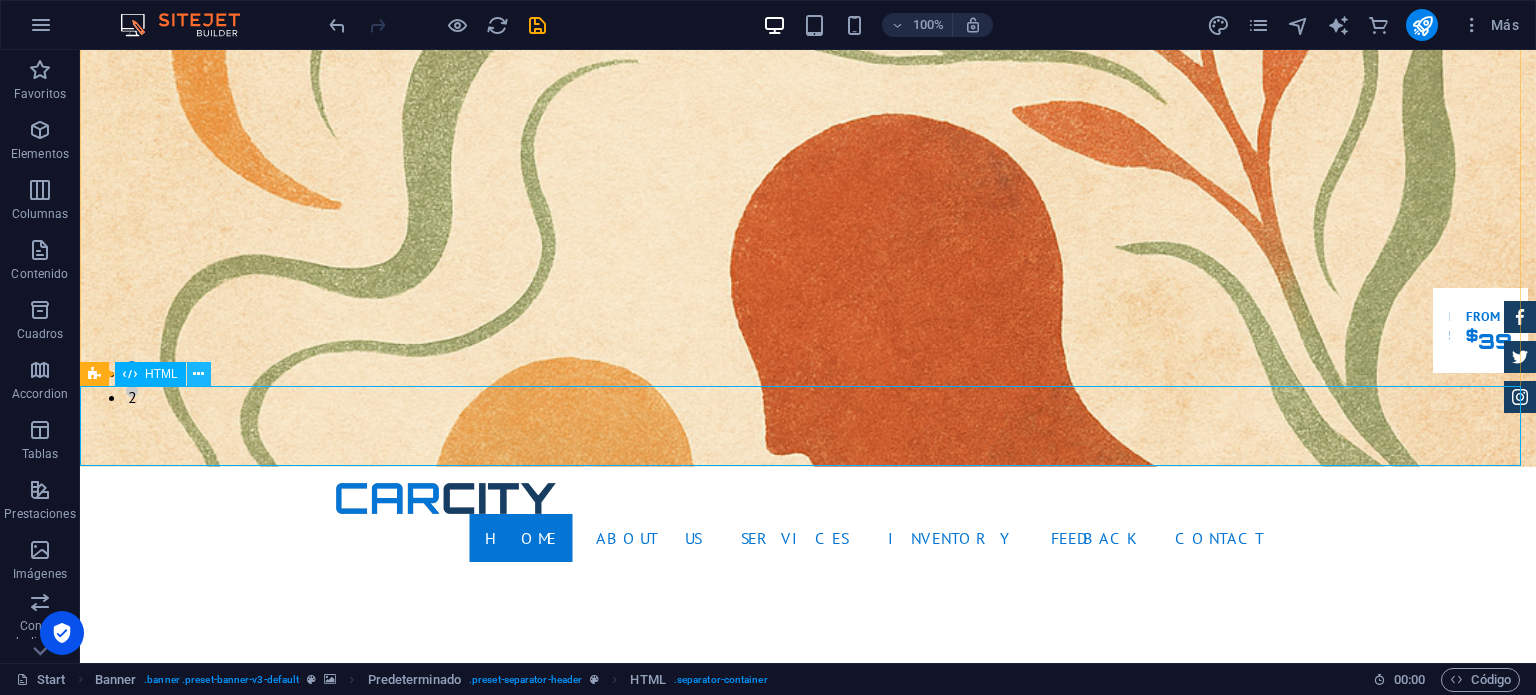 click at bounding box center (198, 374) 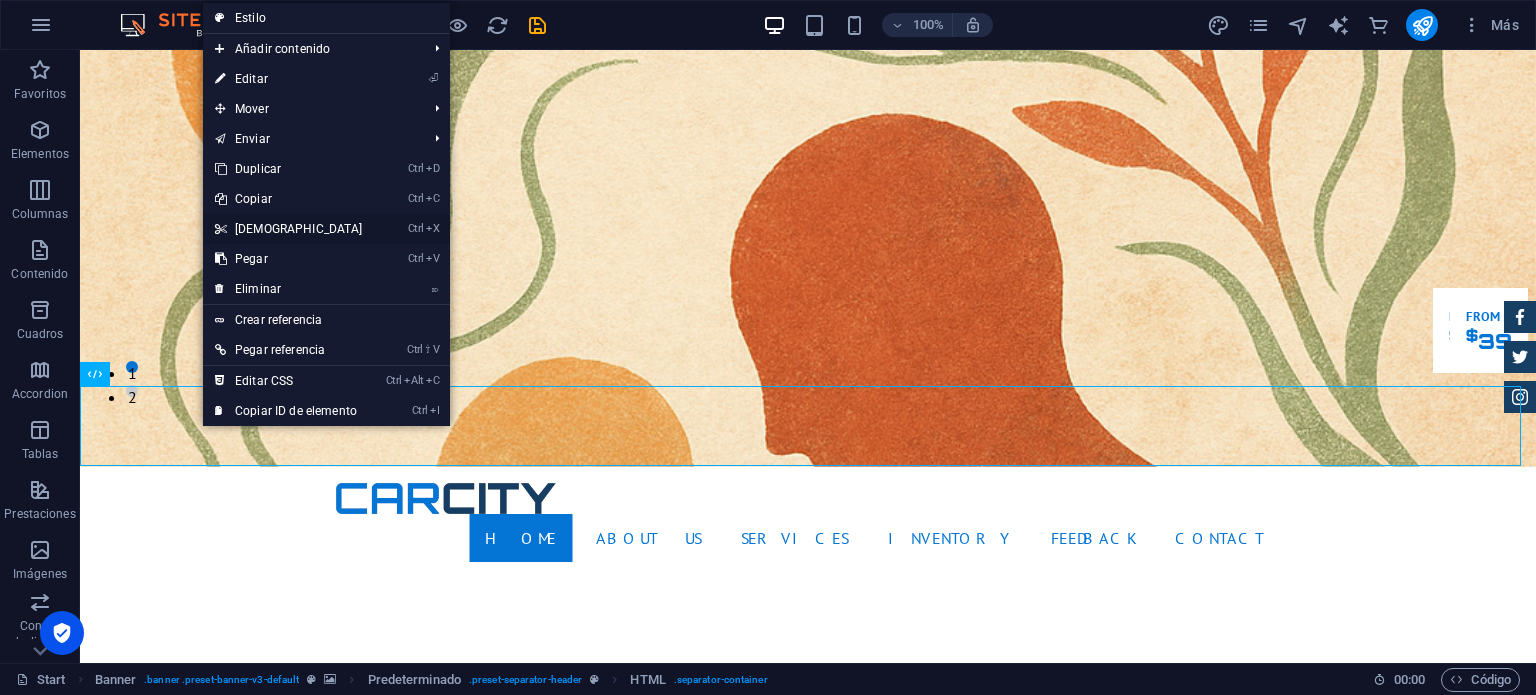 click on "Ctrl X  Cortar" at bounding box center (289, 229) 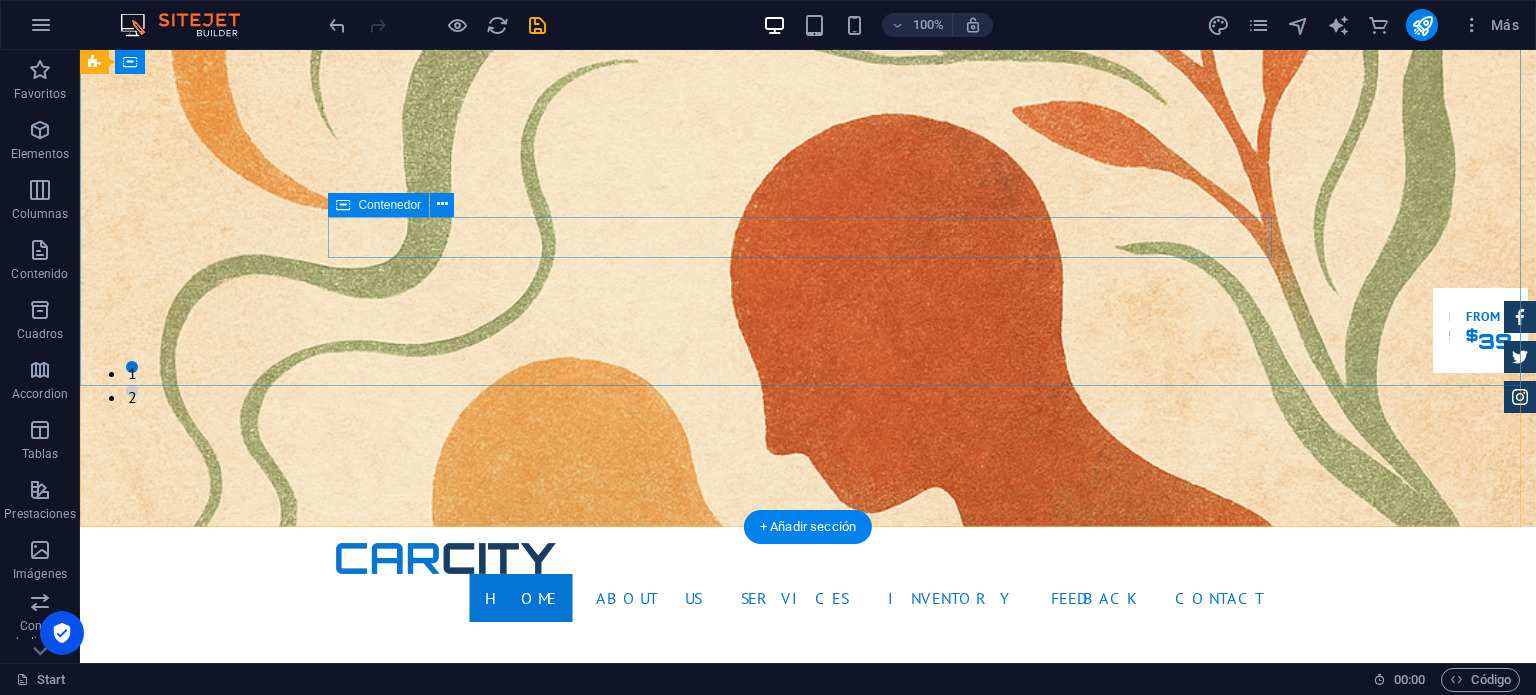 click on "Our Inventory   Make an appointment" at bounding box center (808, 1055) 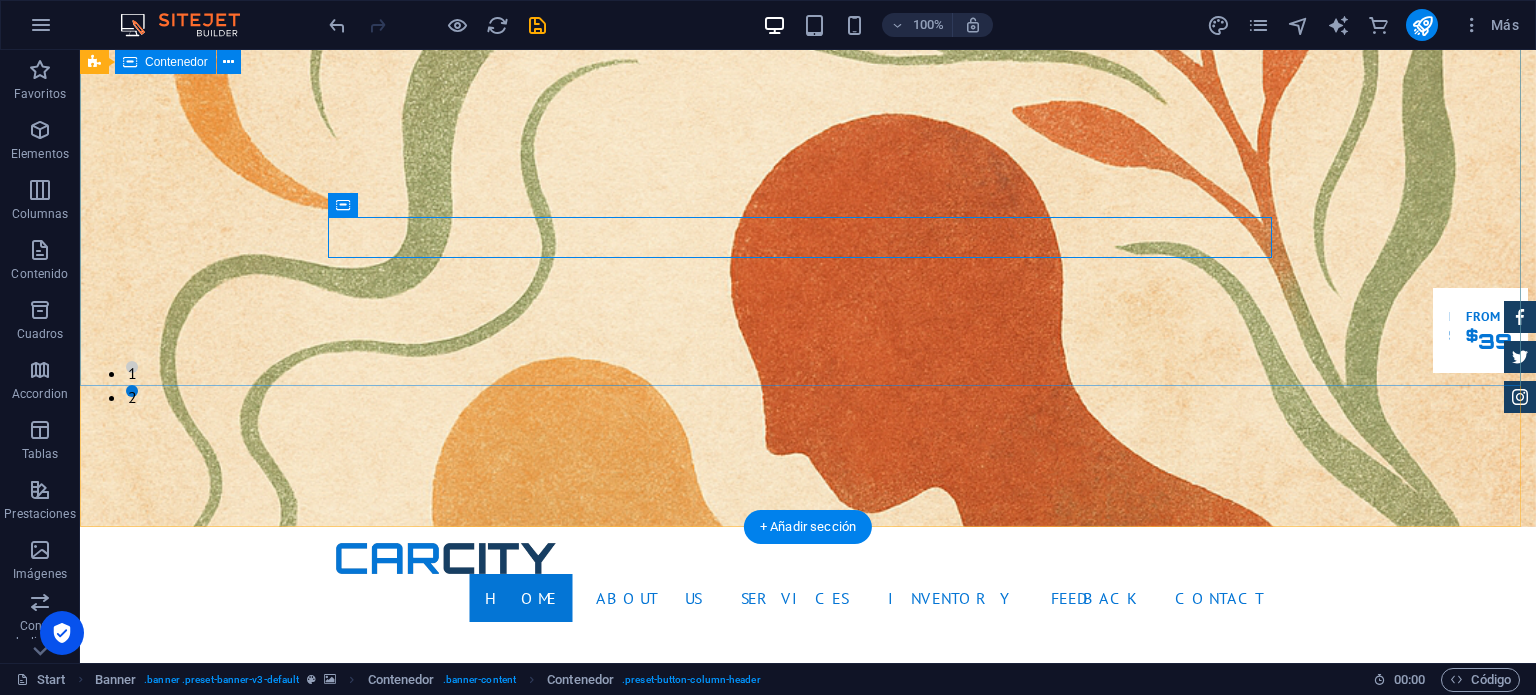 click on "GReat Deals. Great Cars. Lorem ipsum dolor sit amet, consetetur sadipscing elitr, sed diam nonumy eirmod tempor invidunt ut labore et dolore magna aliquyam erat.  Our Inventory   Make an appointment" at bounding box center (808, 934) 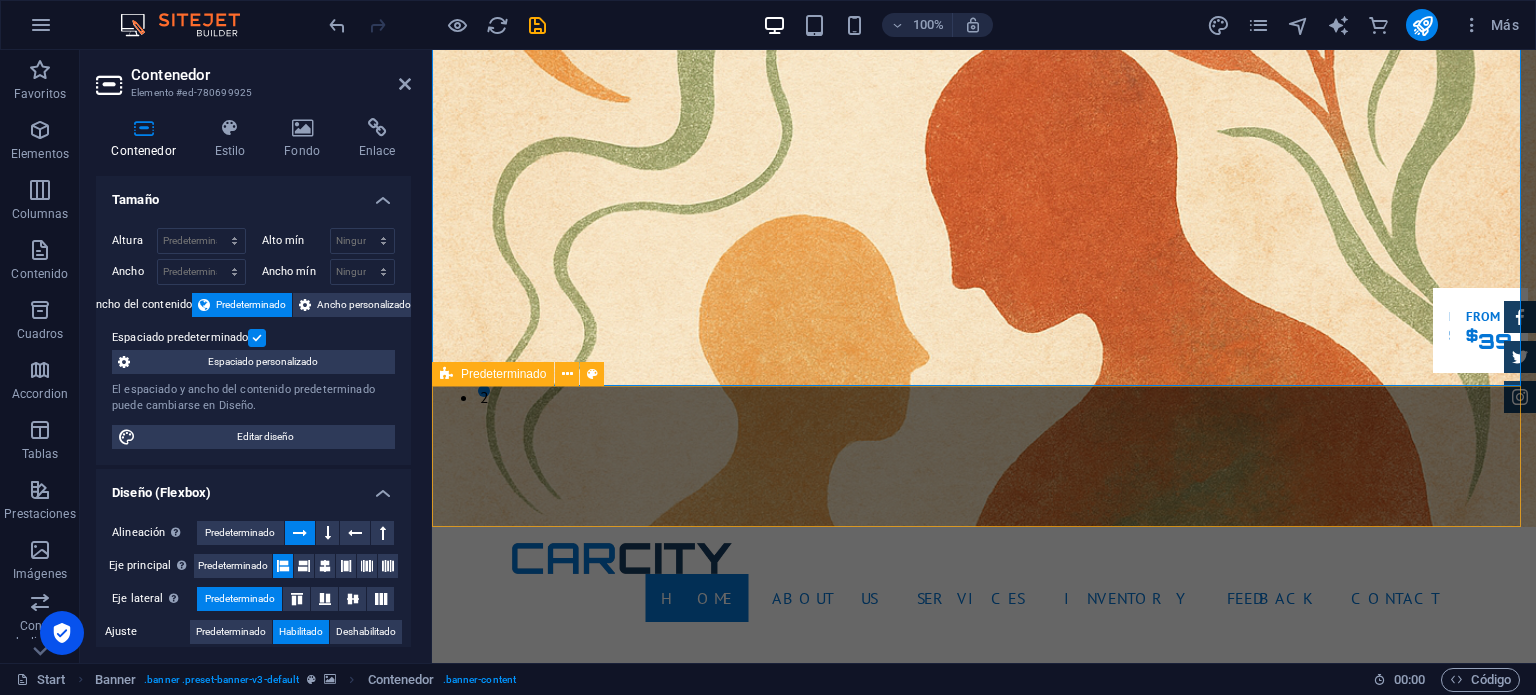 click on "Suelta el contenido aquí o  Añadir elementos  Pegar portapapeles" at bounding box center (984, 1302) 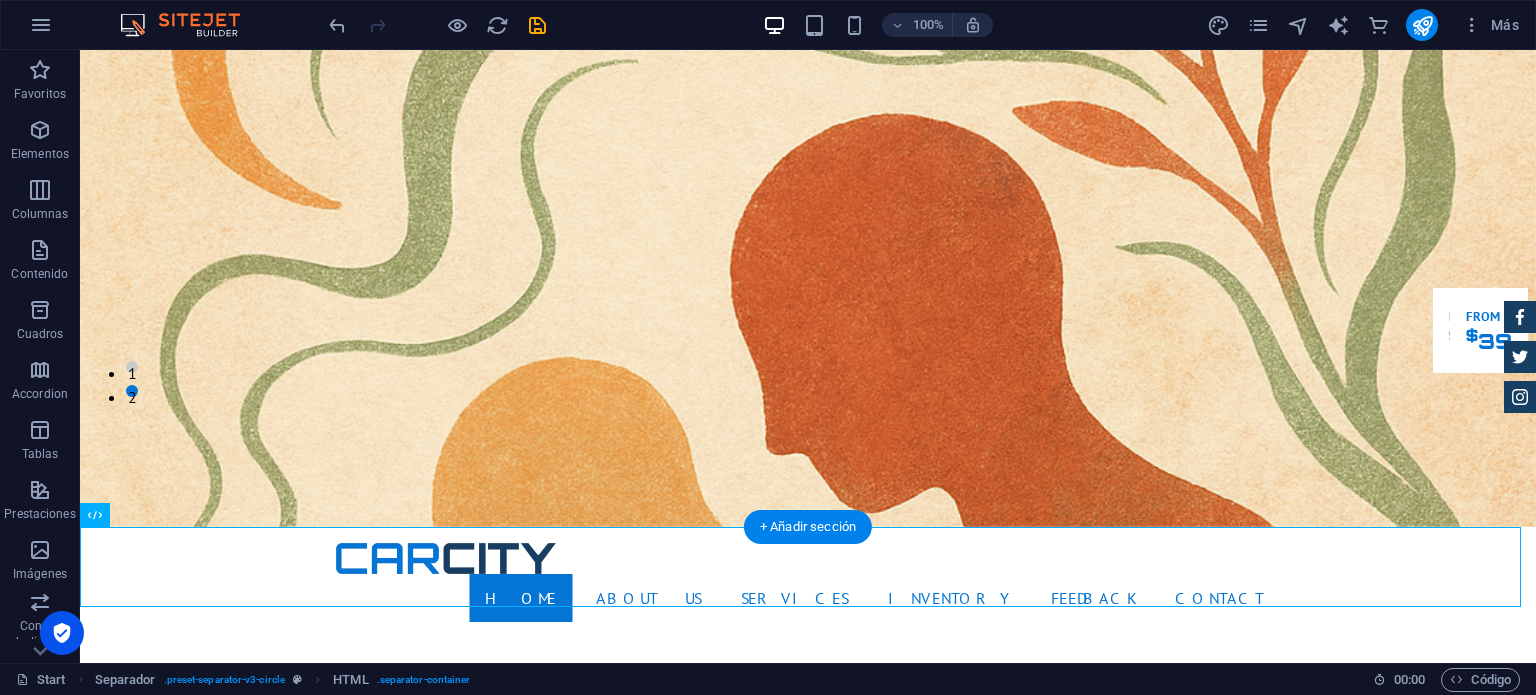 drag, startPoint x: 695, startPoint y: 587, endPoint x: 703, endPoint y: 439, distance: 148.21606 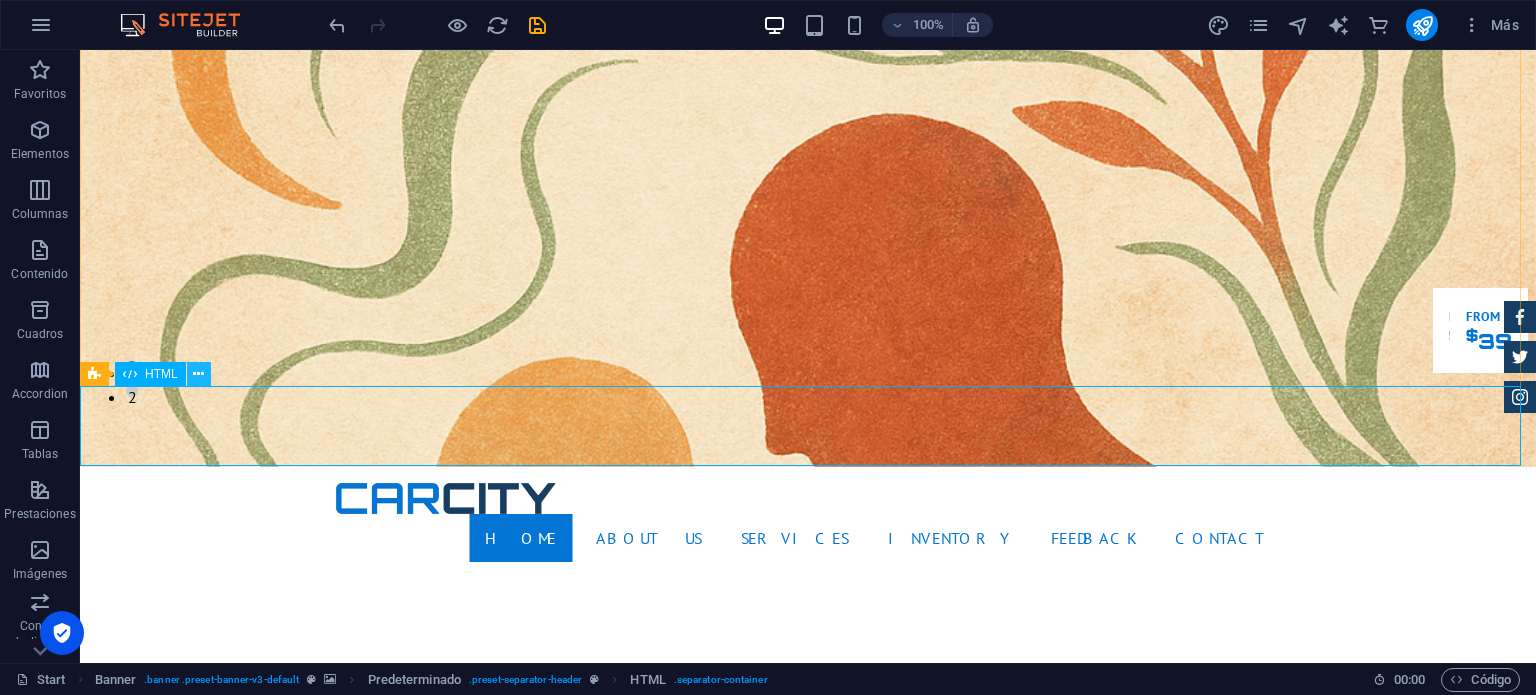 click at bounding box center [199, 374] 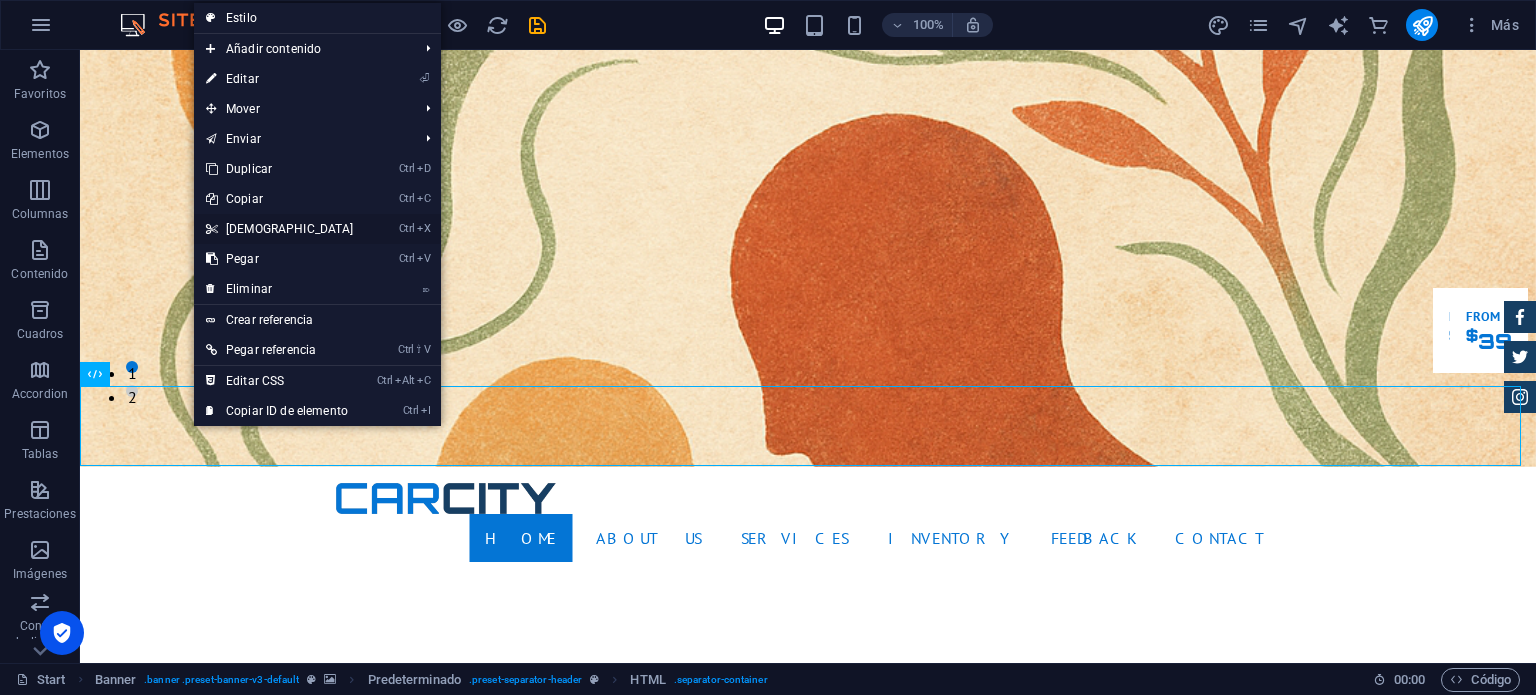click on "Ctrl X  Cortar" at bounding box center (280, 229) 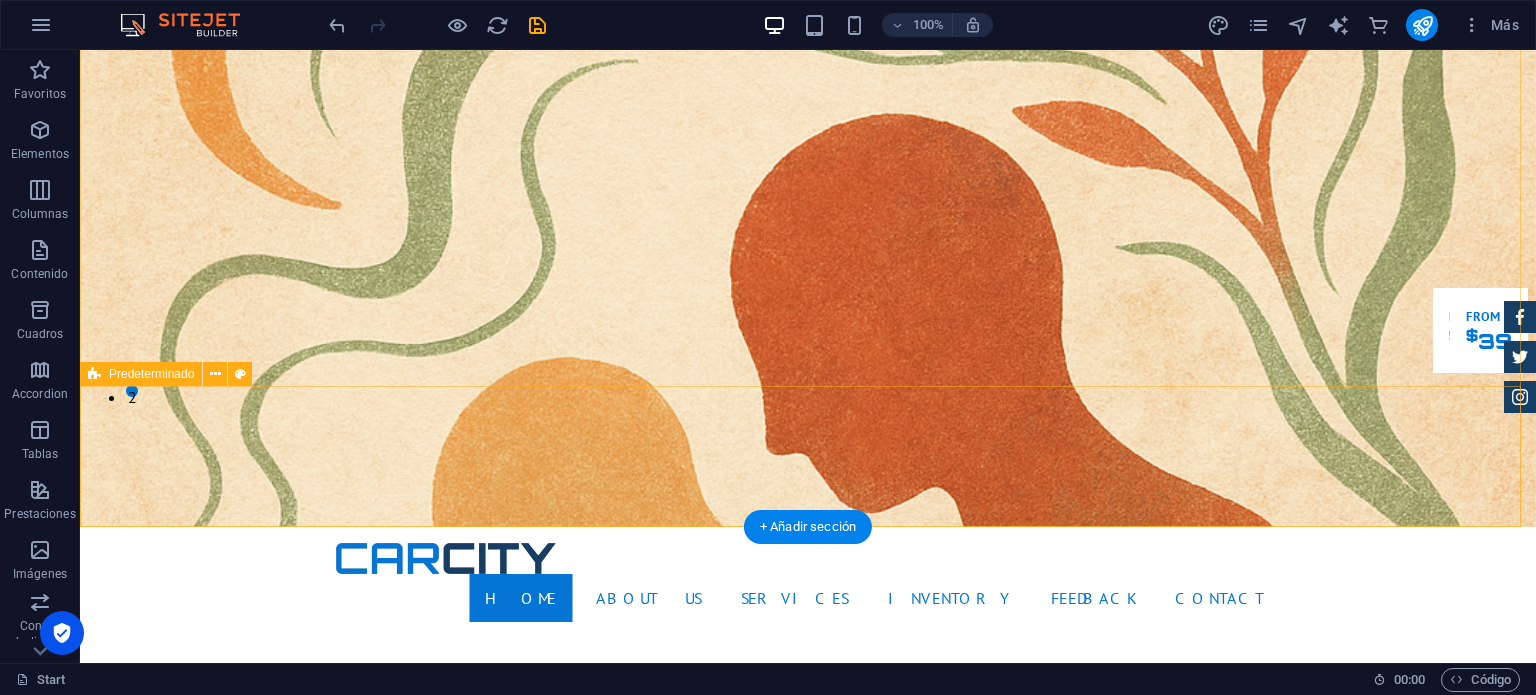 click on "Añadir elementos" at bounding box center (879, 1272) 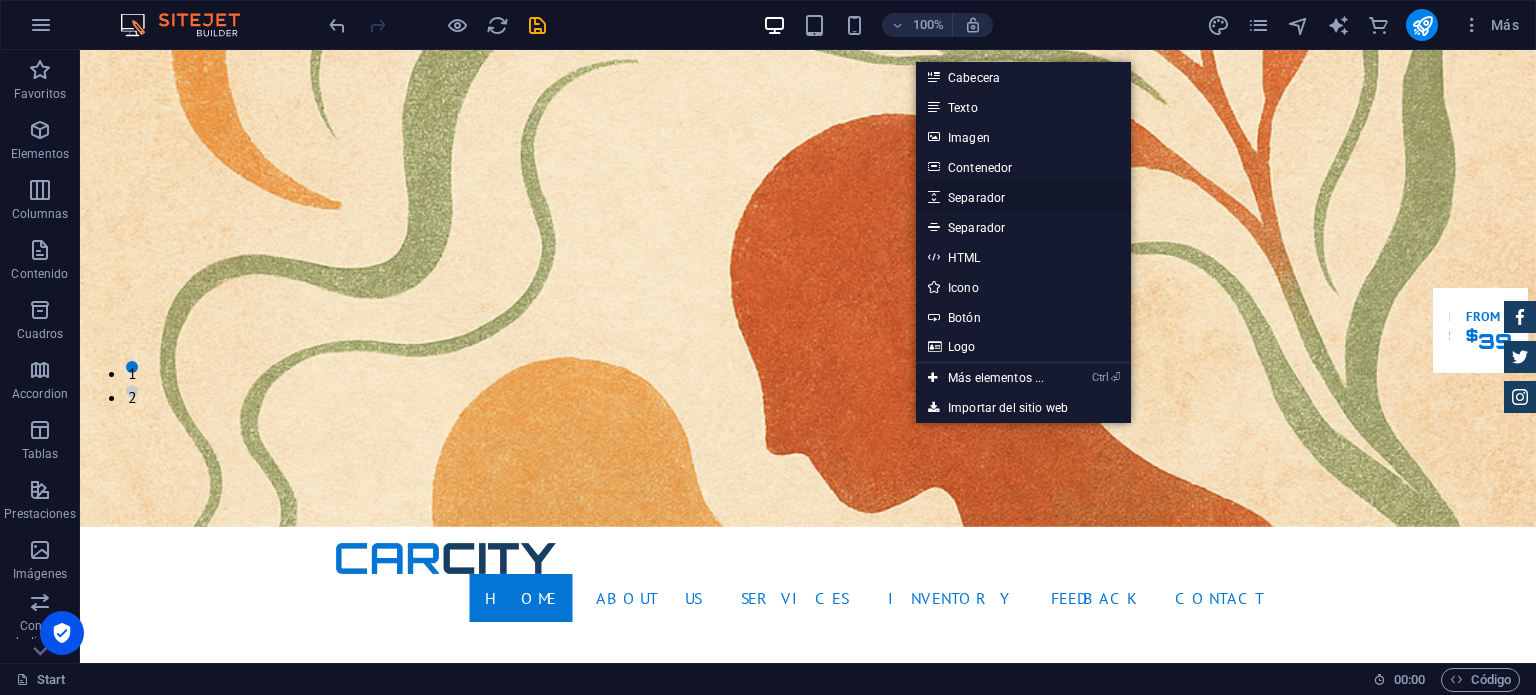 click on "Separador" at bounding box center [1023, 197] 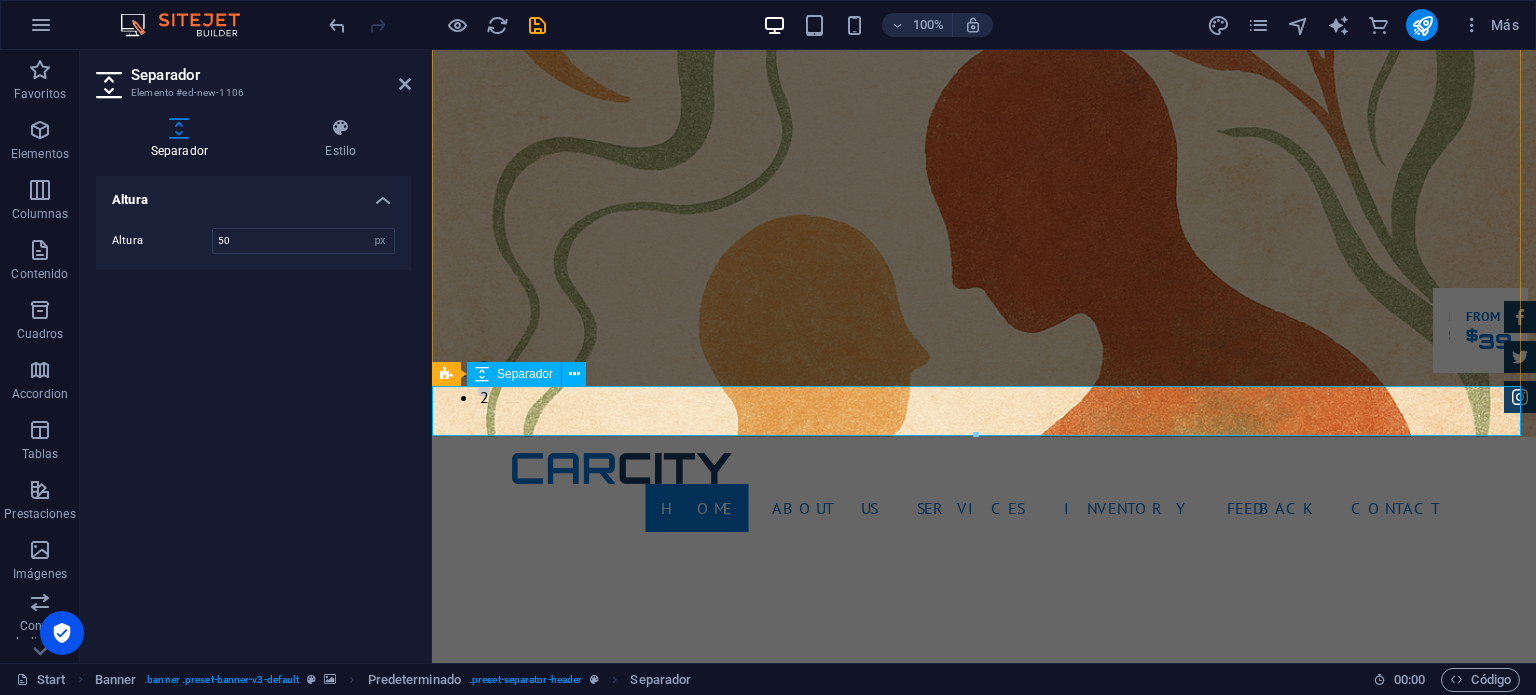 click at bounding box center (984, 1166) 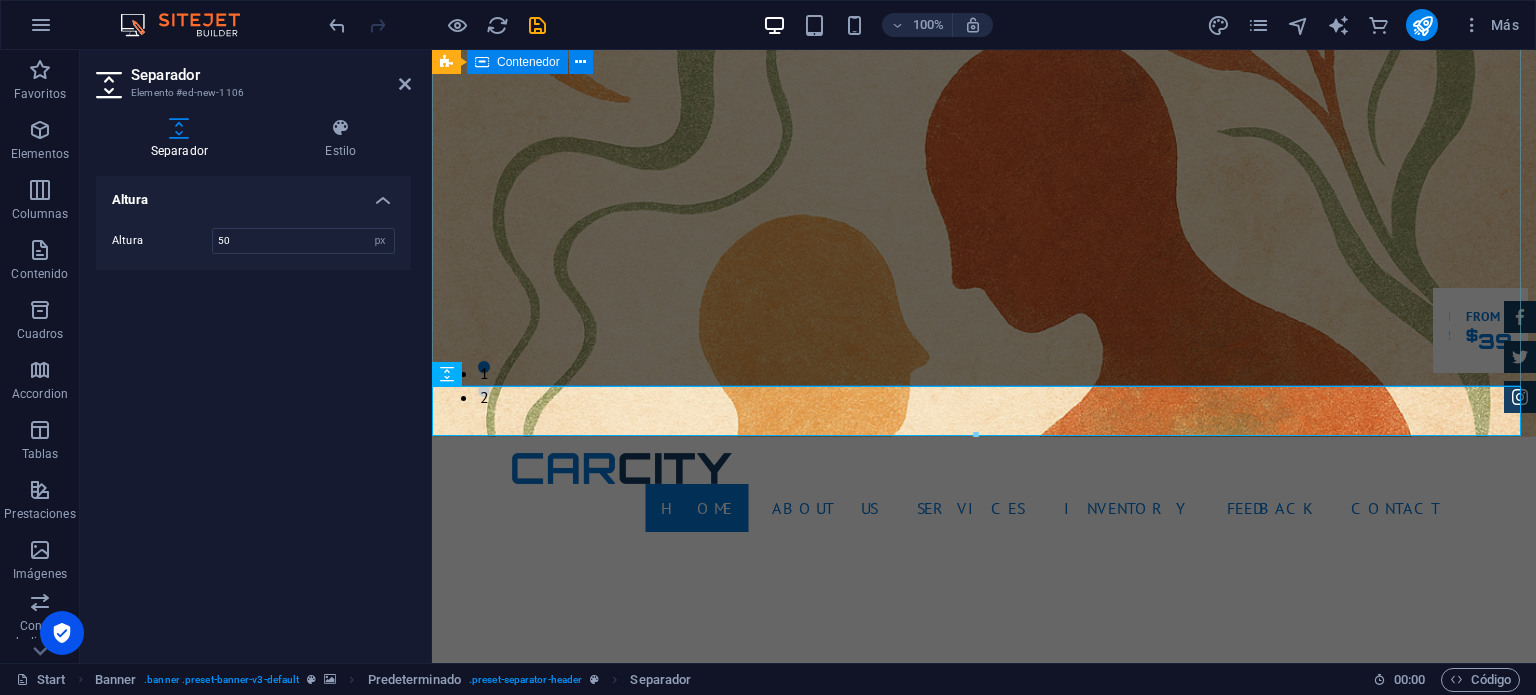 click on "GReat Deals. Great Cars. Lorem ipsum dolor sit amet, consetetur sadipscing elitr, sed diam nonumy eirmod tempor invidunt ut labore et dolore magna aliquyam erat.  Our Inventory   Make an appointment" at bounding box center (984, 844) 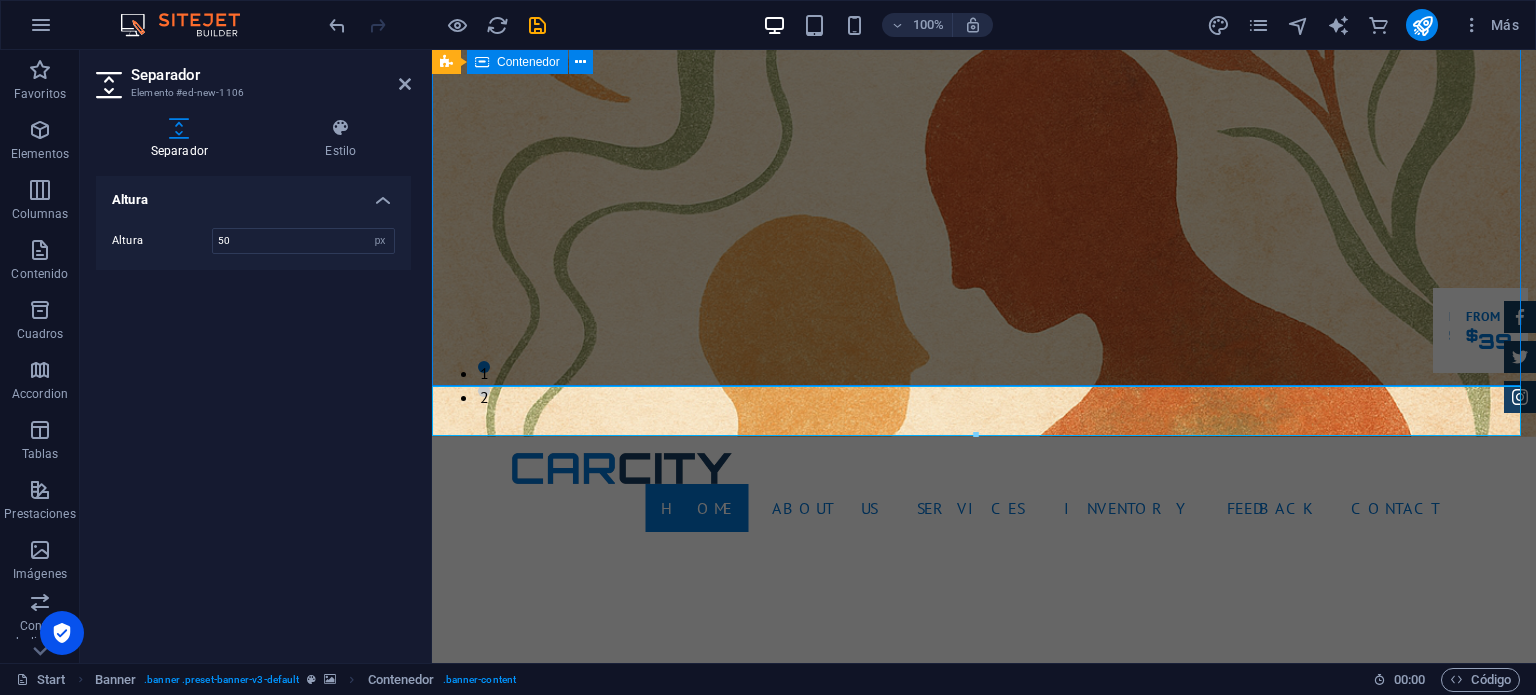 click on "GReat Deals. Great Cars. Lorem ipsum dolor sit amet, consetetur sadipscing elitr, sed diam nonumy eirmod tempor invidunt ut labore et dolore magna aliquyam erat.  Our Inventory   Make an appointment" at bounding box center [984, 844] 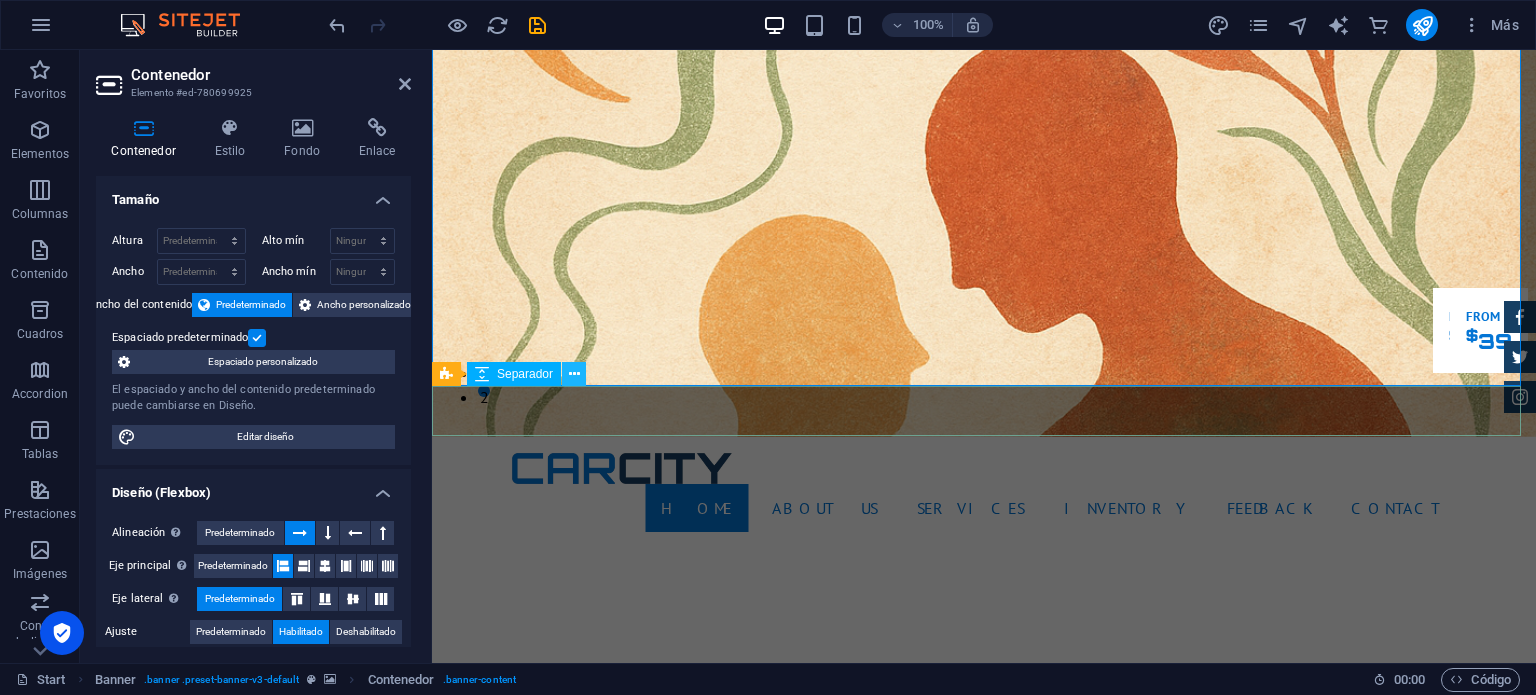 click at bounding box center [574, 374] 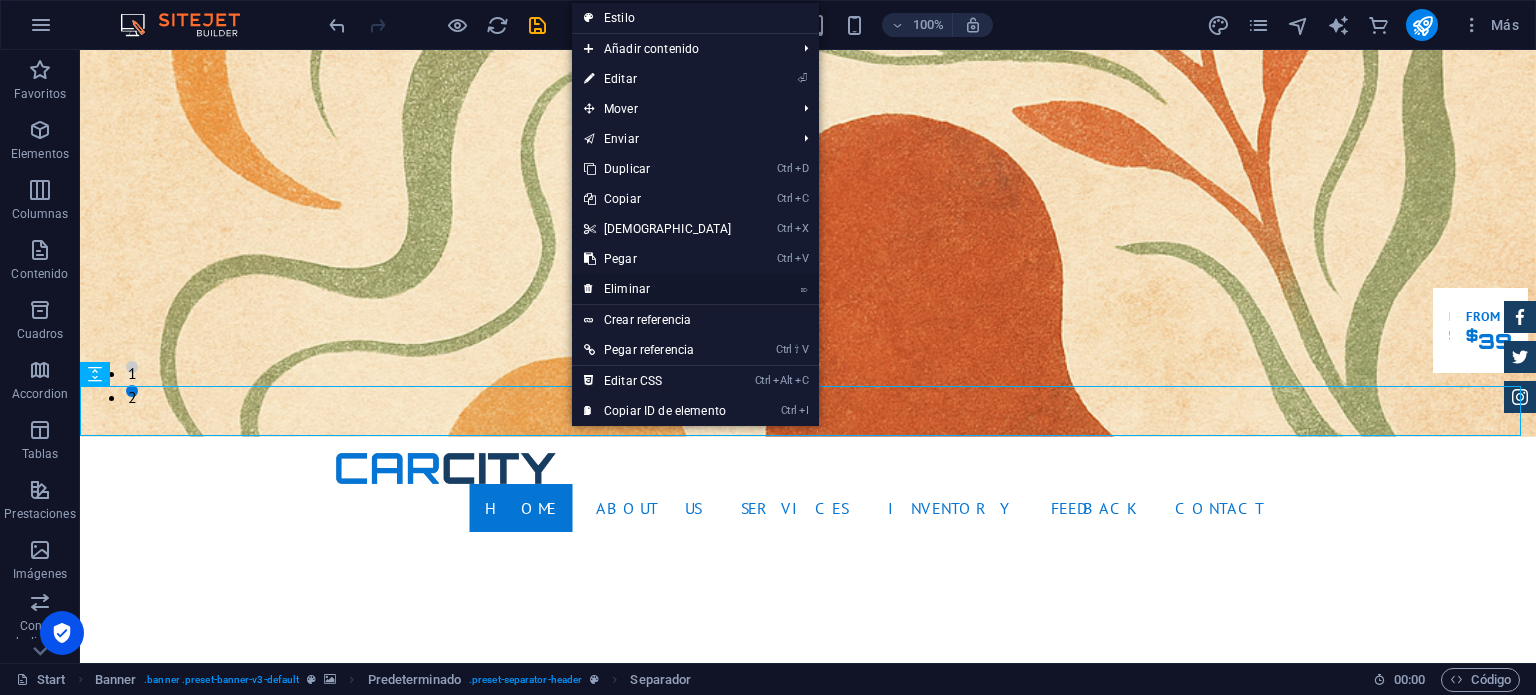 click on "⌦  Eliminar" at bounding box center (658, 289) 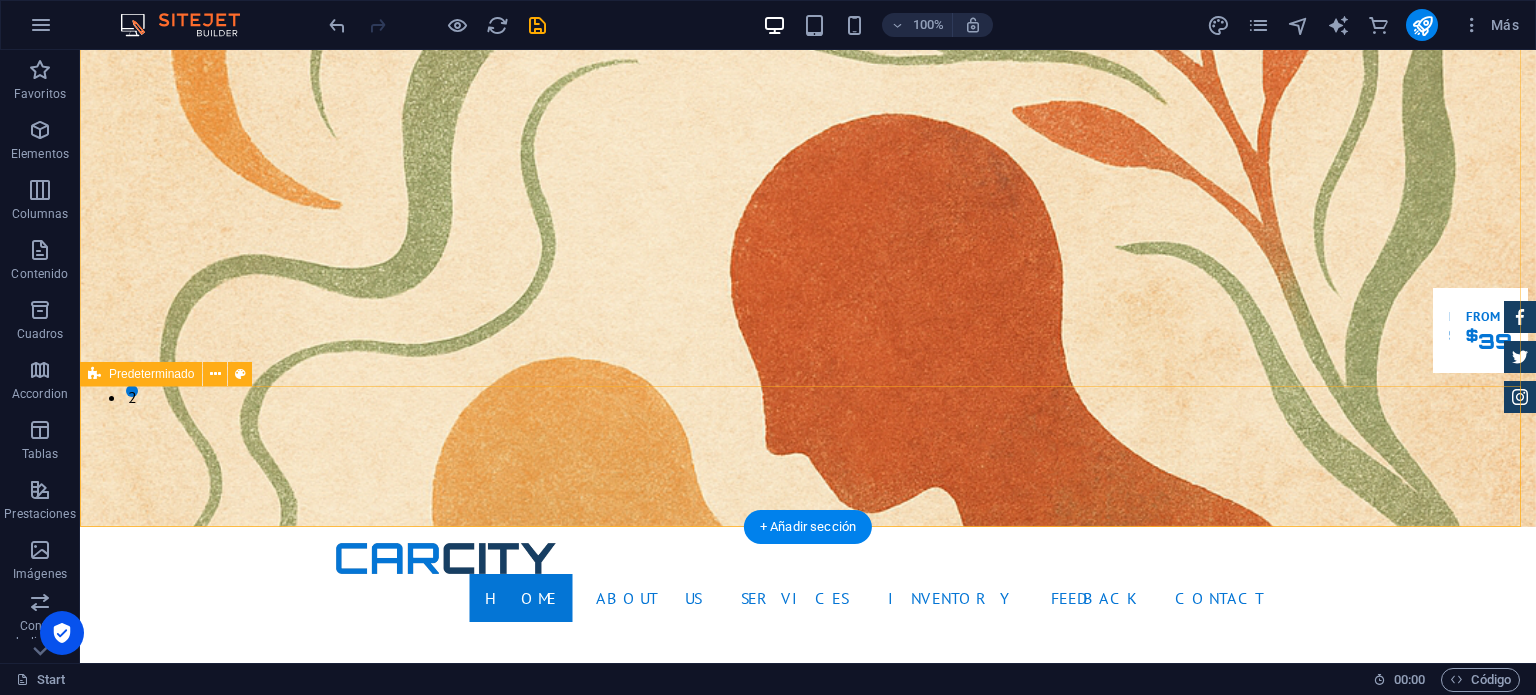 click on "Añadir elementos" at bounding box center [879, 1272] 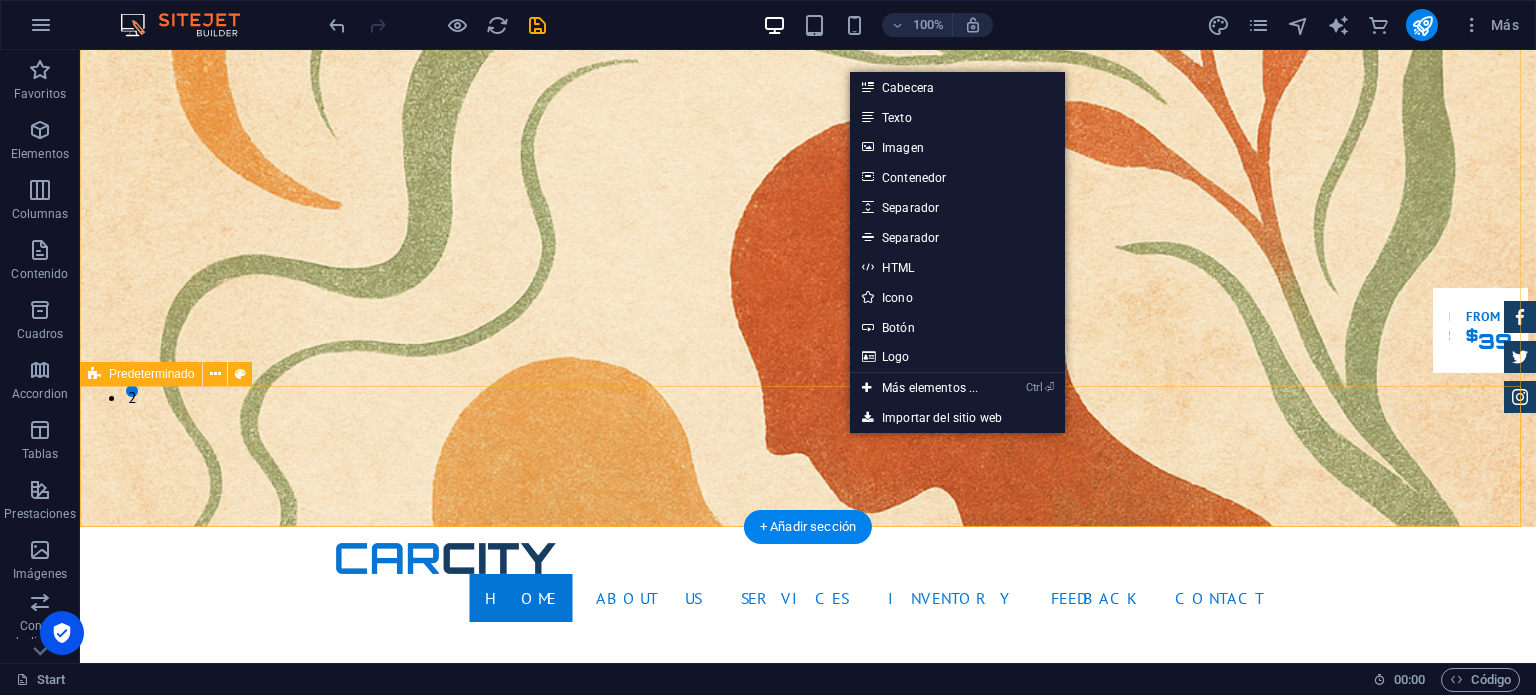 click on "Añadir elementos" at bounding box center (879, 1272) 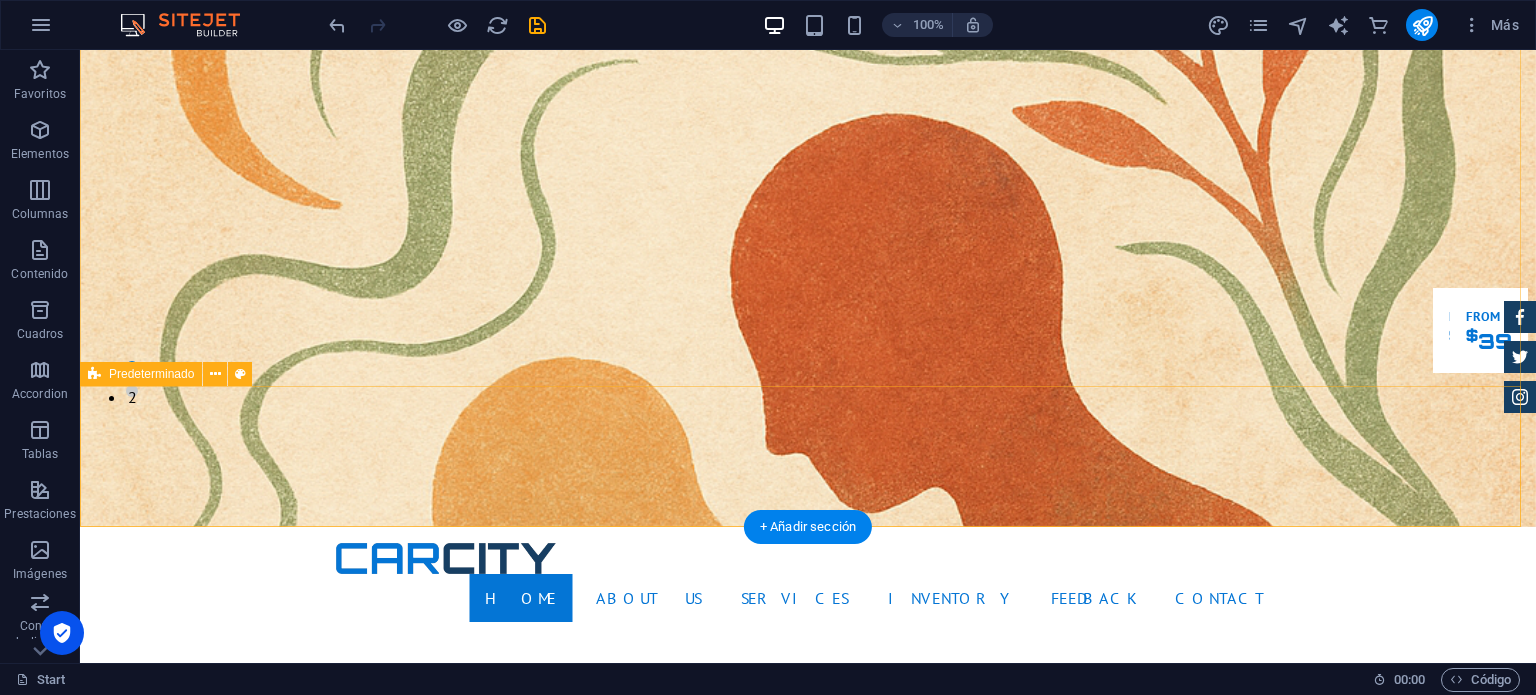 click on "Añadir elementos" at bounding box center (879, 1272) 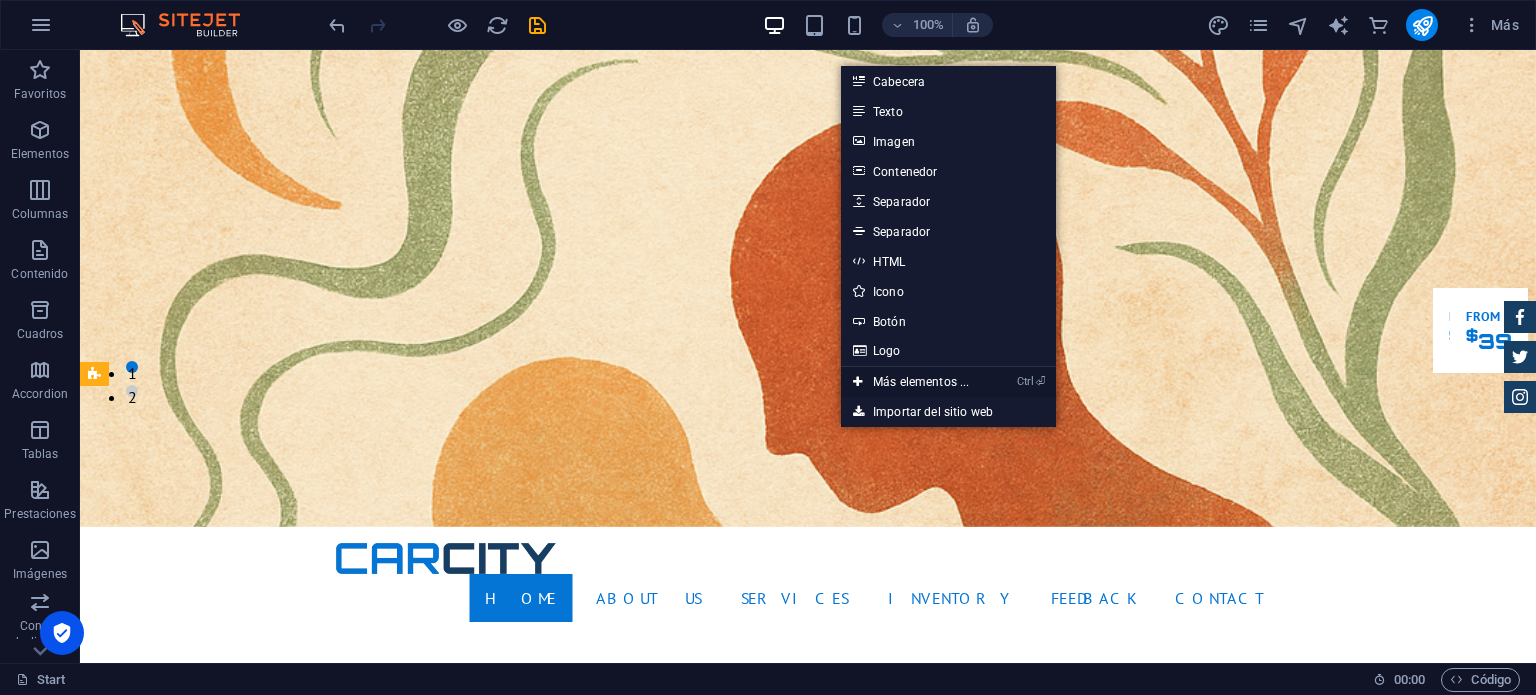 click on "Ctrl ⏎  Más elementos ..." at bounding box center [911, 382] 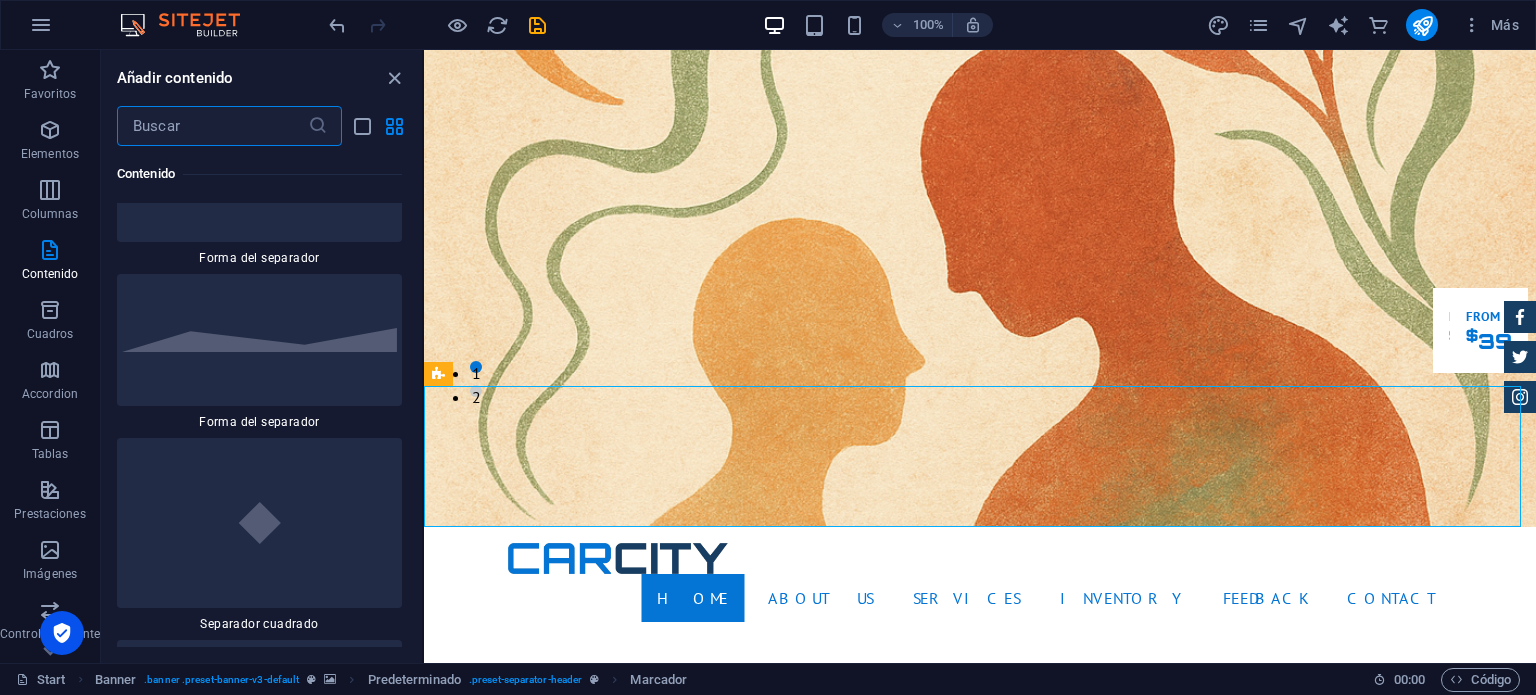 scroll, scrollTop: 9965, scrollLeft: 0, axis: vertical 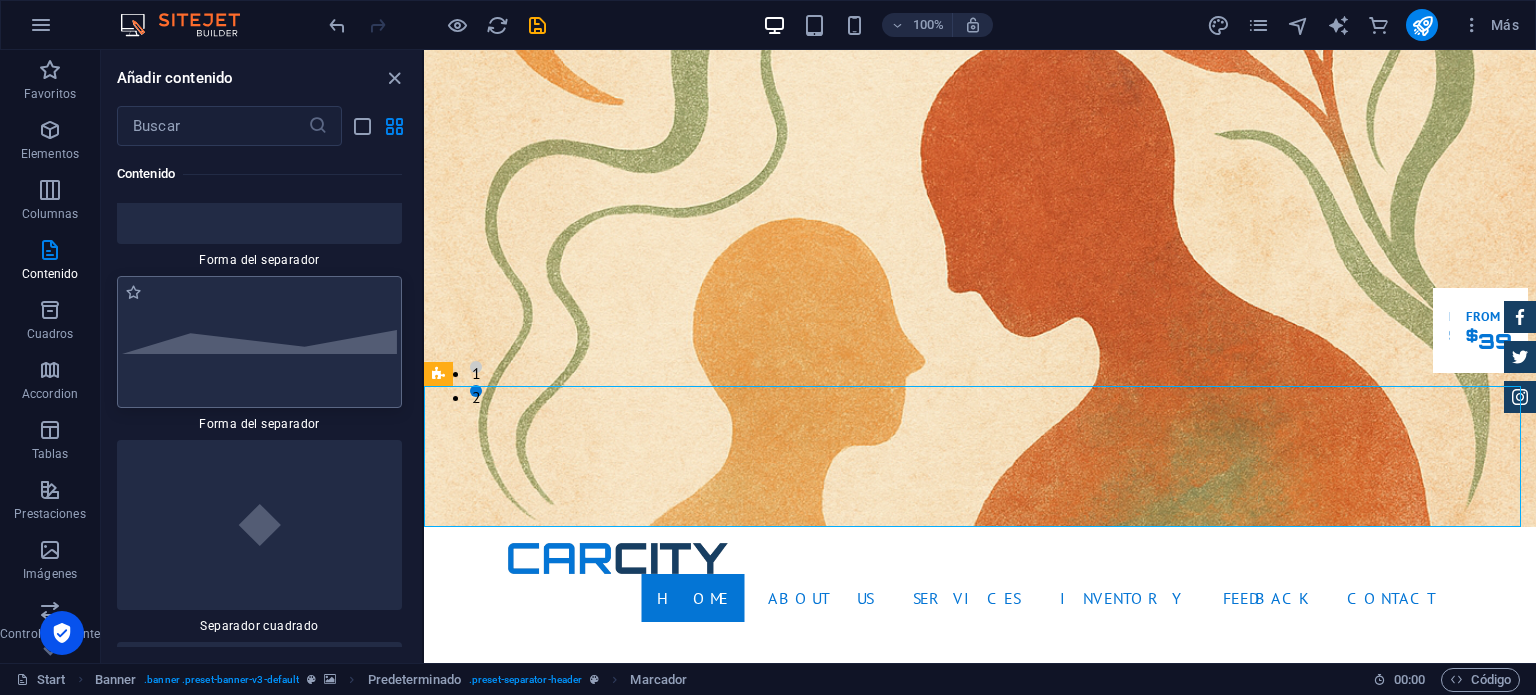 click at bounding box center [259, 342] 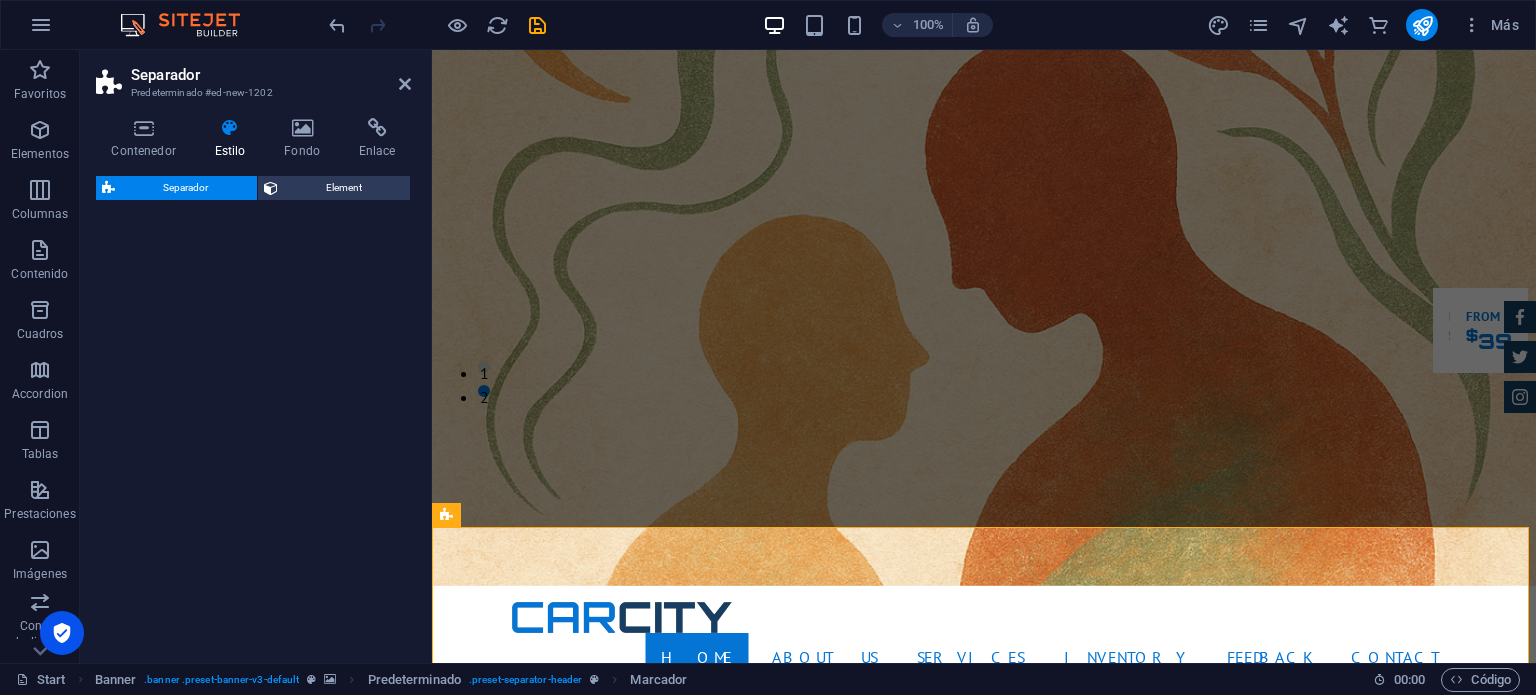 select on "polygon2" 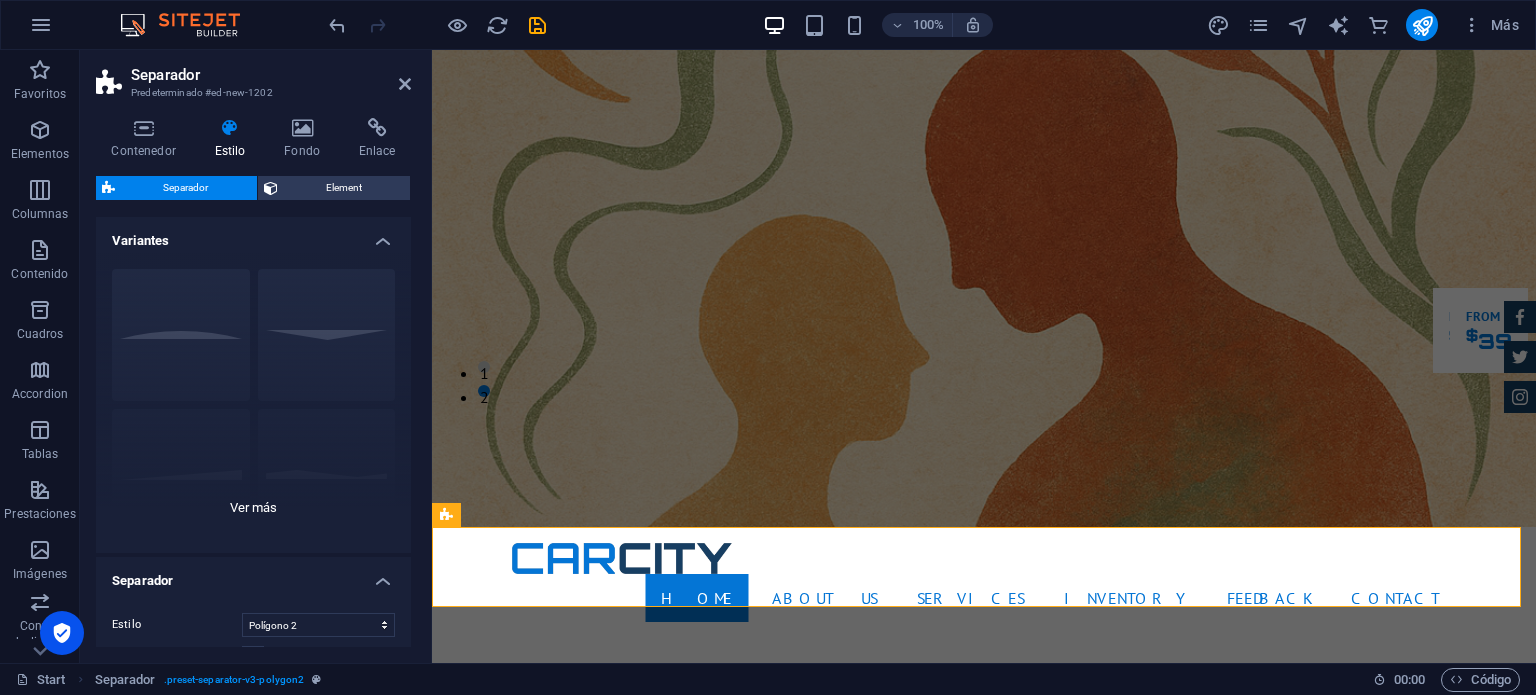 scroll, scrollTop: 256, scrollLeft: 0, axis: vertical 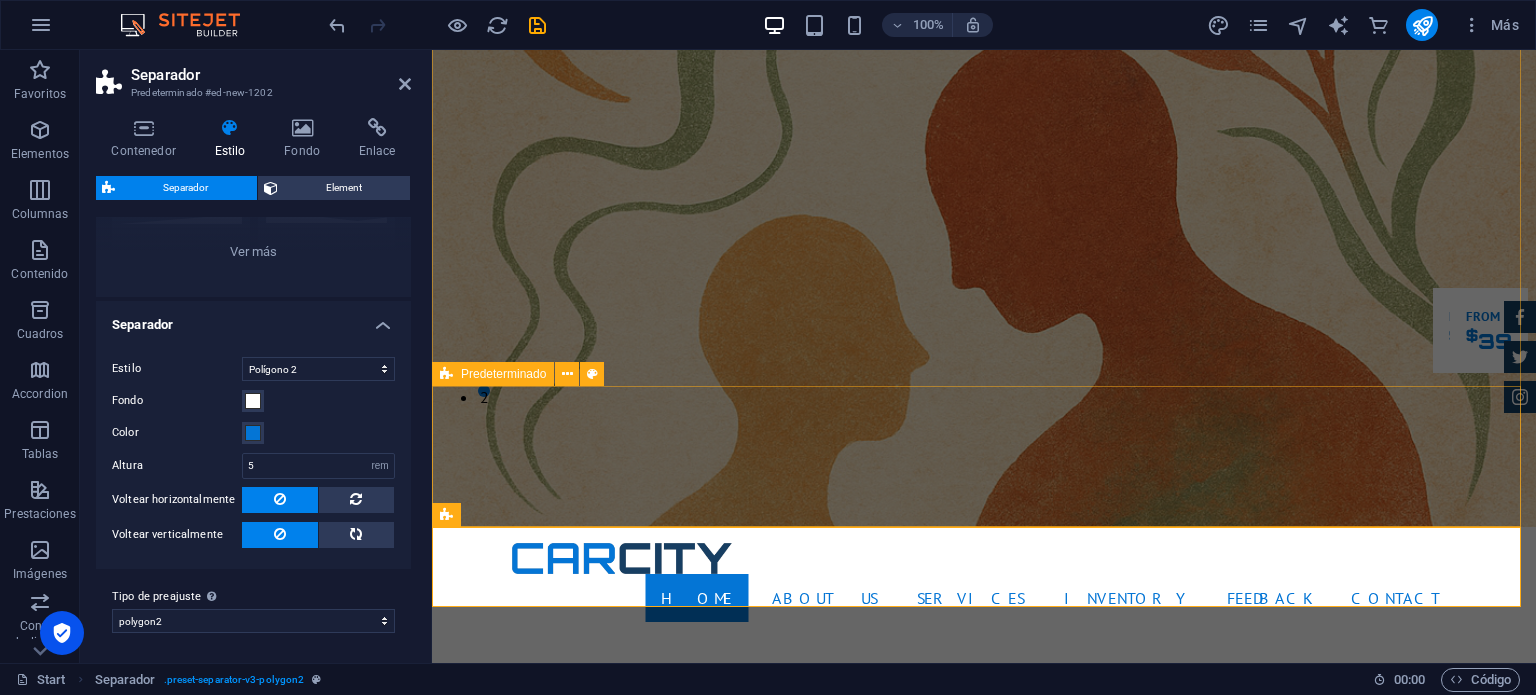 click on "Suelta el contenido aquí o  Añadir elementos  Pegar portapapeles" at bounding box center [984, 1302] 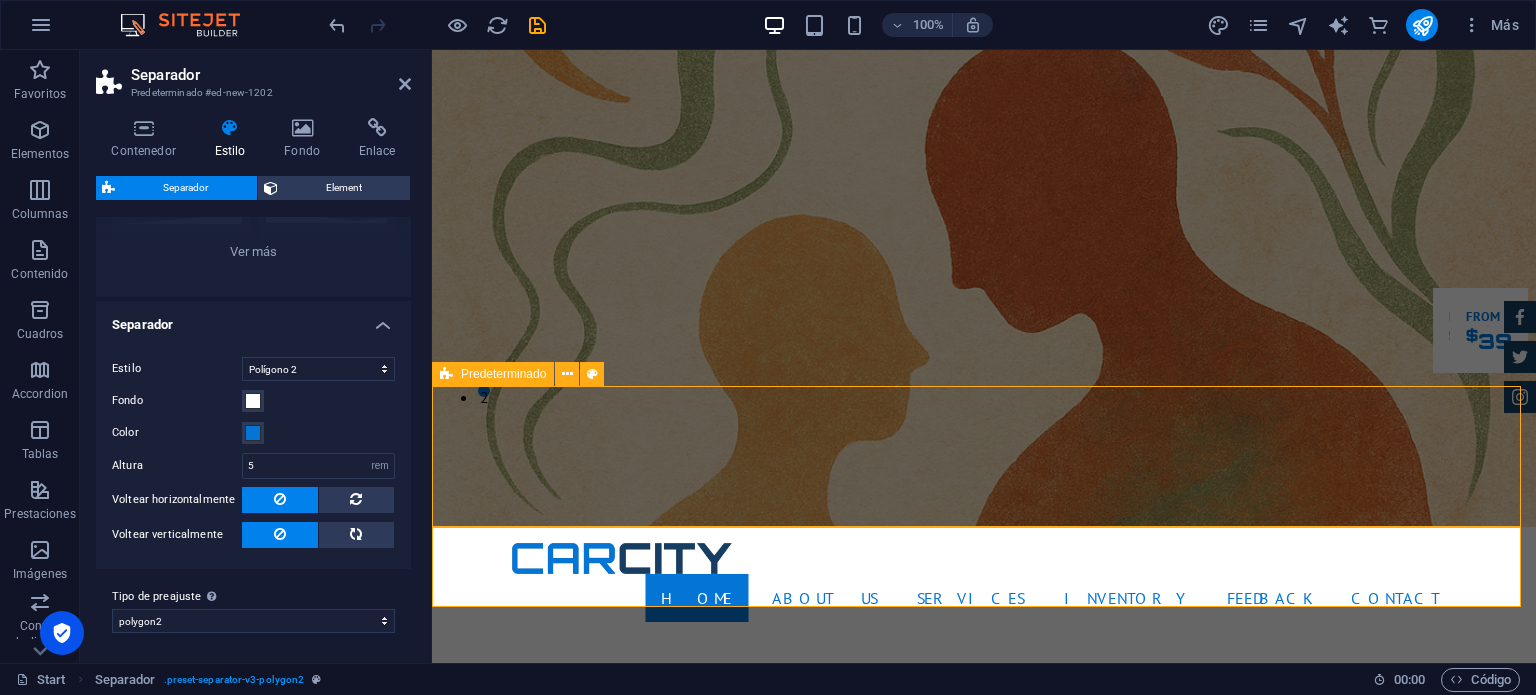 click on "Suelta el contenido aquí o  Añadir elementos  Pegar portapapeles" at bounding box center [984, 1302] 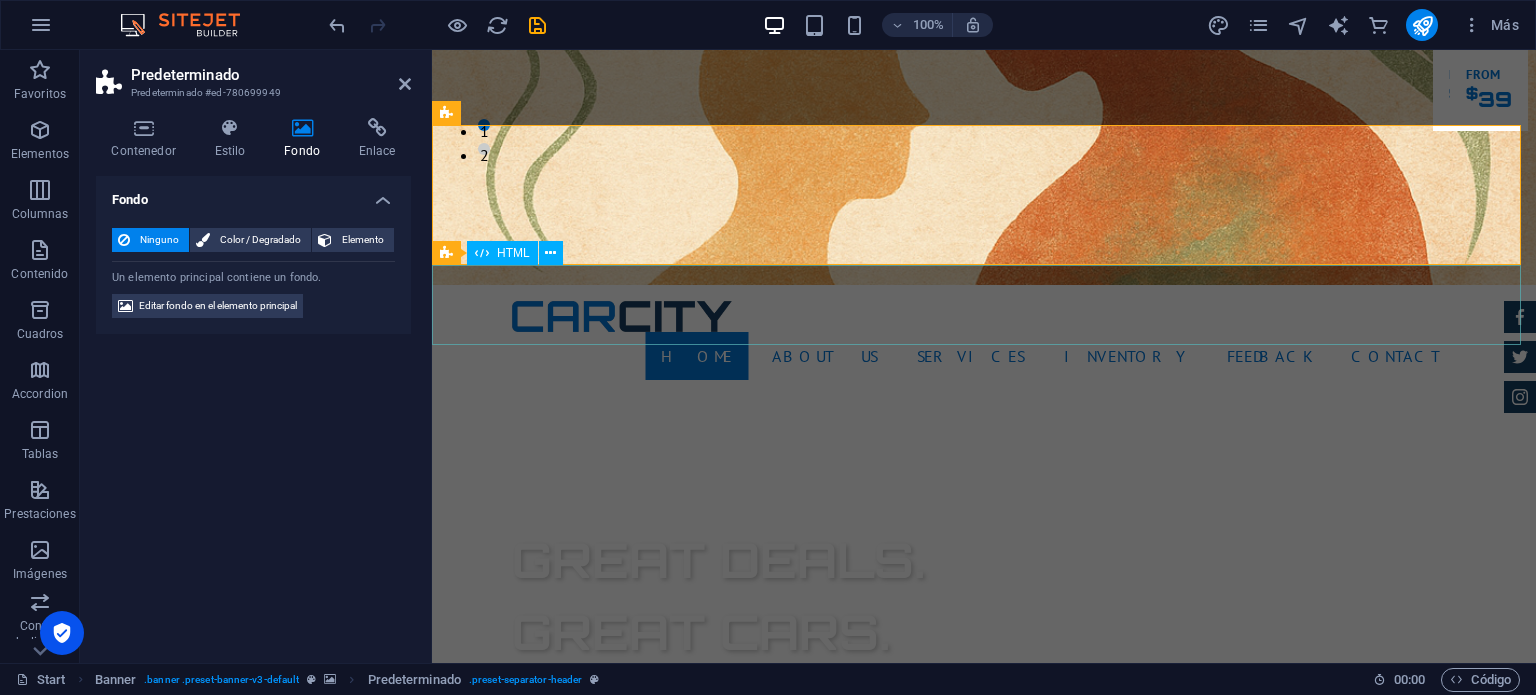 scroll, scrollTop: 578, scrollLeft: 0, axis: vertical 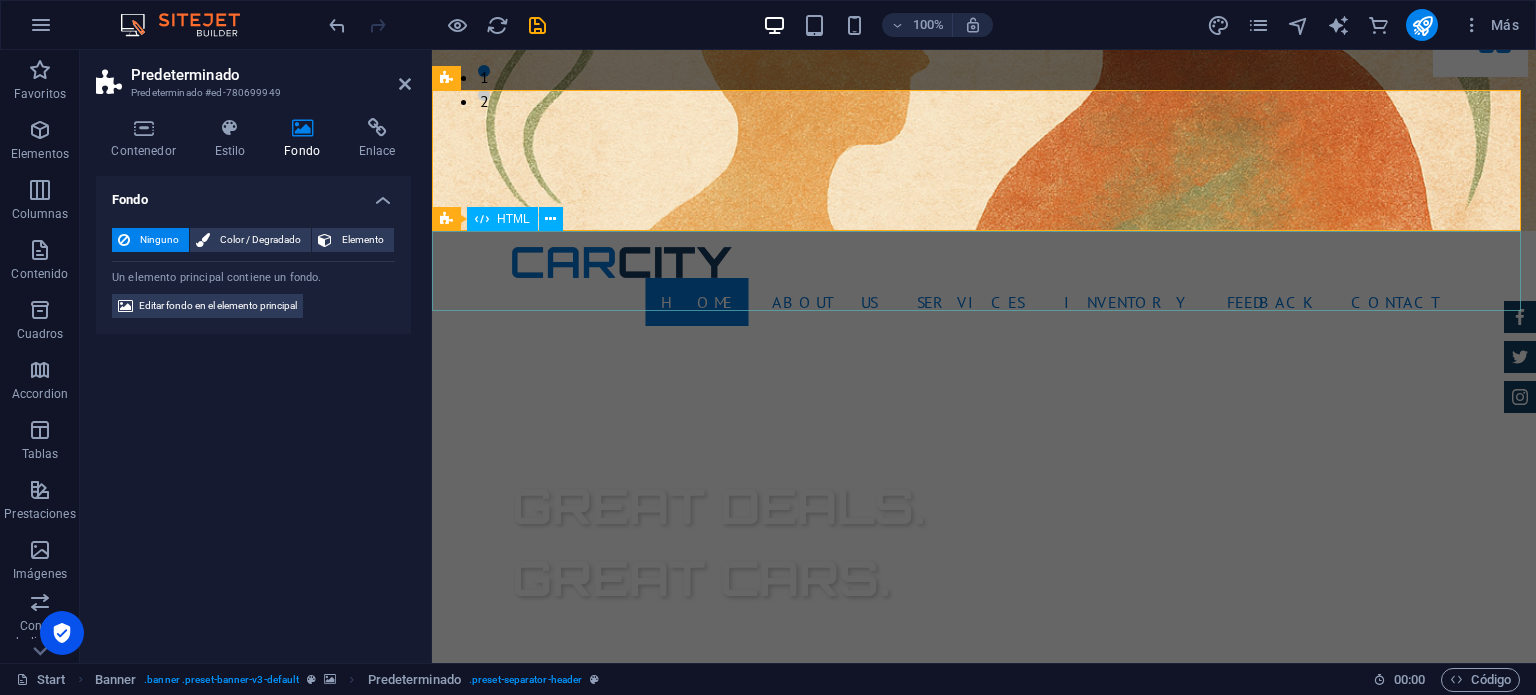 click at bounding box center (984, 1117) 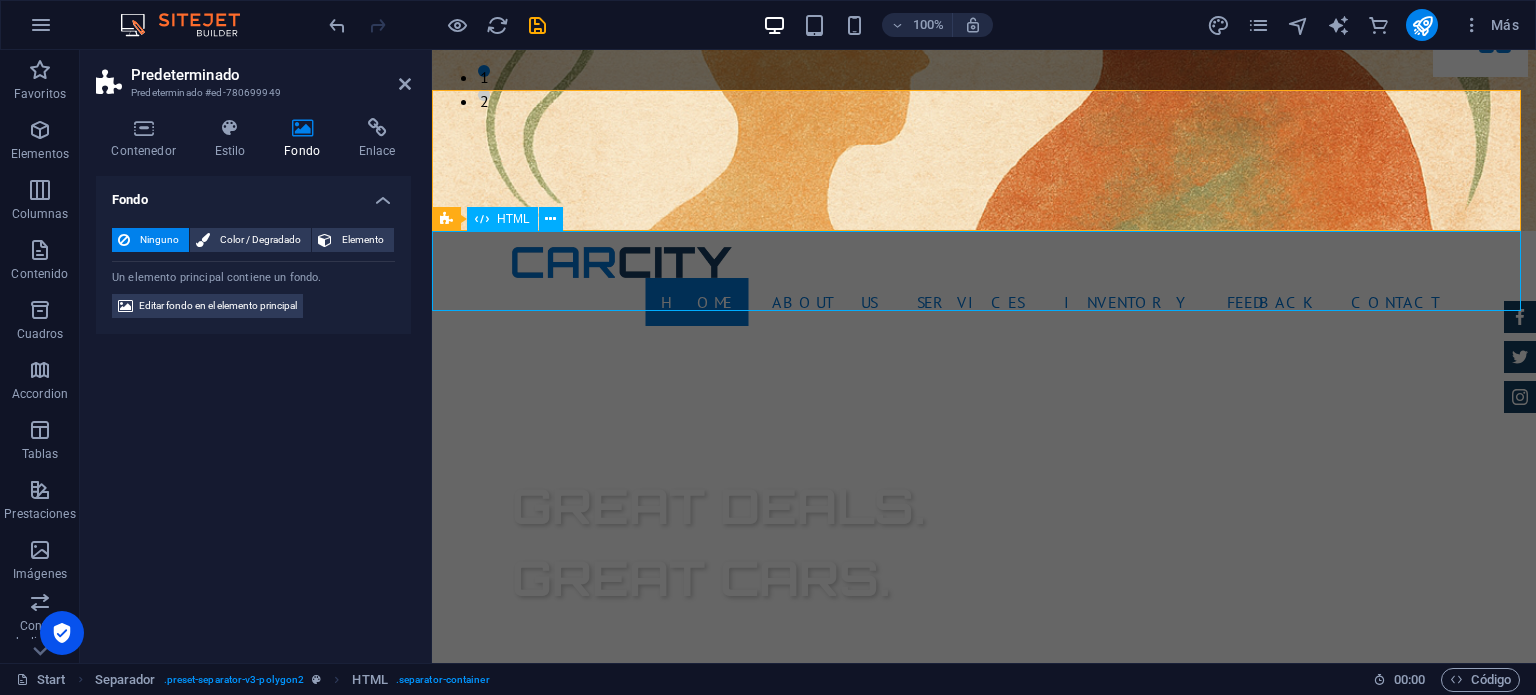 click at bounding box center [984, 1117] 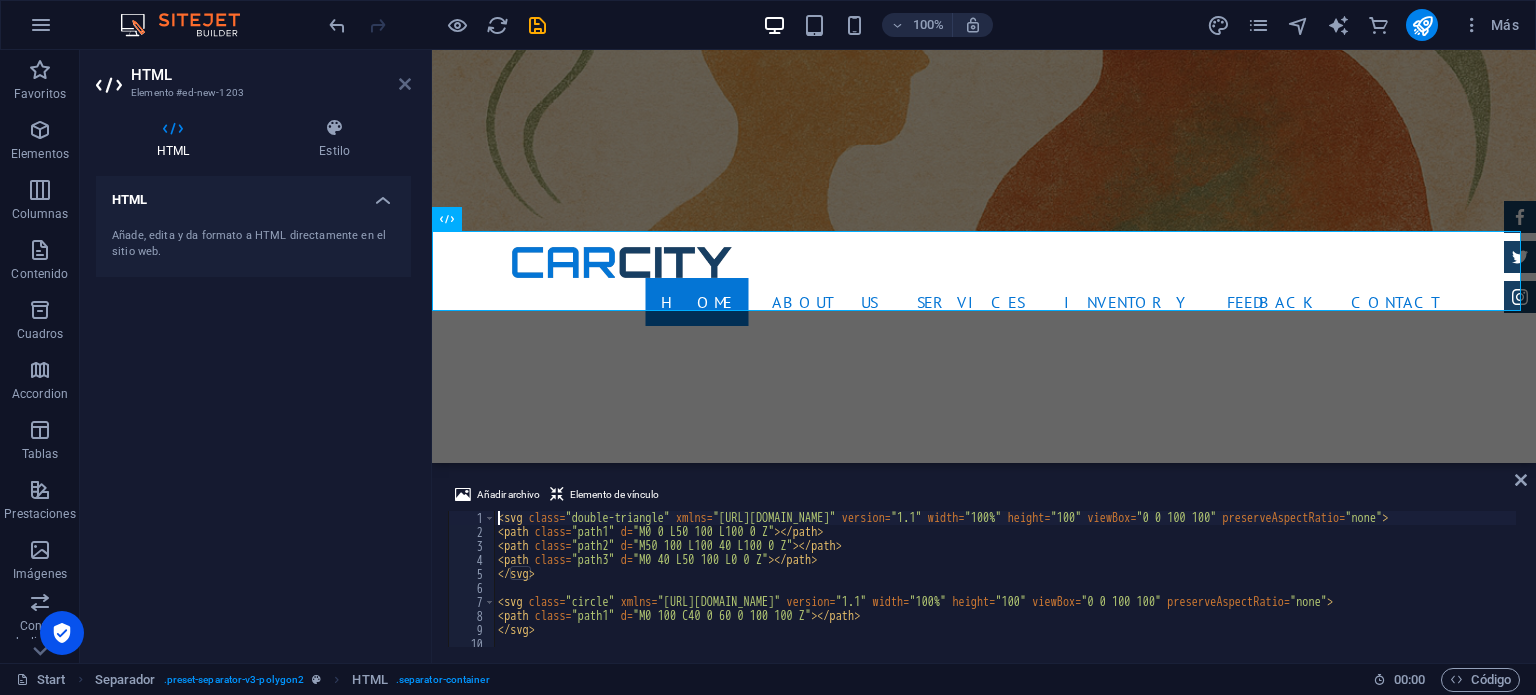 click at bounding box center [405, 84] 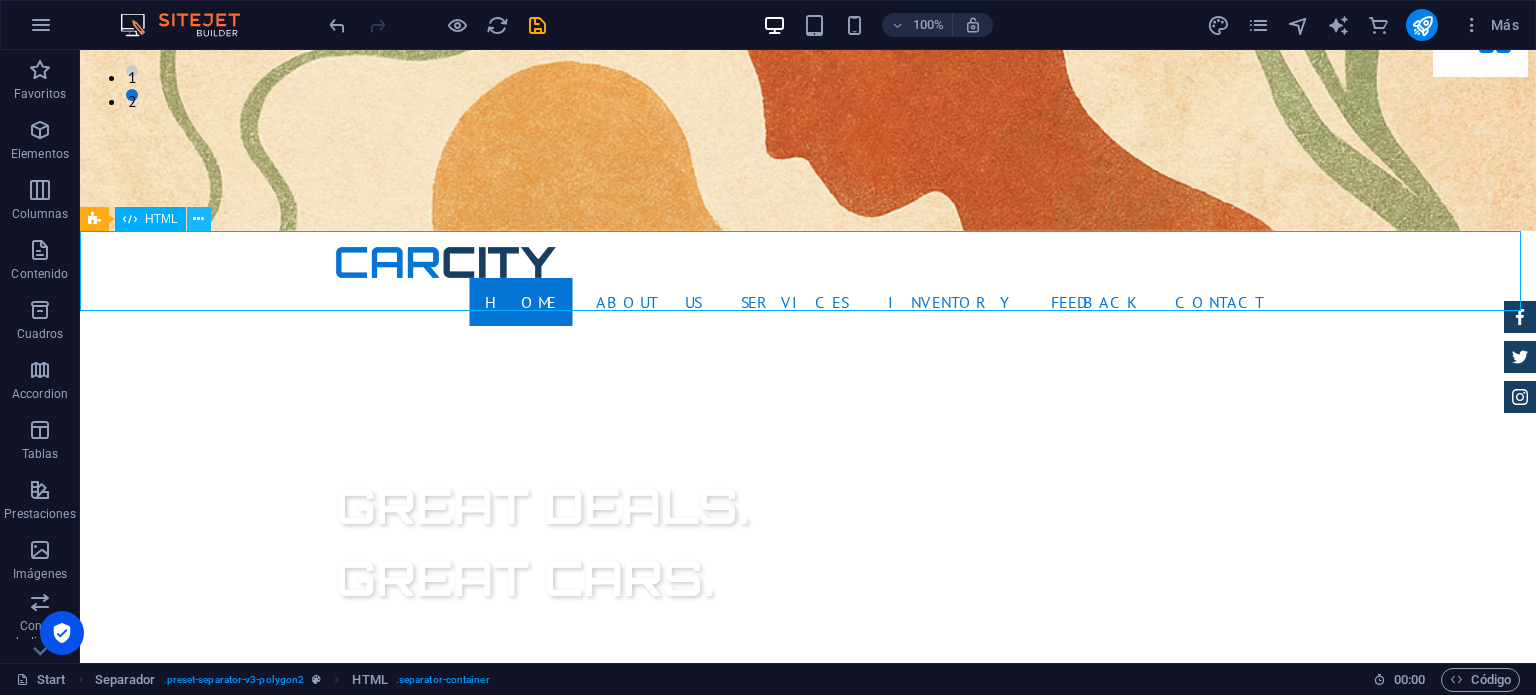 click at bounding box center (198, 219) 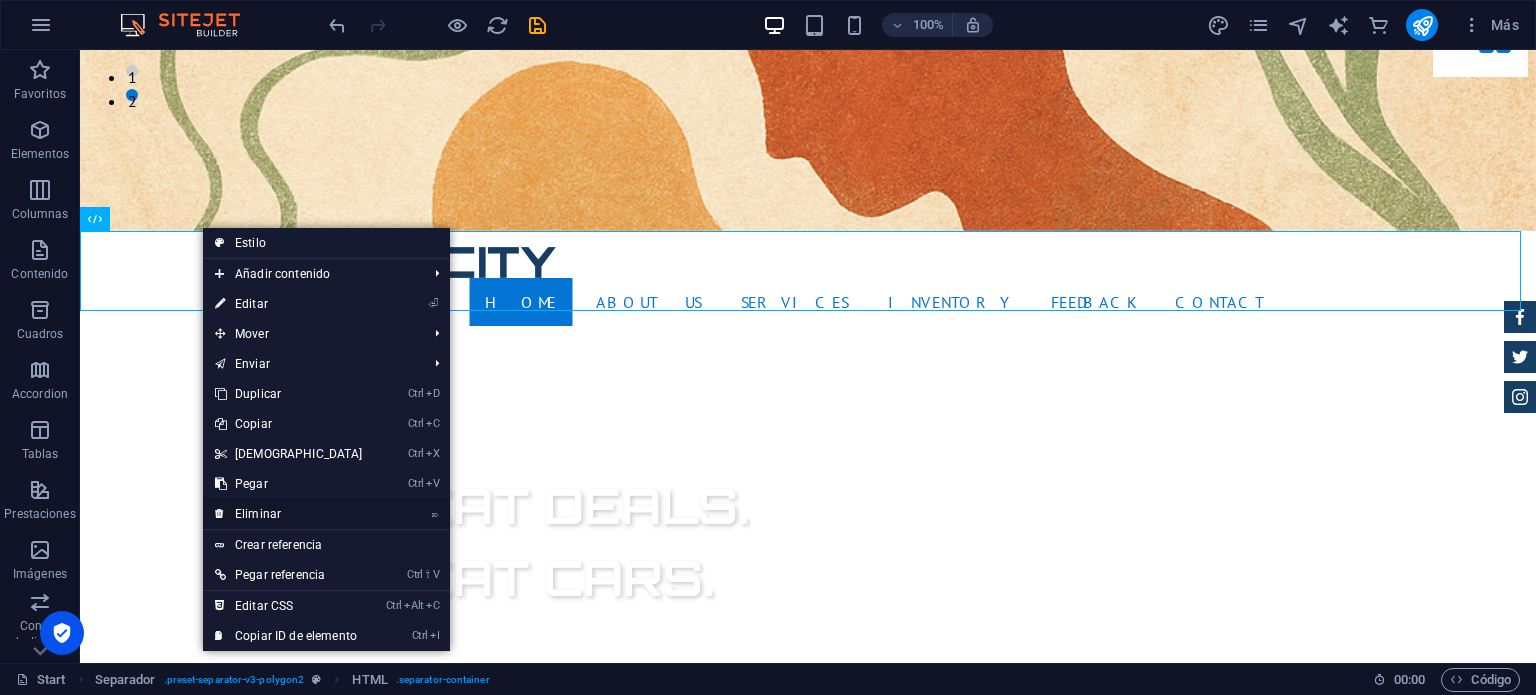 click on "⌦  Eliminar" at bounding box center (289, 514) 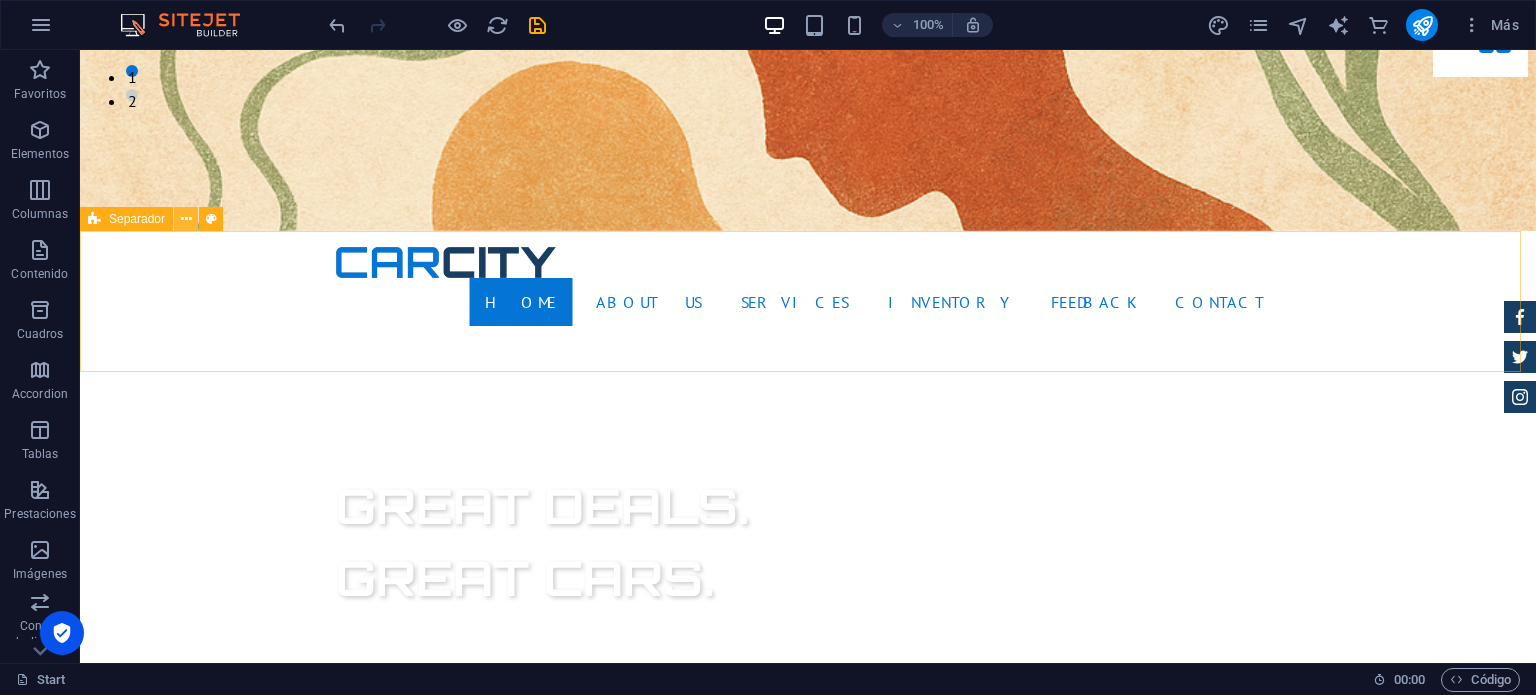 click at bounding box center [186, 219] 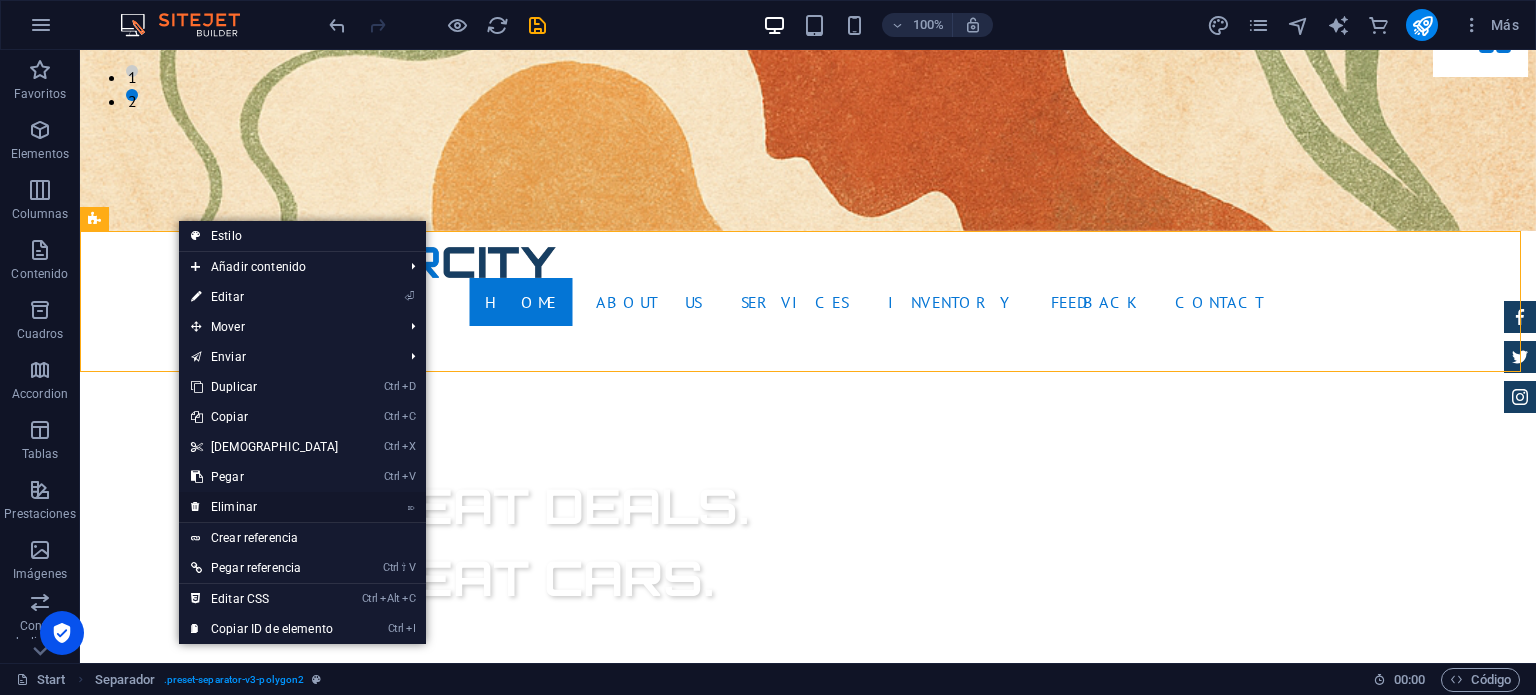 click on "⌦  Eliminar" at bounding box center (265, 507) 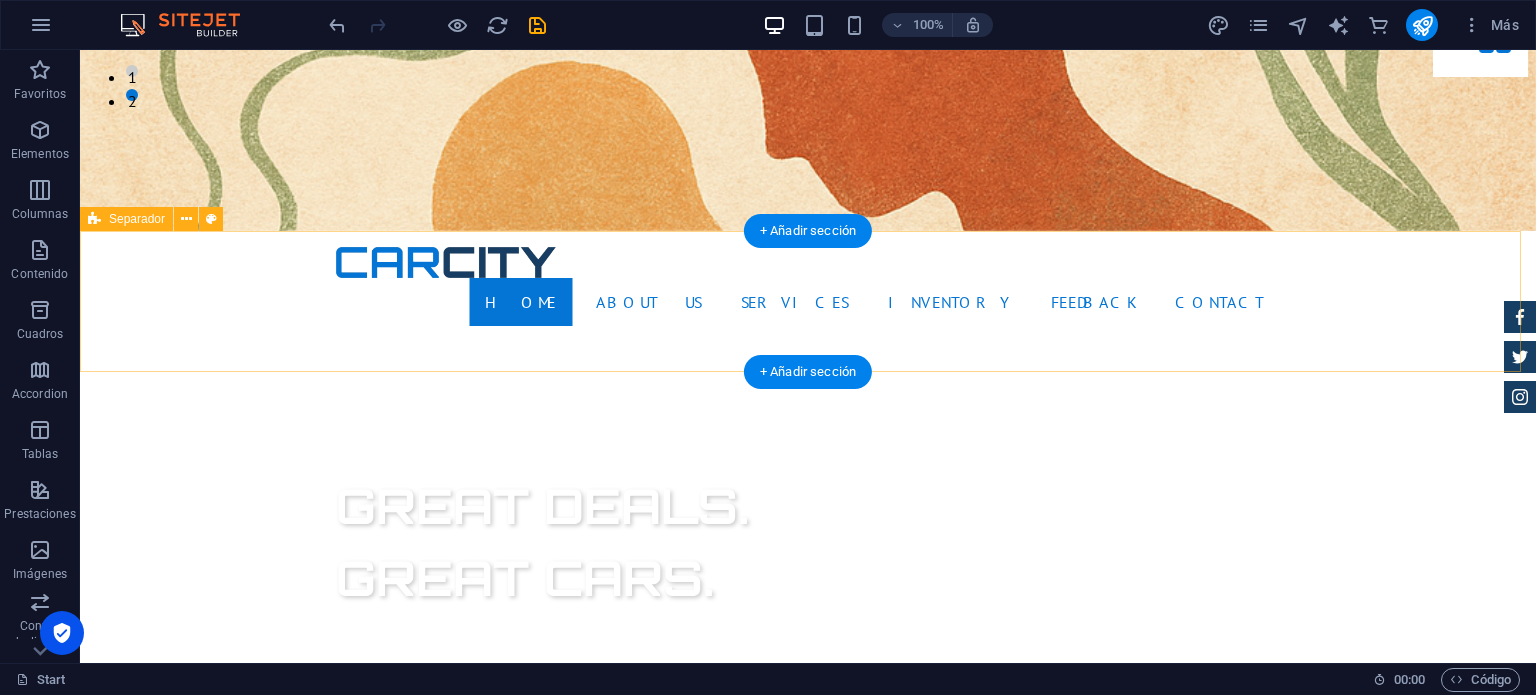 click on "Añadir elementos" at bounding box center [737, 1178] 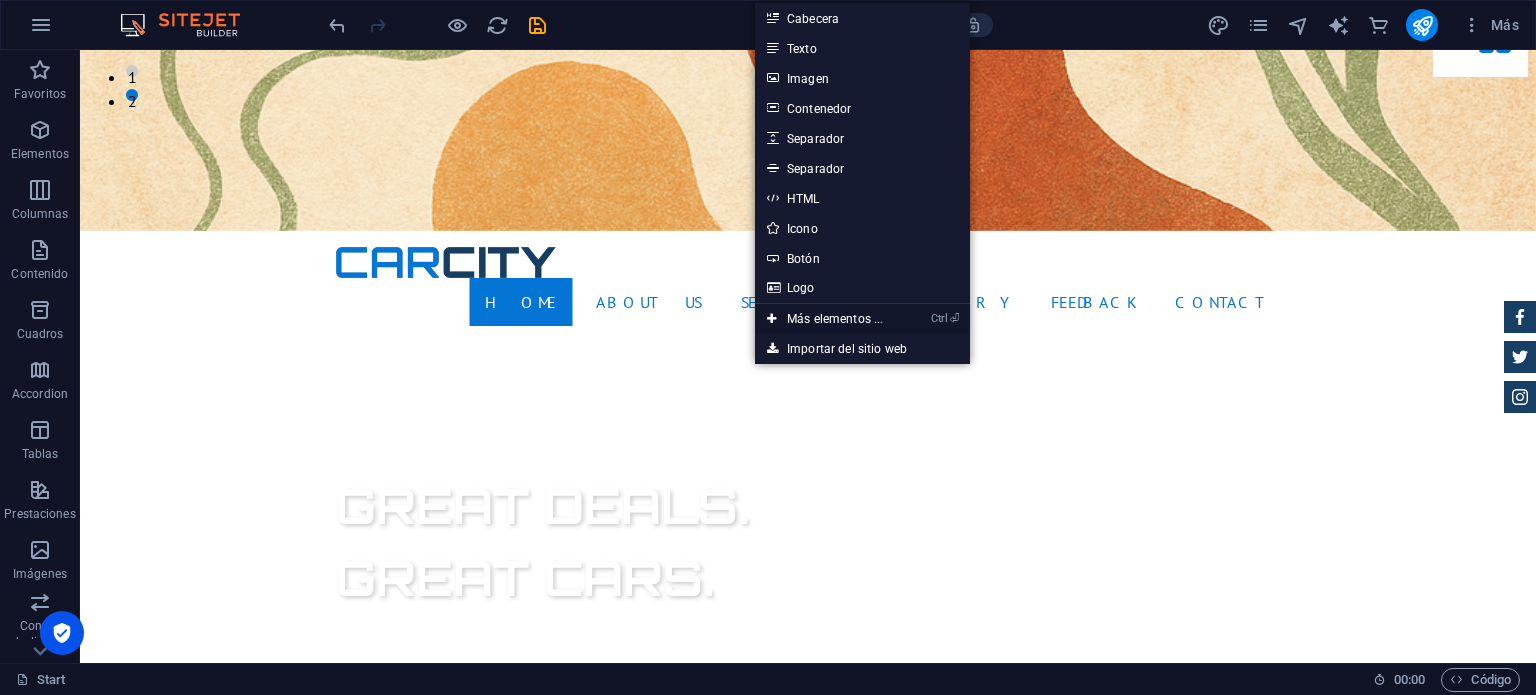 click on "Ctrl ⏎  Más elementos ..." at bounding box center (825, 319) 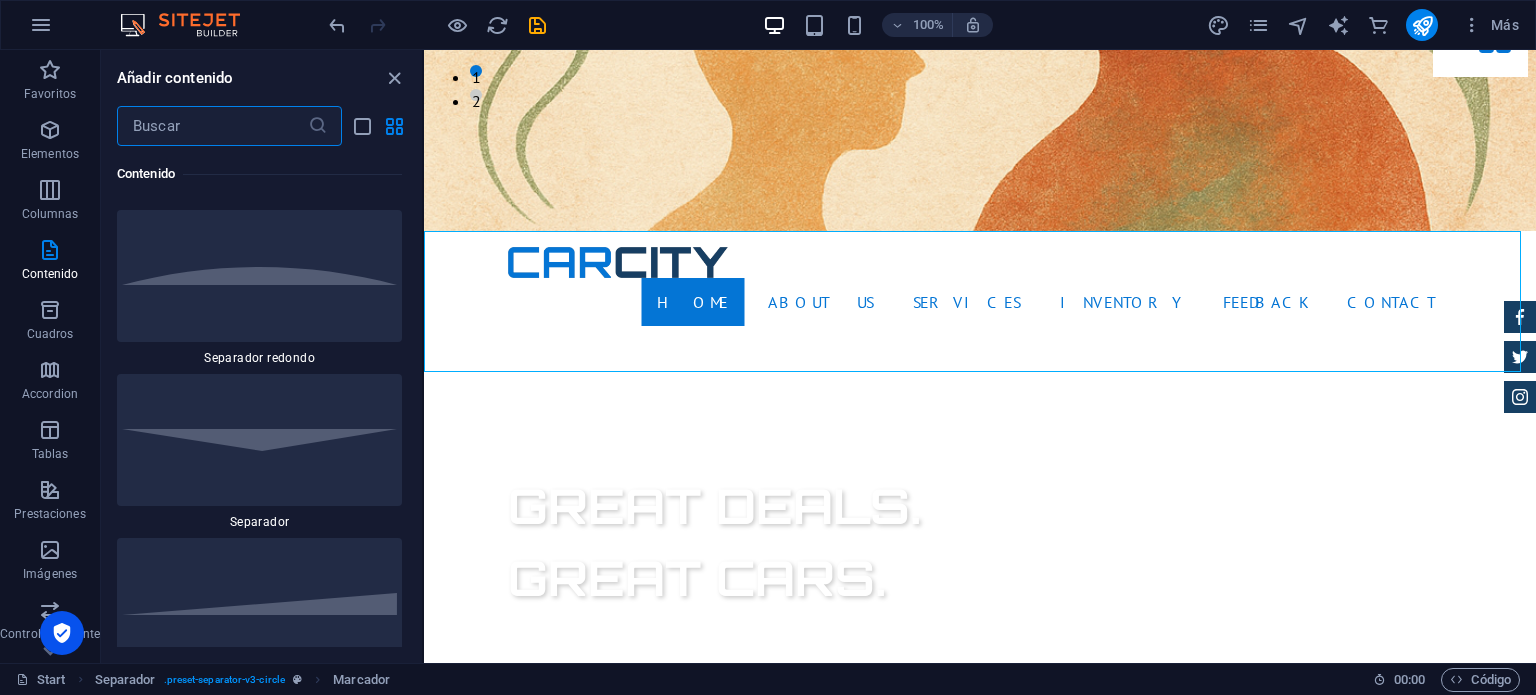 scroll, scrollTop: 9371, scrollLeft: 0, axis: vertical 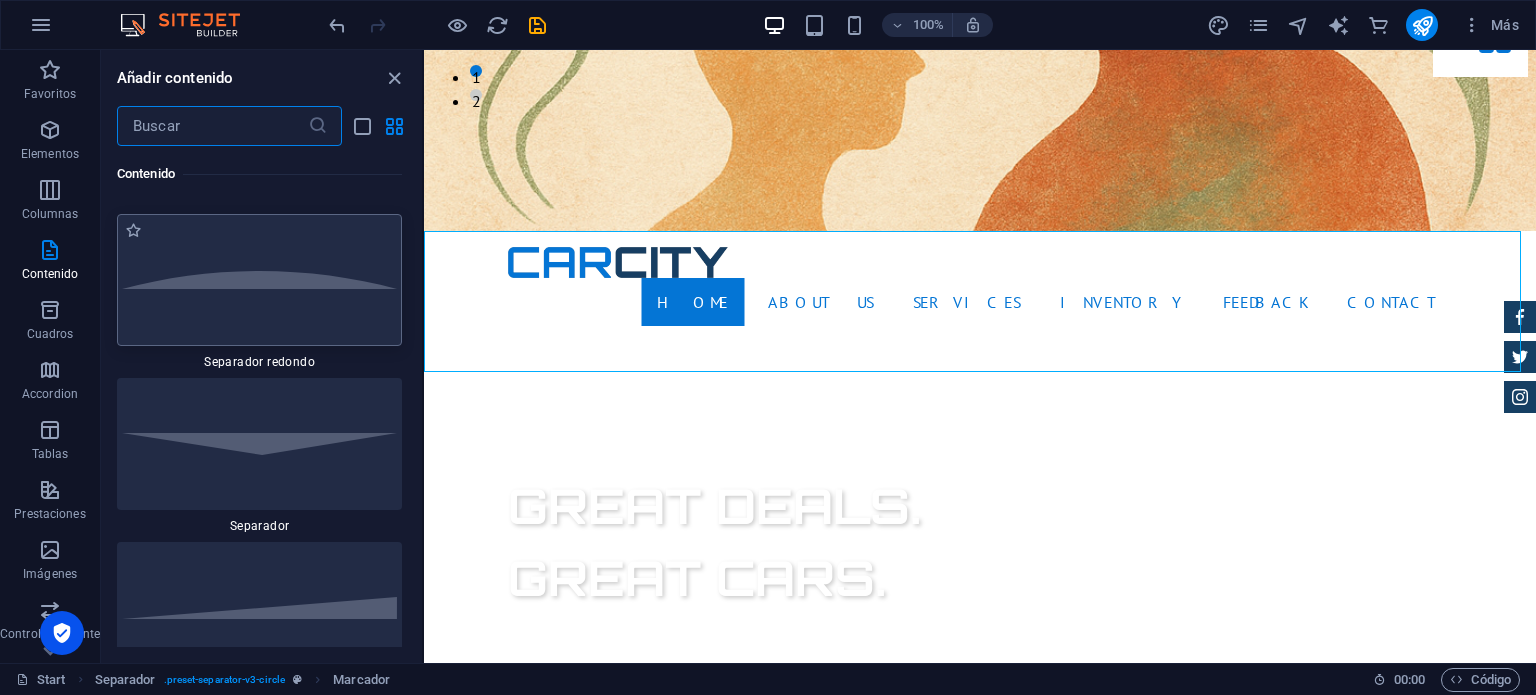 click at bounding box center [259, 280] 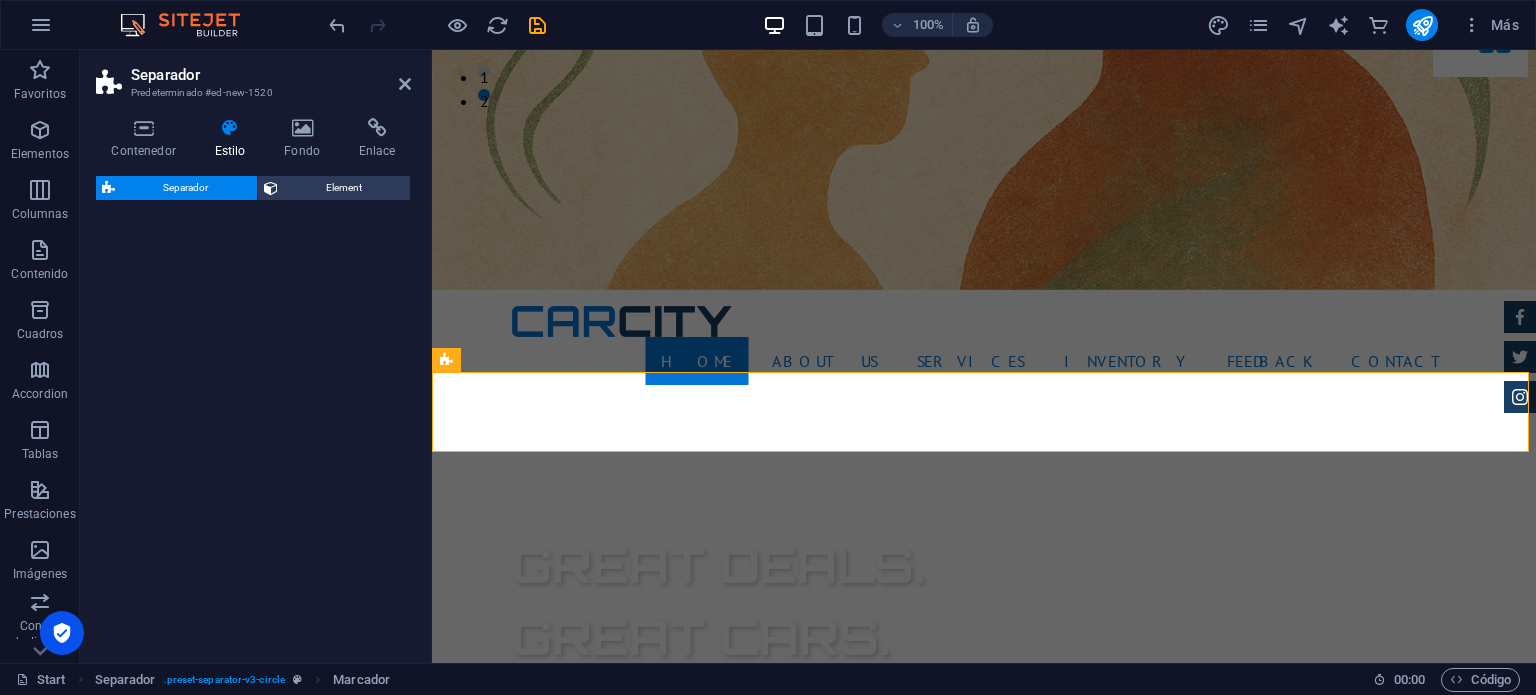 select on "circle" 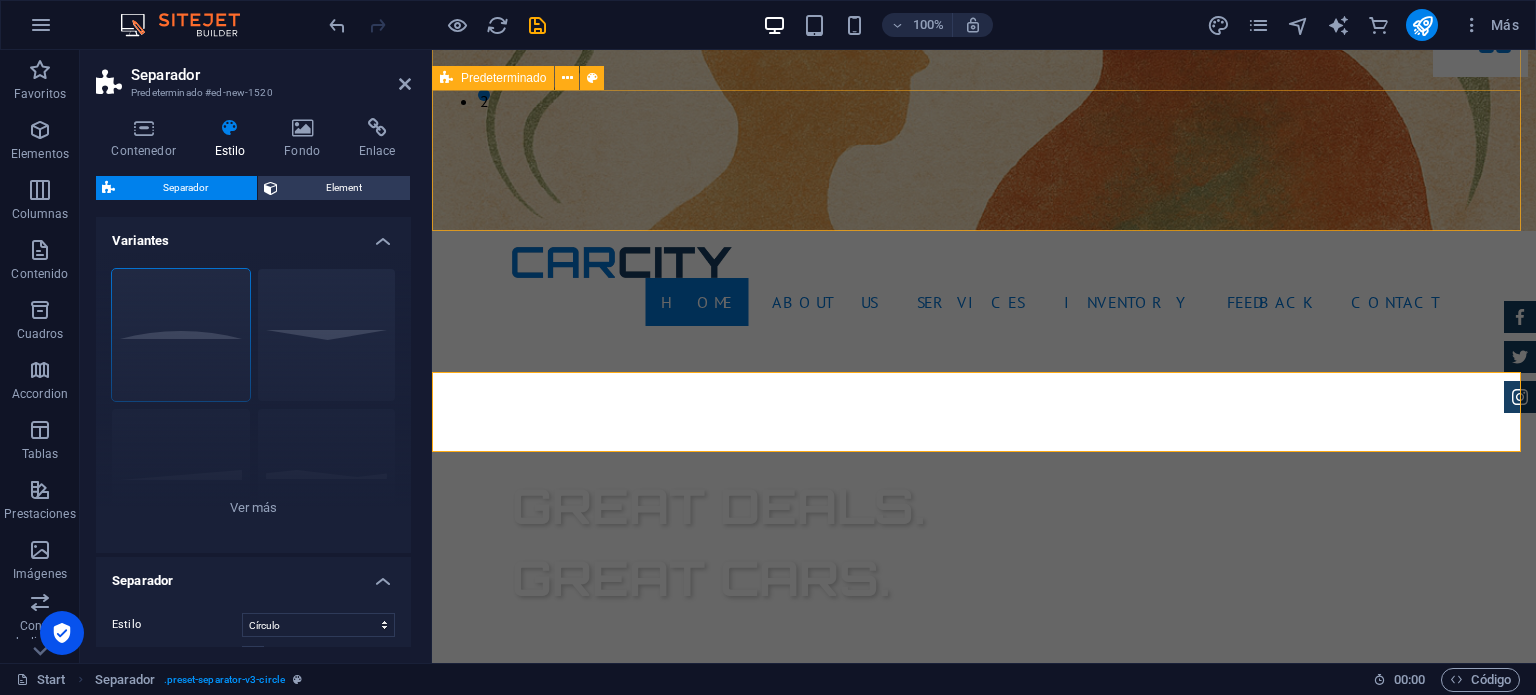 click on "Suelta el contenido aquí o  Añadir elementos  Pegar portapapeles" at bounding box center (984, 1006) 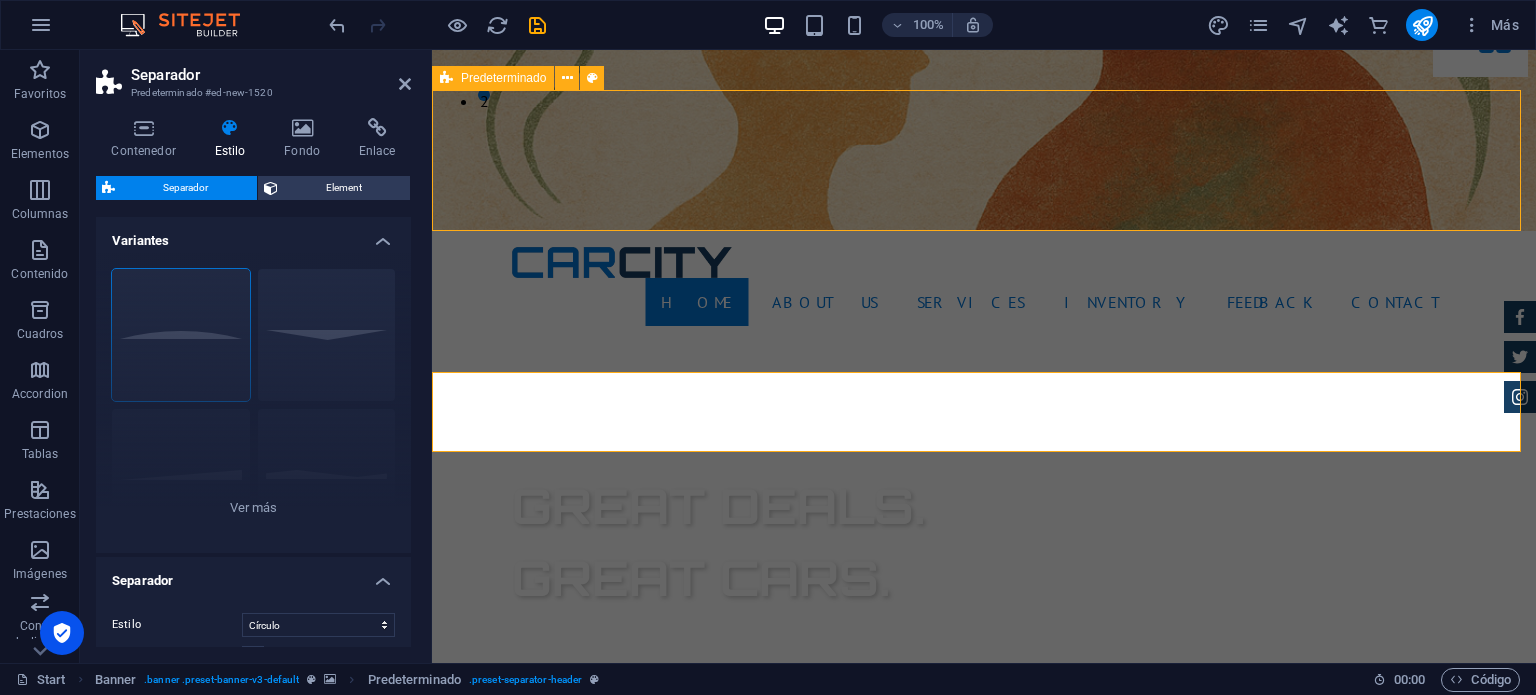 click on "Suelta el contenido aquí o  Añadir elementos  Pegar portapapeles" at bounding box center (984, 1006) 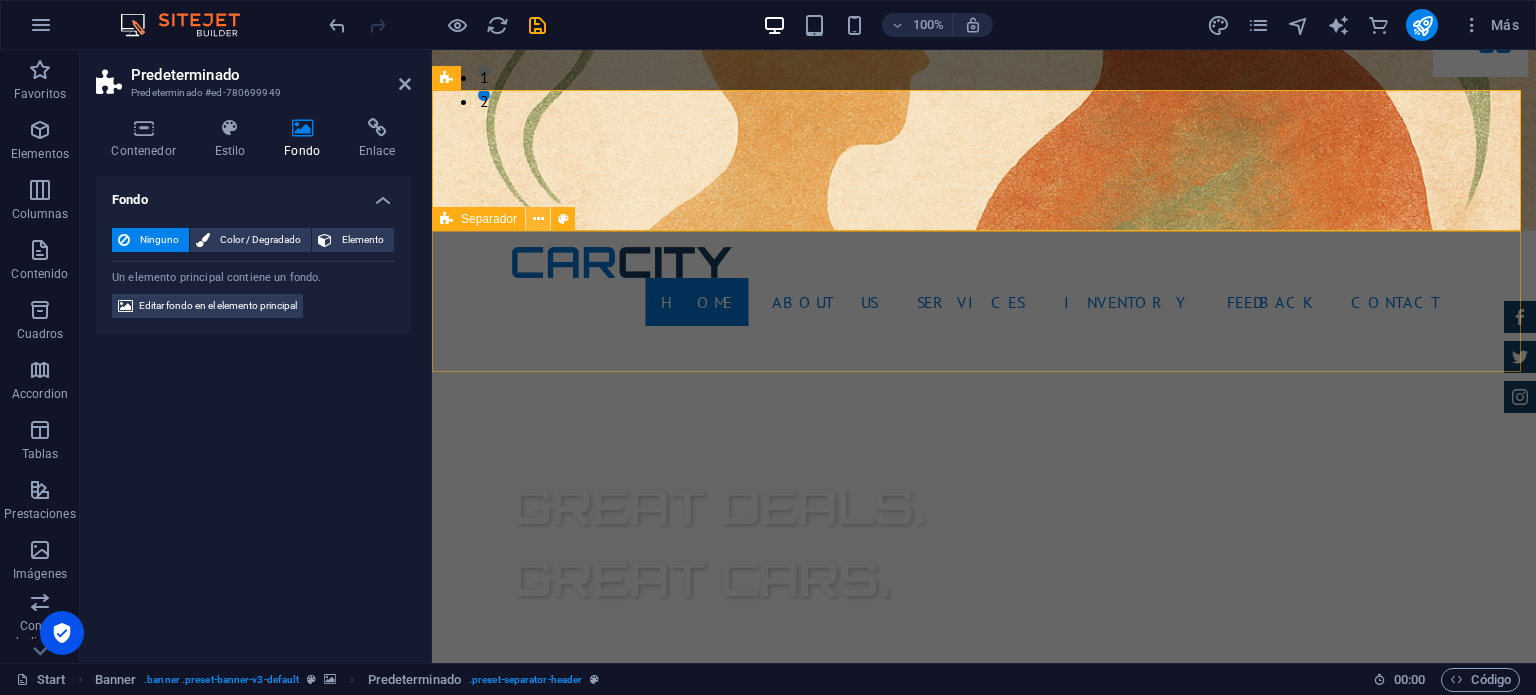 click at bounding box center [538, 219] 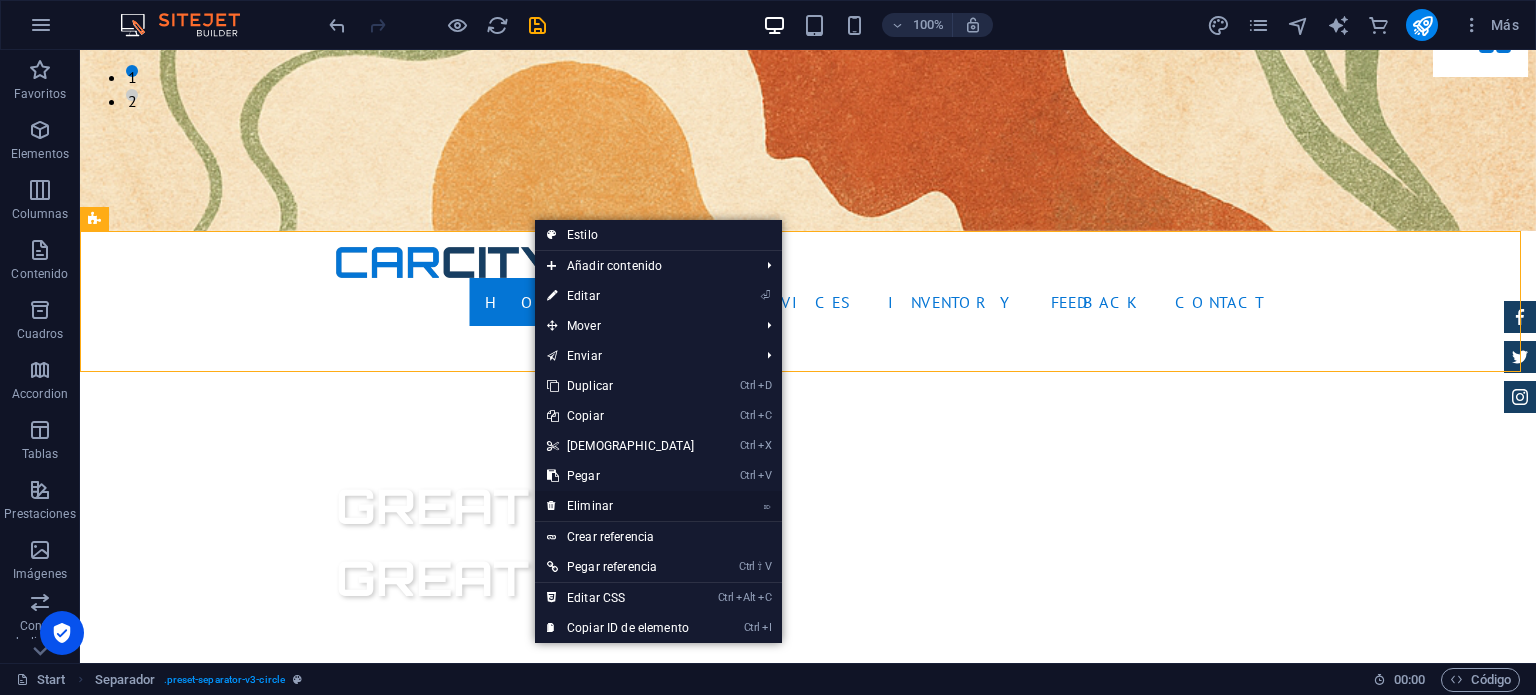 click on "⌦  Eliminar" at bounding box center (621, 506) 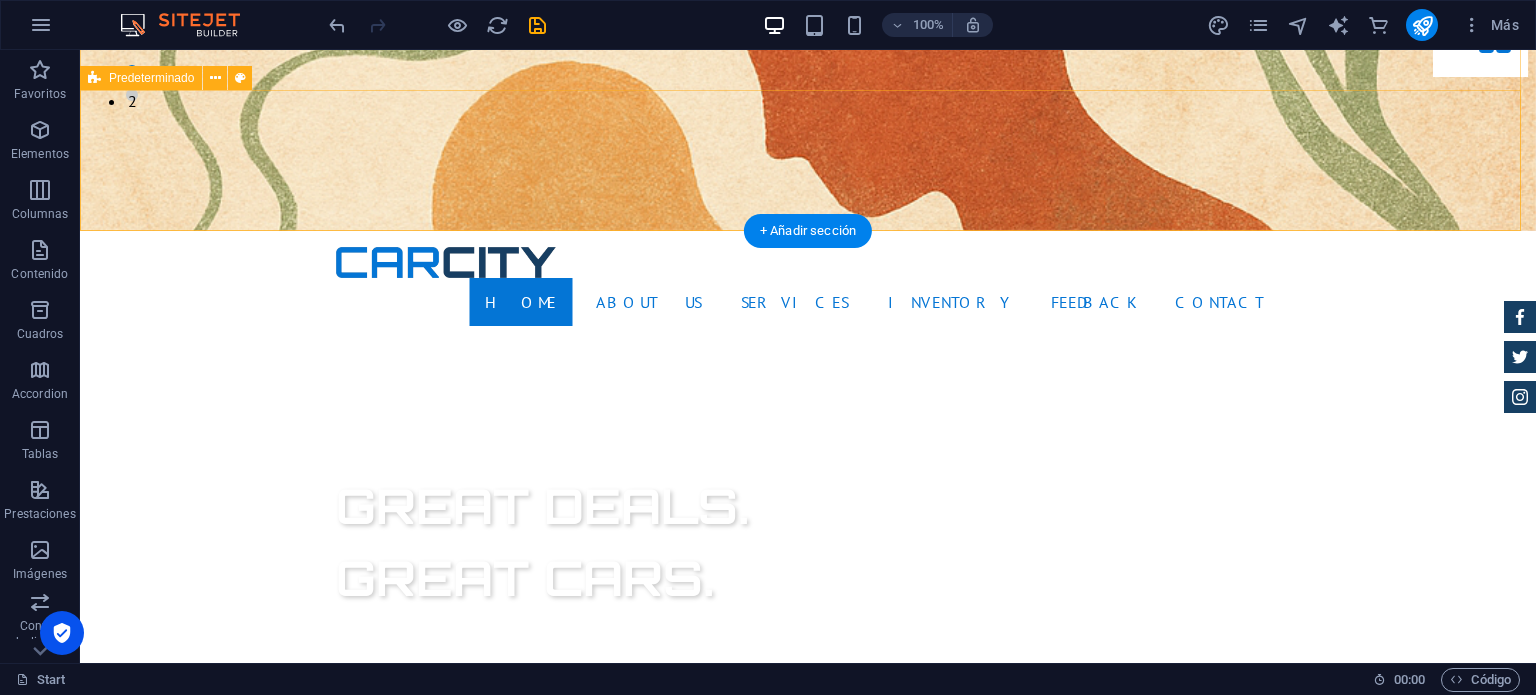 click on "Suelta el contenido aquí o  Añadir elementos  Pegar portapapeles" at bounding box center (808, 1006) 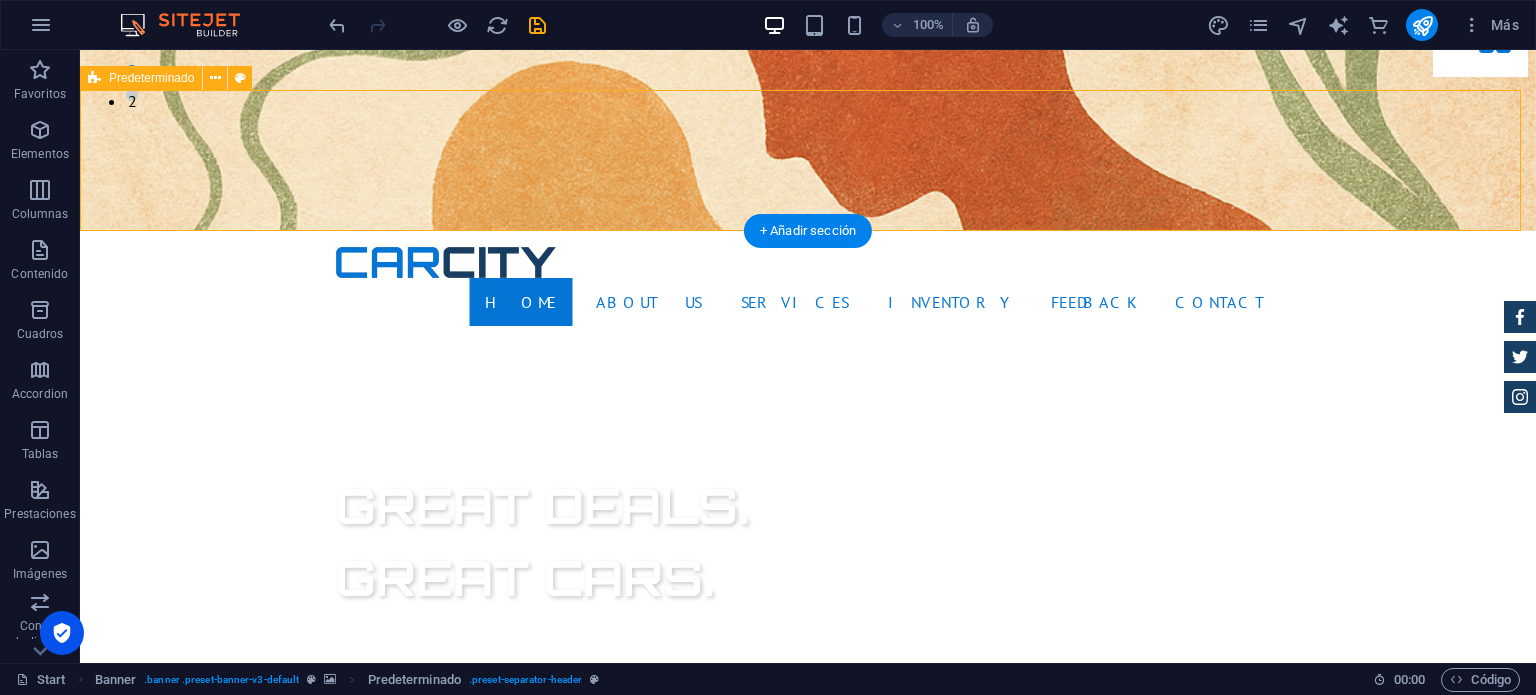 click on "Suelta el contenido aquí o  Añadir elementos  Pegar portapapeles" at bounding box center (808, 1006) 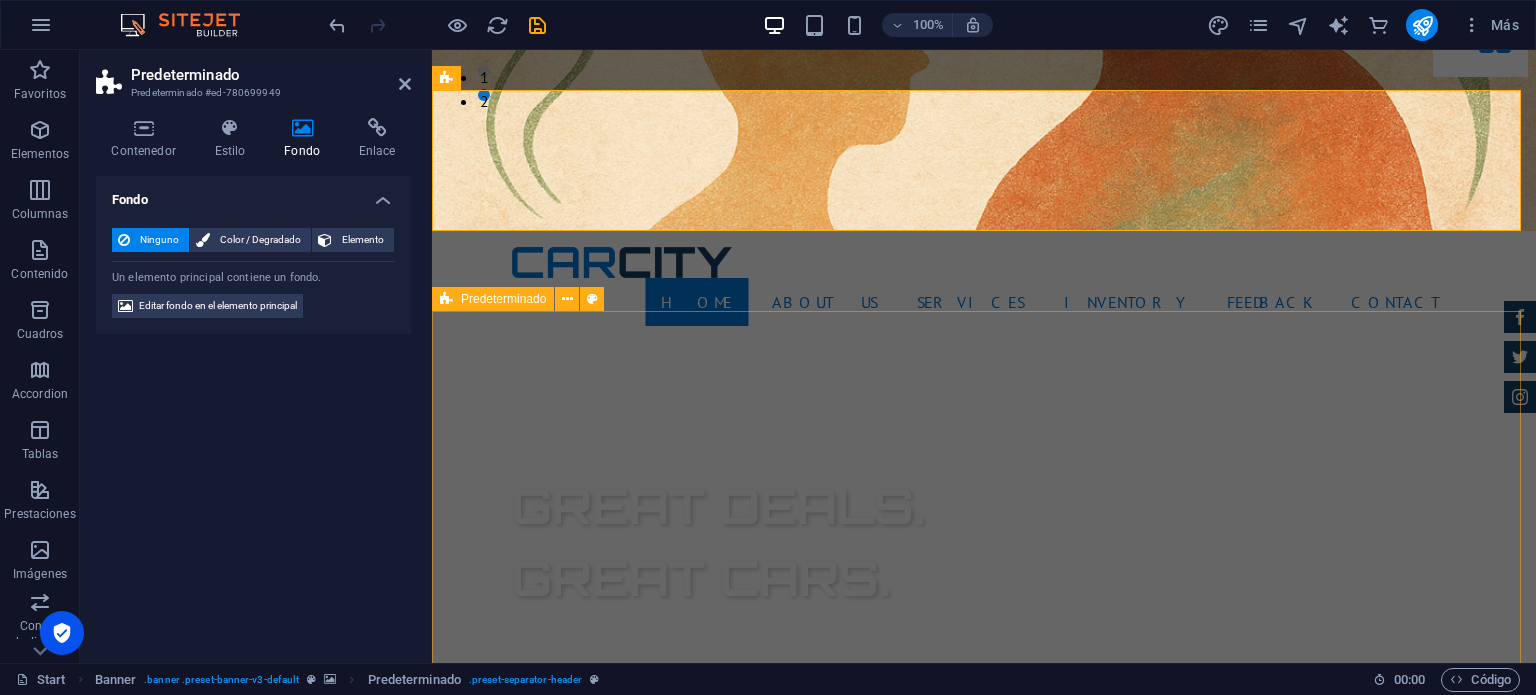 click on "About us Lorem ipsum dolor sit amet, consectetur adipisicing elit. [PERSON_NAME], assumenda, dolore, cum [PERSON_NAME] asperiores consequatur suscipit quidem ducimus eveniet iure expedita consectetur odio voluptatum similique fugit voluptates rem accusamus quae quas dolorem tenetur facere tempora maiores adipisci reiciendis accusantium voluptatibus id voluptate tempore dolor harum nisi amet! Nobis, eaque. Certified Dealership Lorem ipsum dolor sit amet, consectetur adipisicing elit. Veritatis, dolorem! Best Price Guarantee Lorem ipsum dolor sit amet, consectetur adipisicing elit. Veritatis, dolorem! 24 Month Warranty Lorem ipsum dolor sit amet, consectetur adipisicing elit. Veritatis, dolorem! Financing Program Lorem ipsum dolor sit amet, consectetur adipisicing elit. Veritatis, dolorem!" at bounding box center (984, 1852) 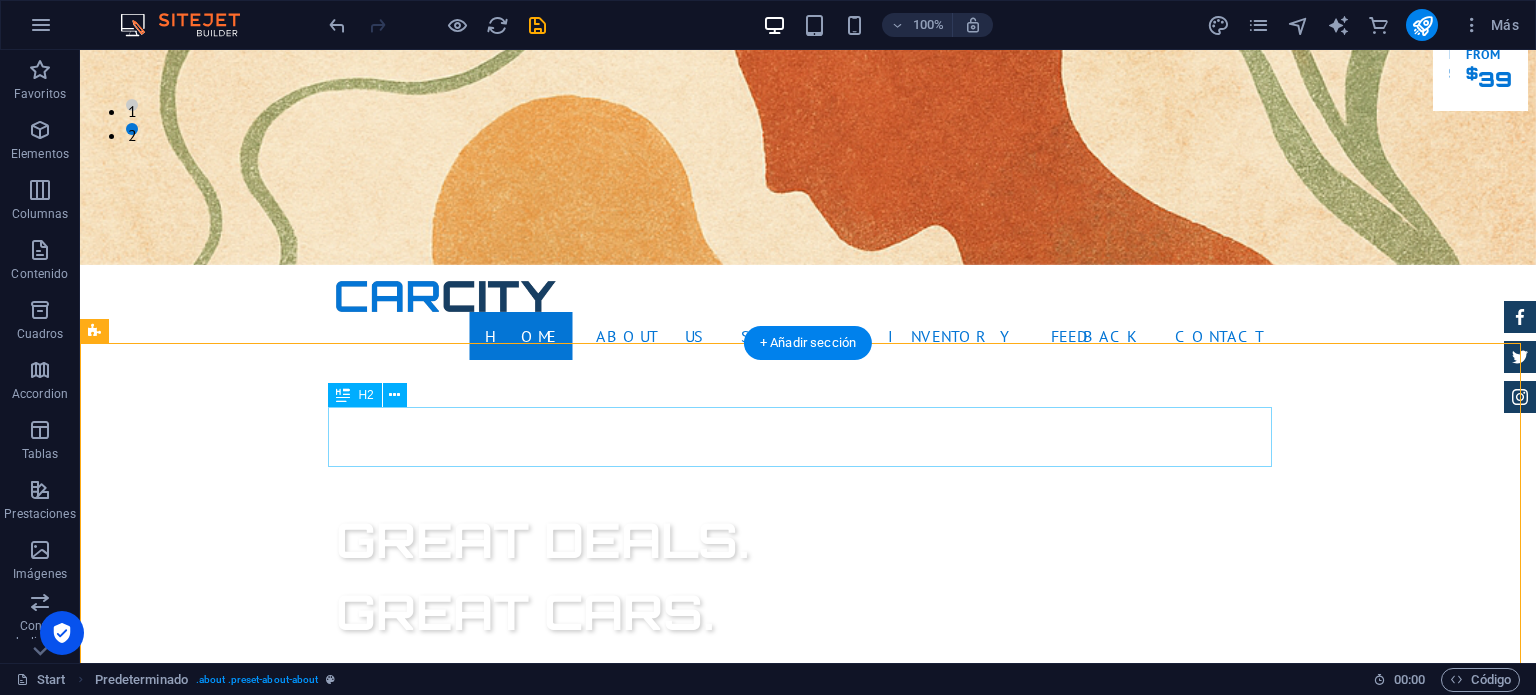 scroll, scrollTop: 546, scrollLeft: 0, axis: vertical 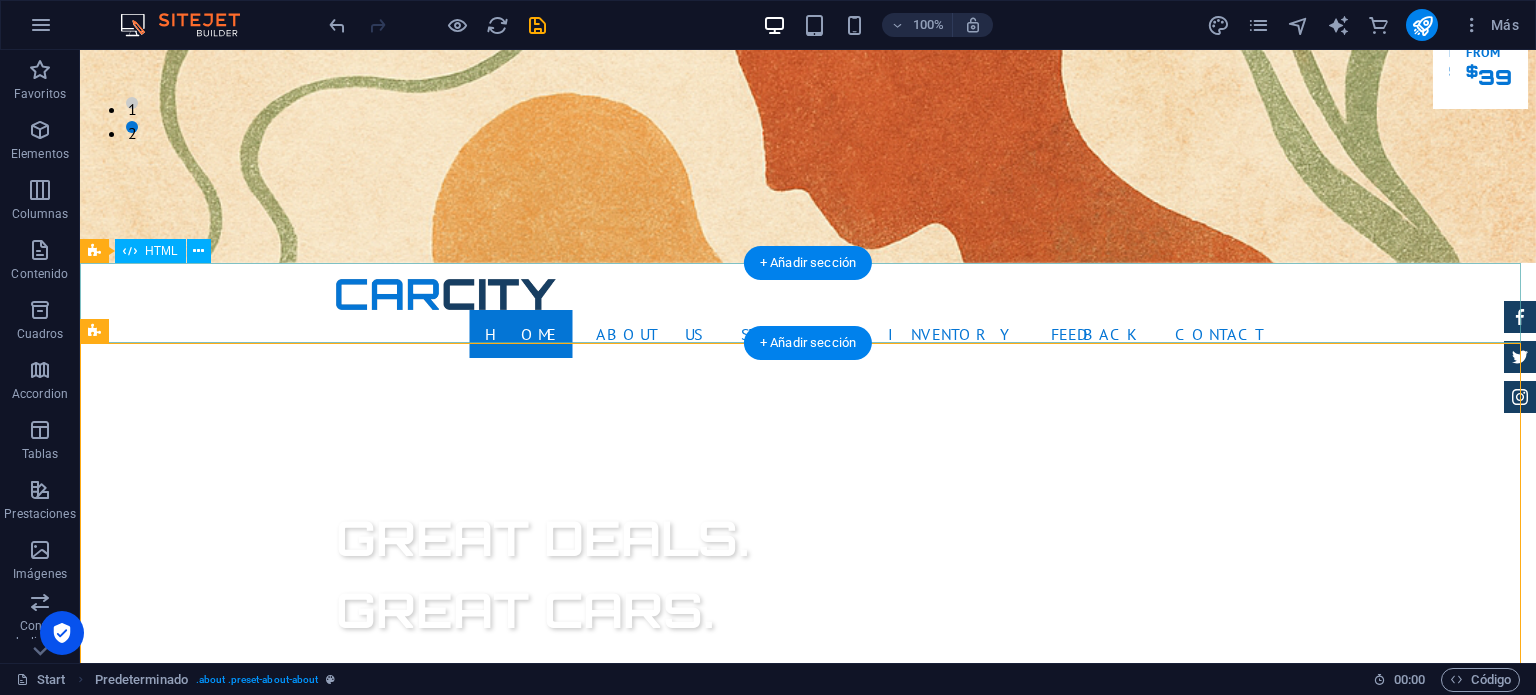 click at bounding box center [808, 1149] 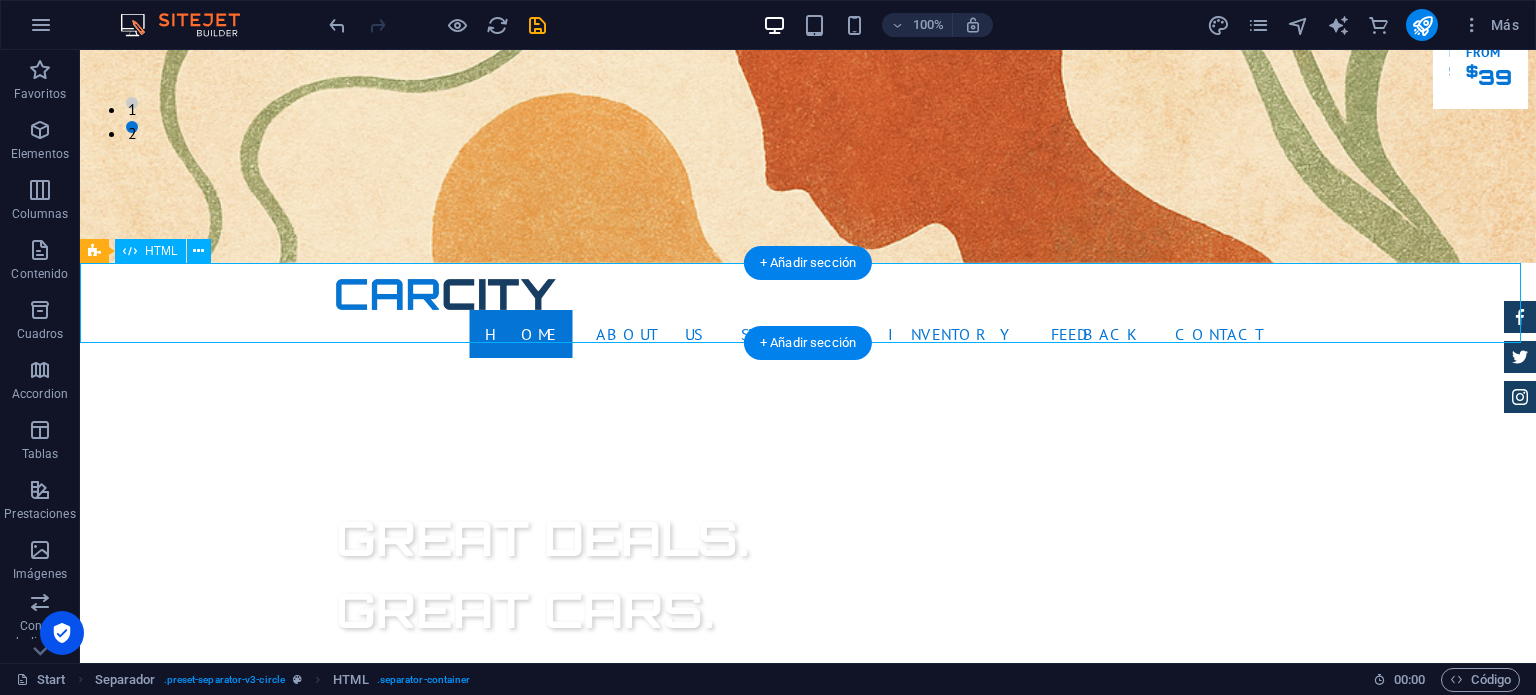 click at bounding box center (808, 1149) 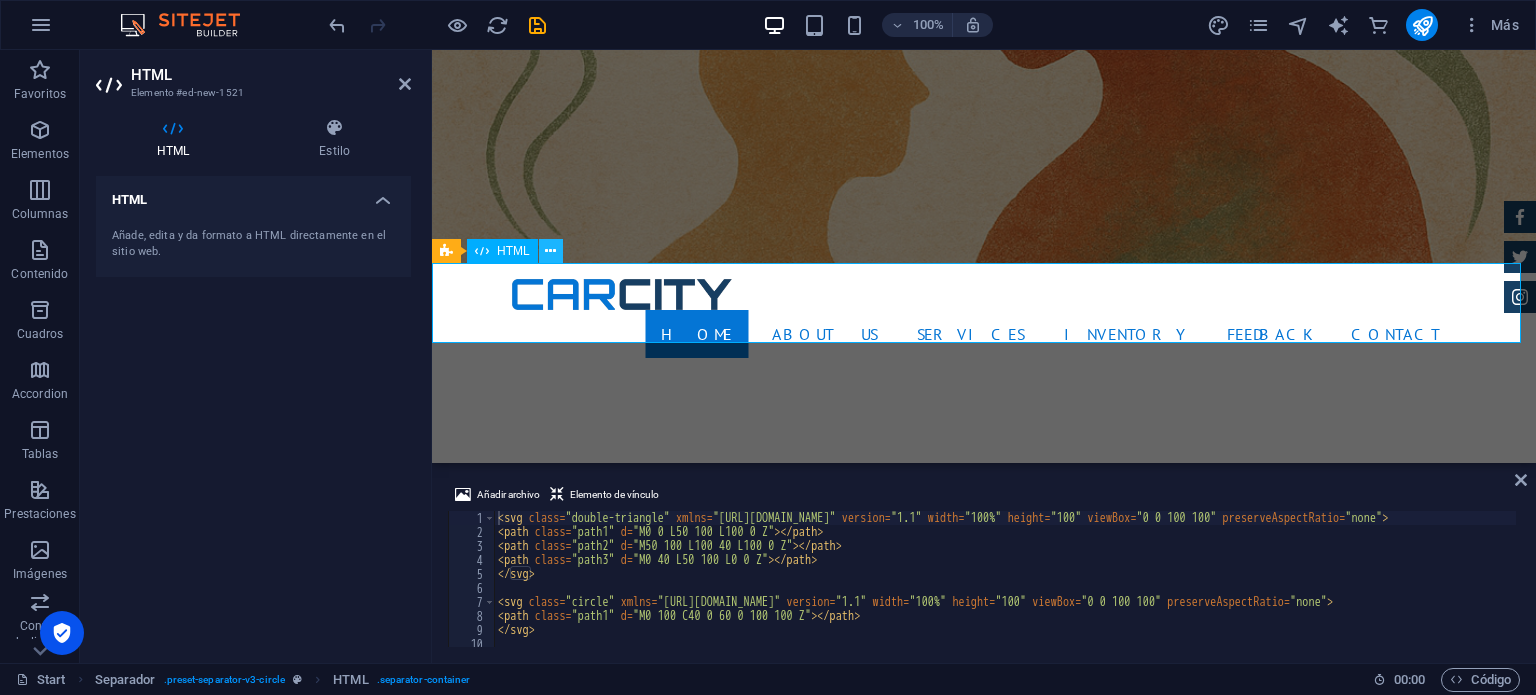 click at bounding box center [550, 251] 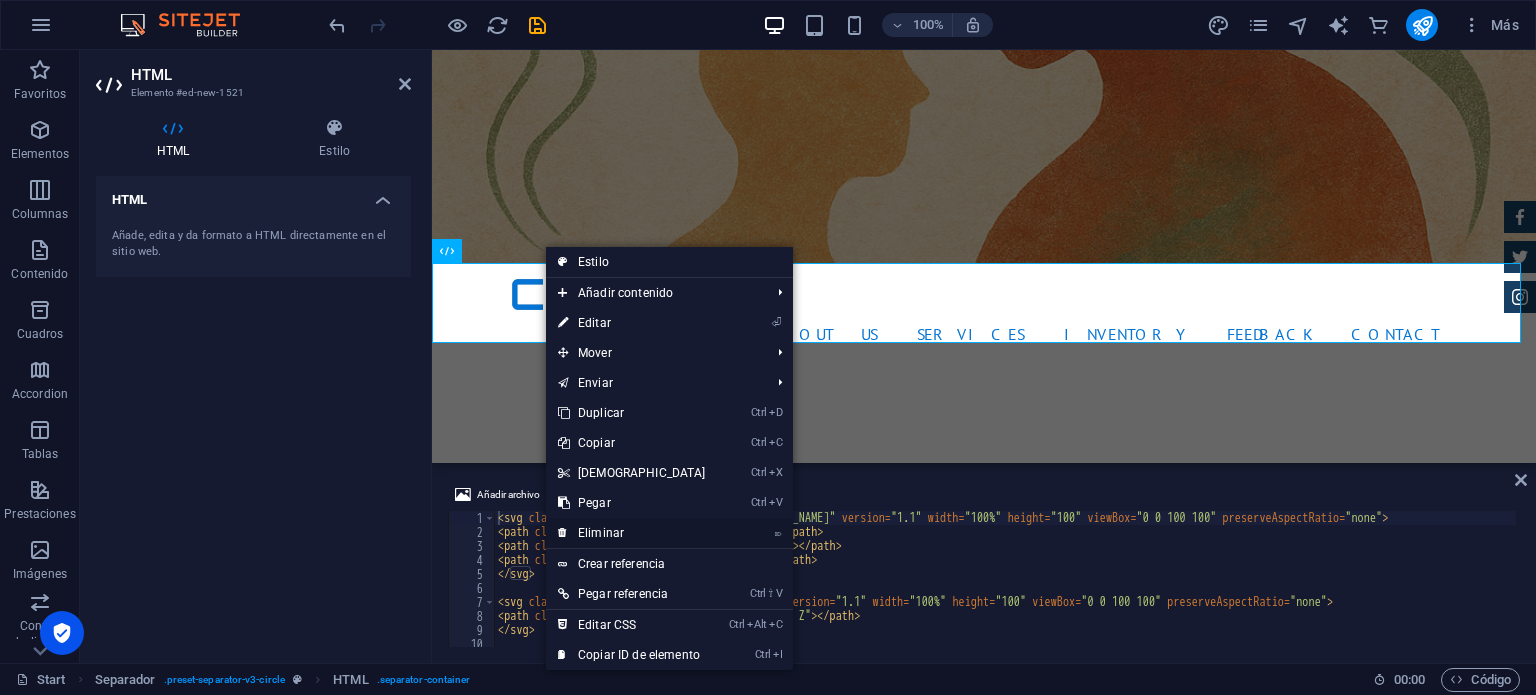 click on "⌦  Eliminar" at bounding box center (632, 533) 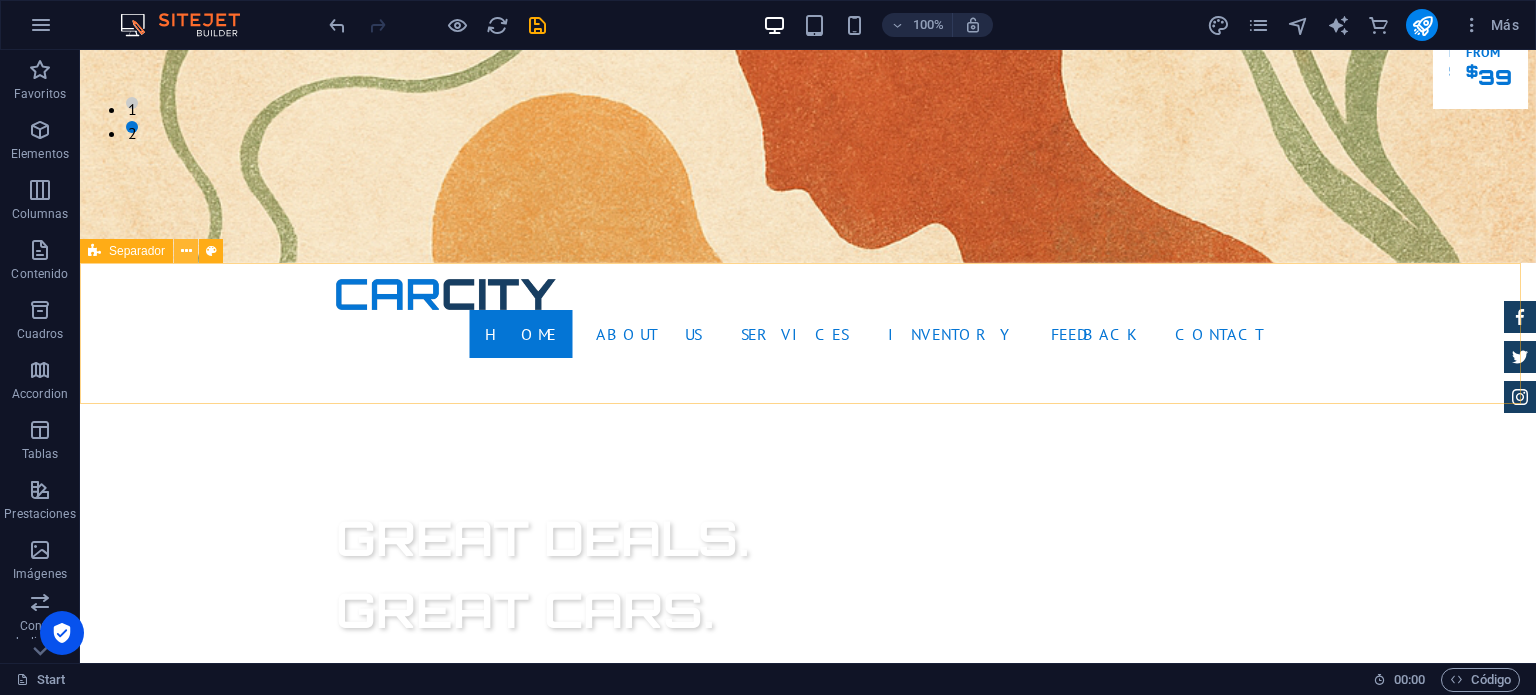 click at bounding box center [186, 251] 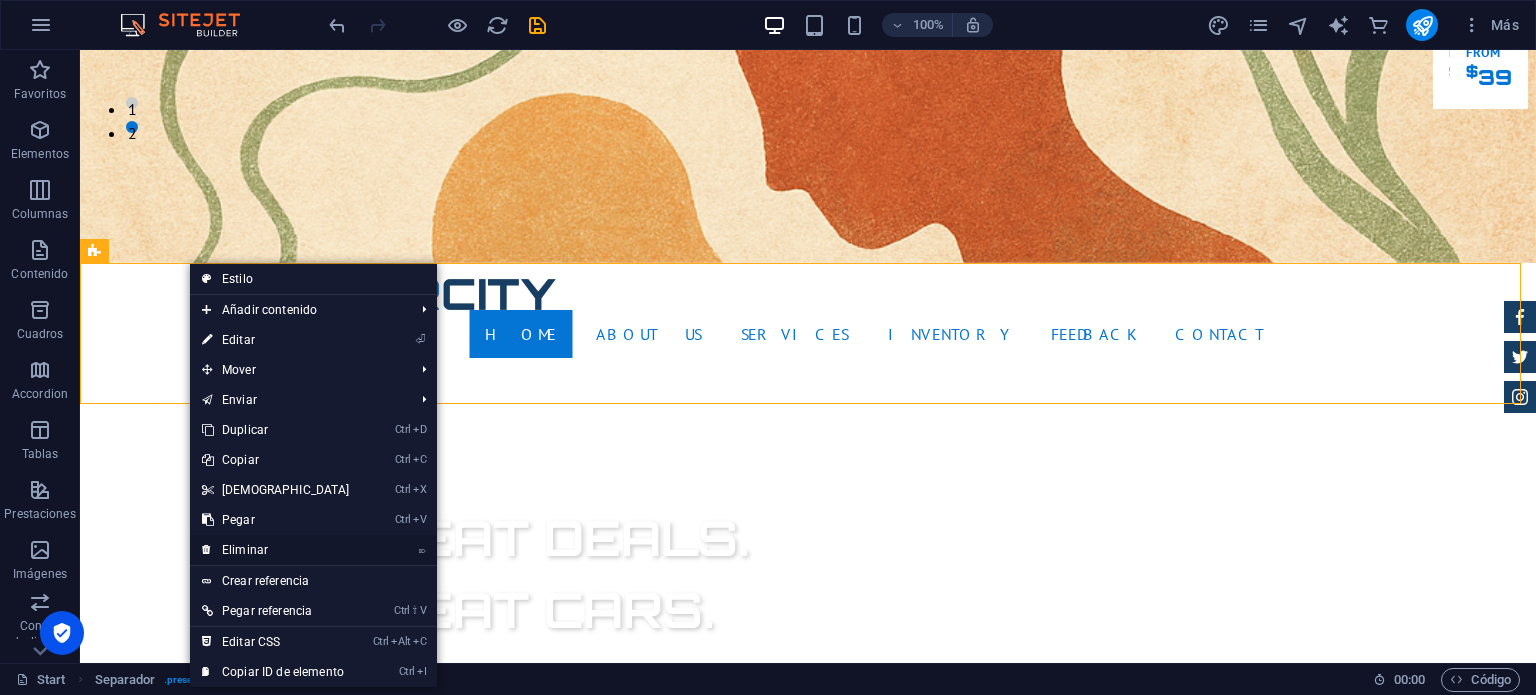 click on "⌦  Eliminar" at bounding box center (276, 550) 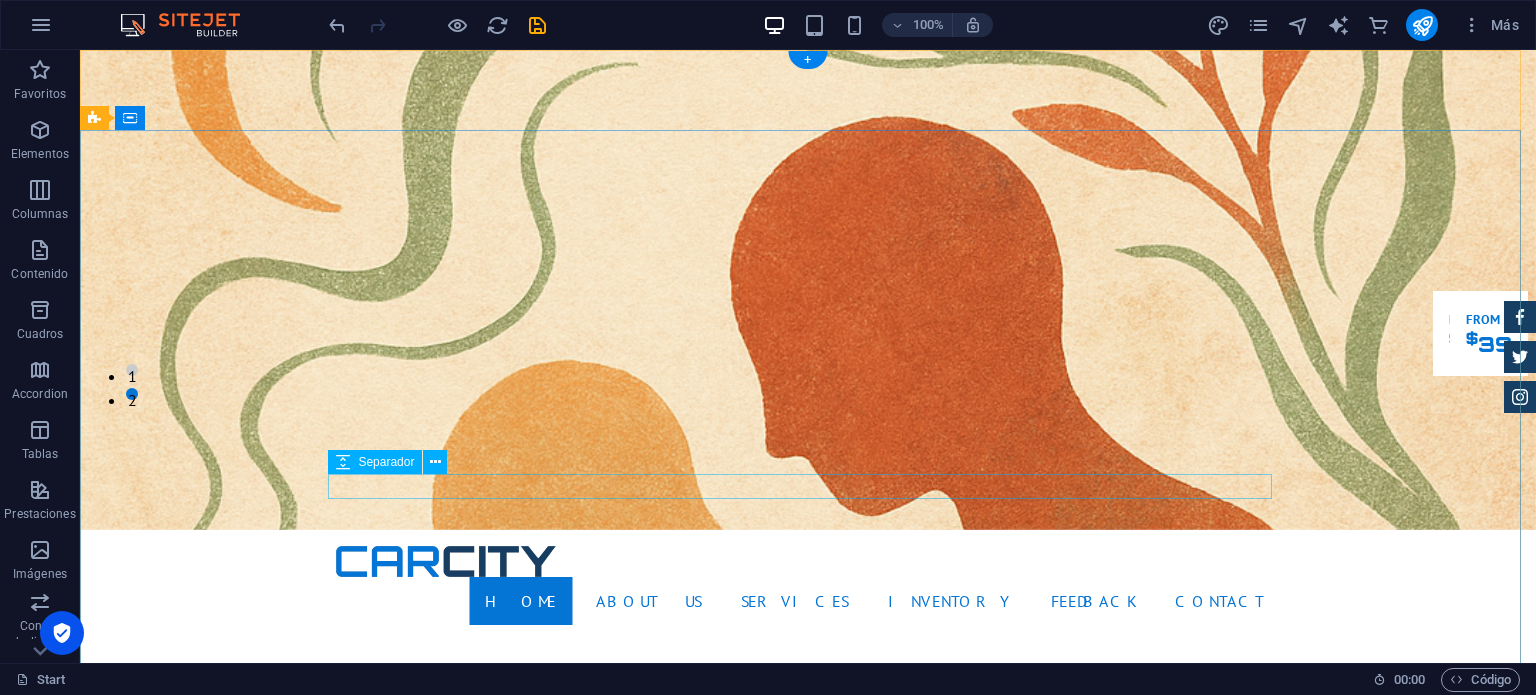 scroll, scrollTop: 0, scrollLeft: 0, axis: both 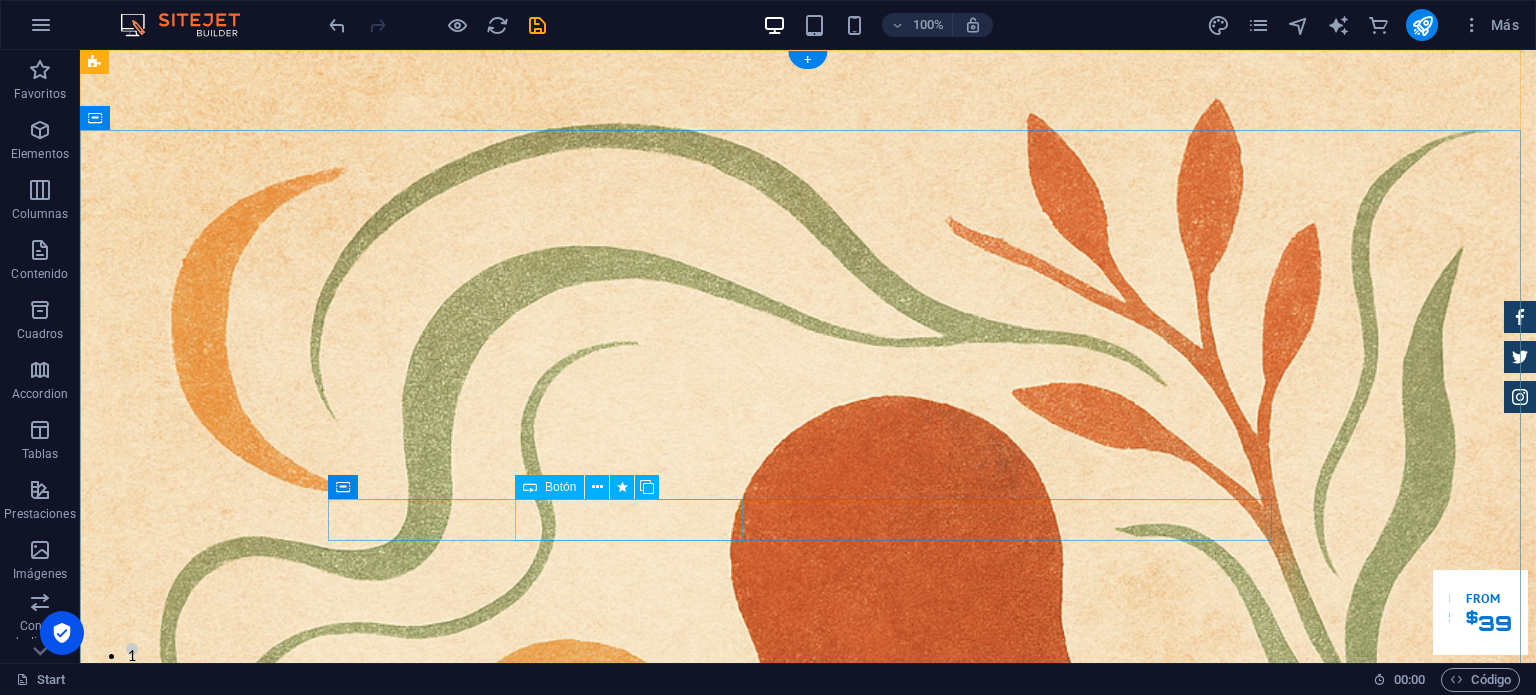 click on "Make an appointment" at bounding box center [808, 1364] 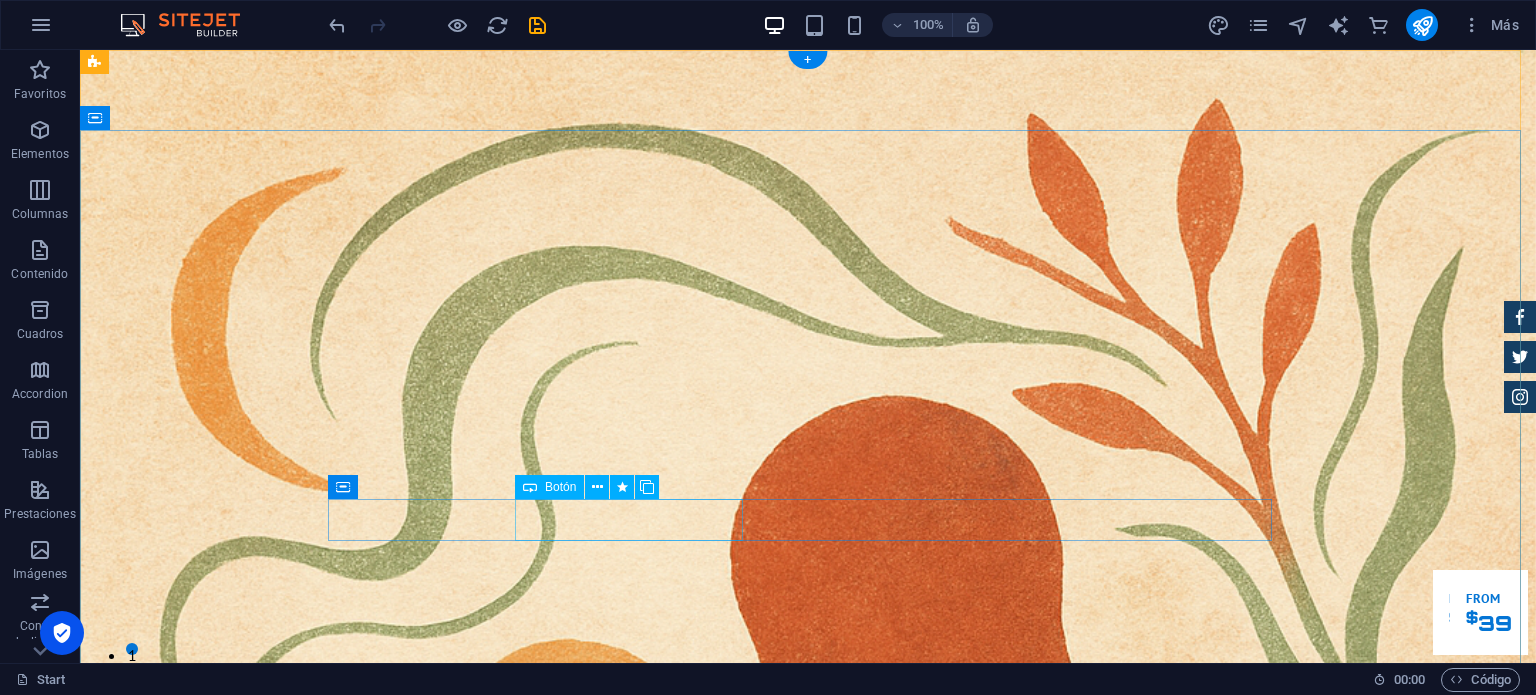 click on "Make an appointment" at bounding box center (808, 1364) 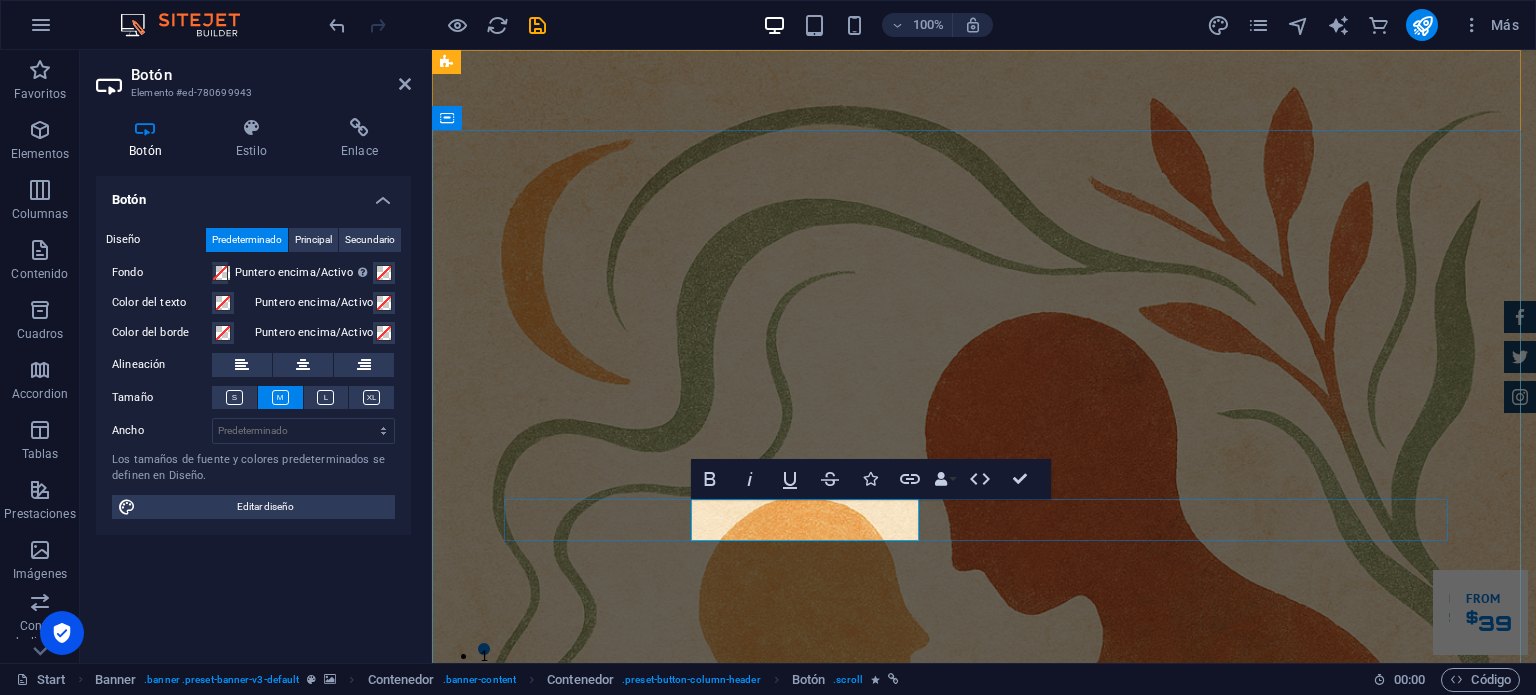 type 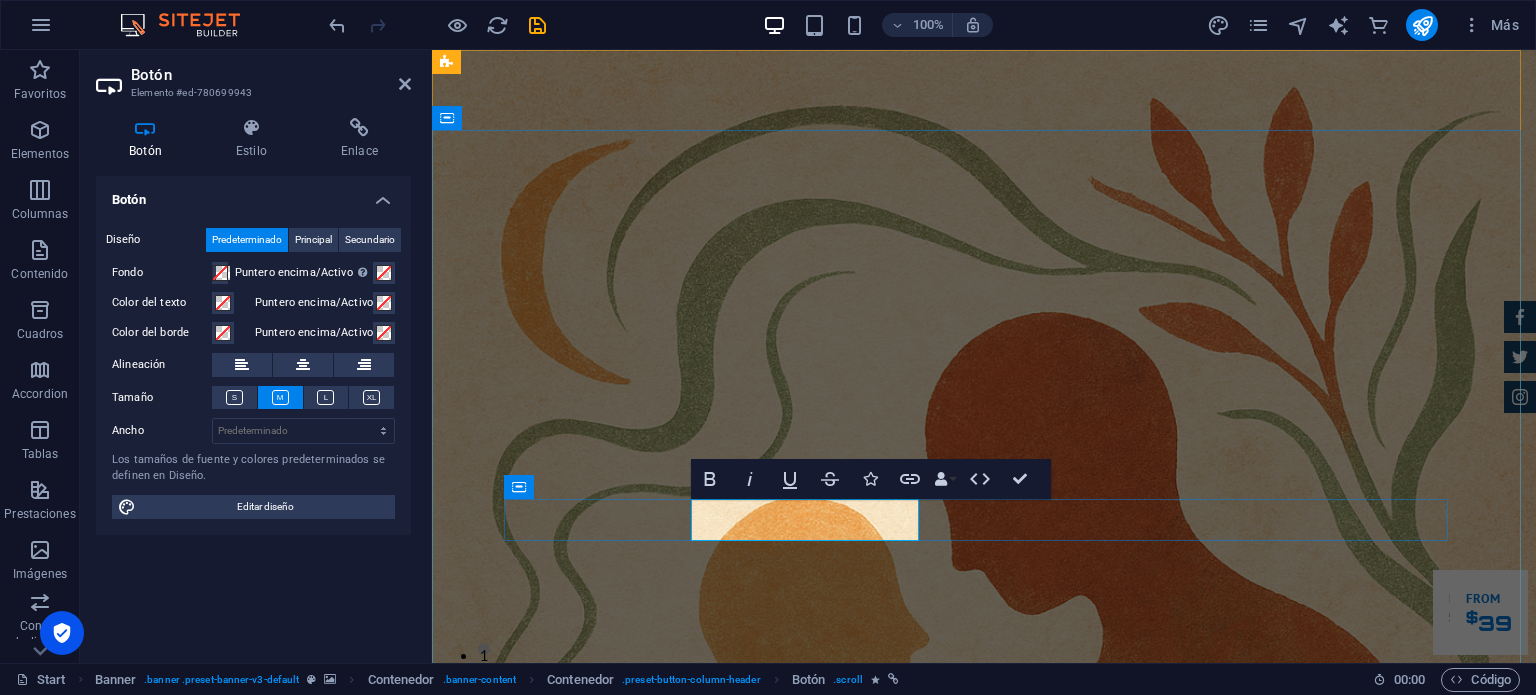 click on "Make an appointment" at bounding box center (655, 1364) 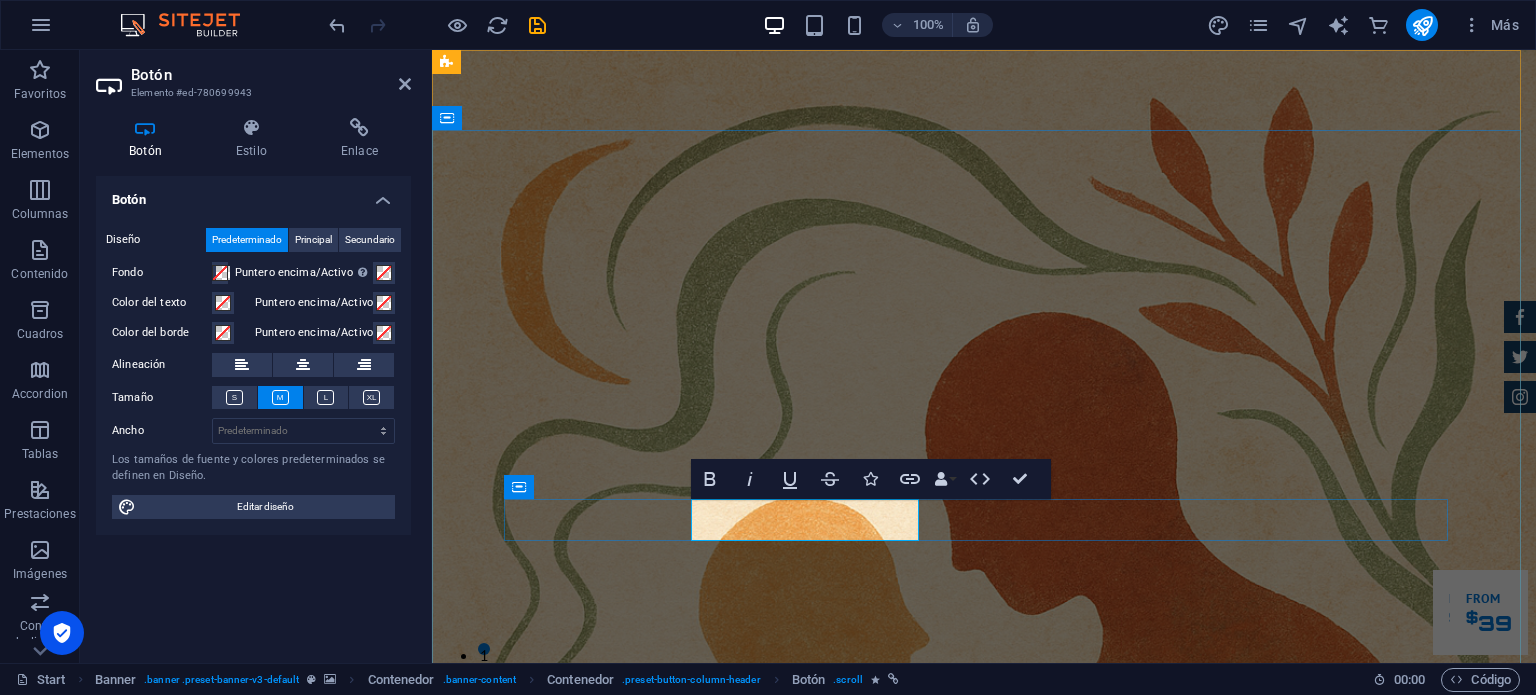 click on "Make an appointment" at bounding box center [655, 1364] 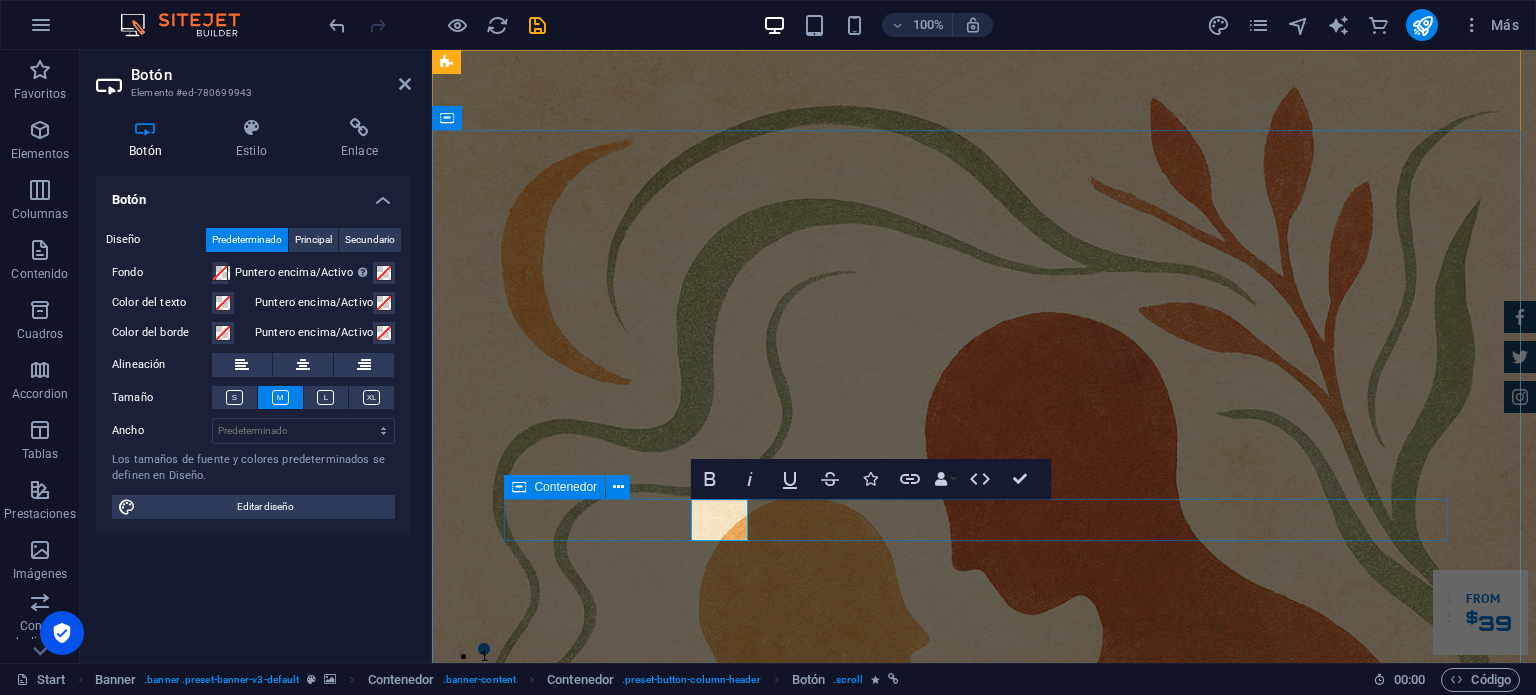 type 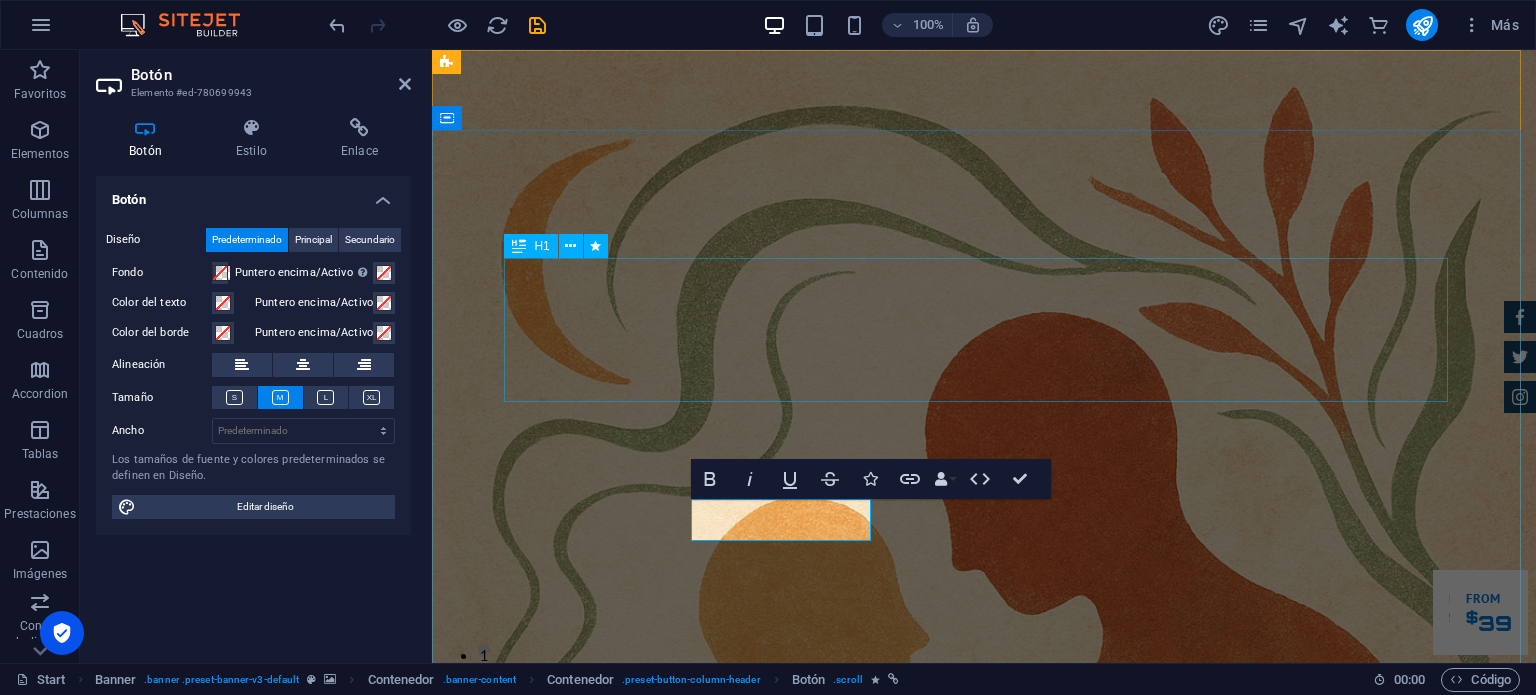 click on "GReat Deals. Great Cars." at bounding box center (984, 1120) 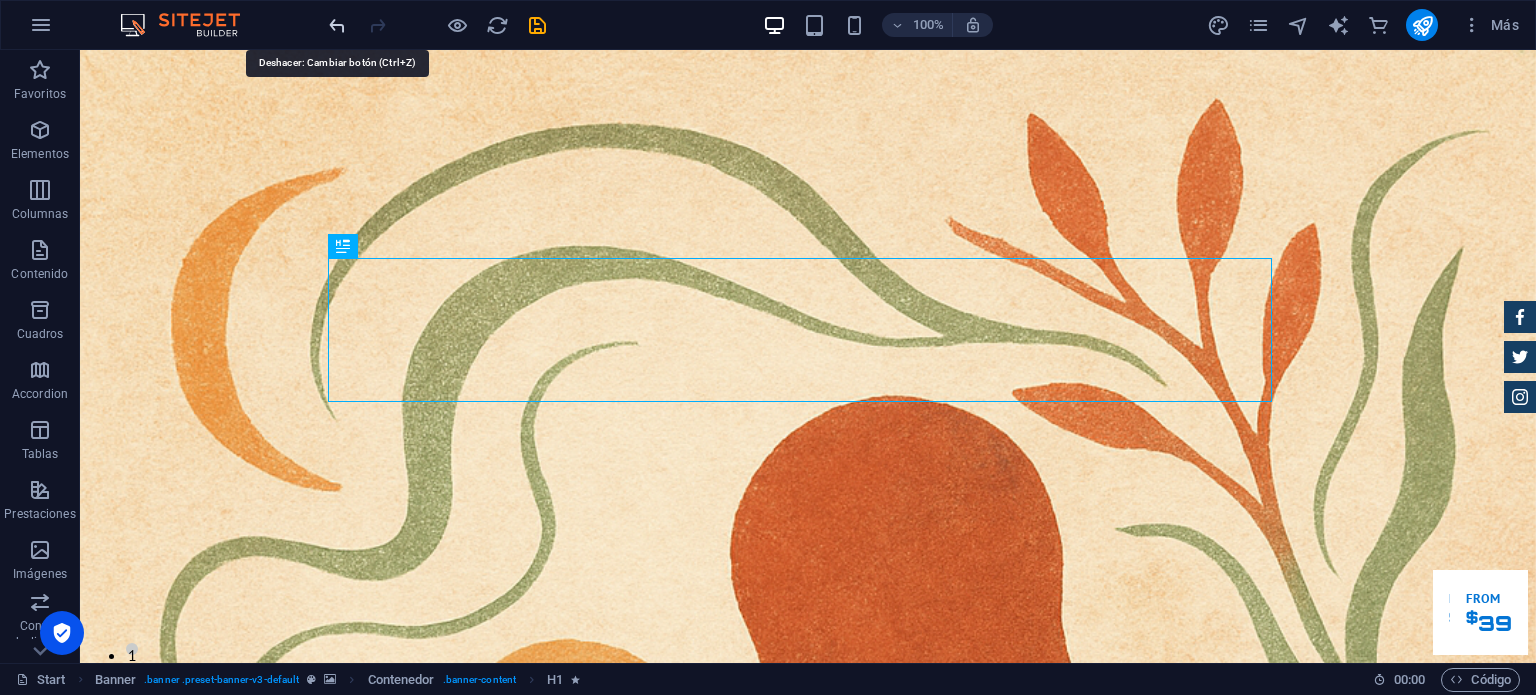 click at bounding box center [337, 25] 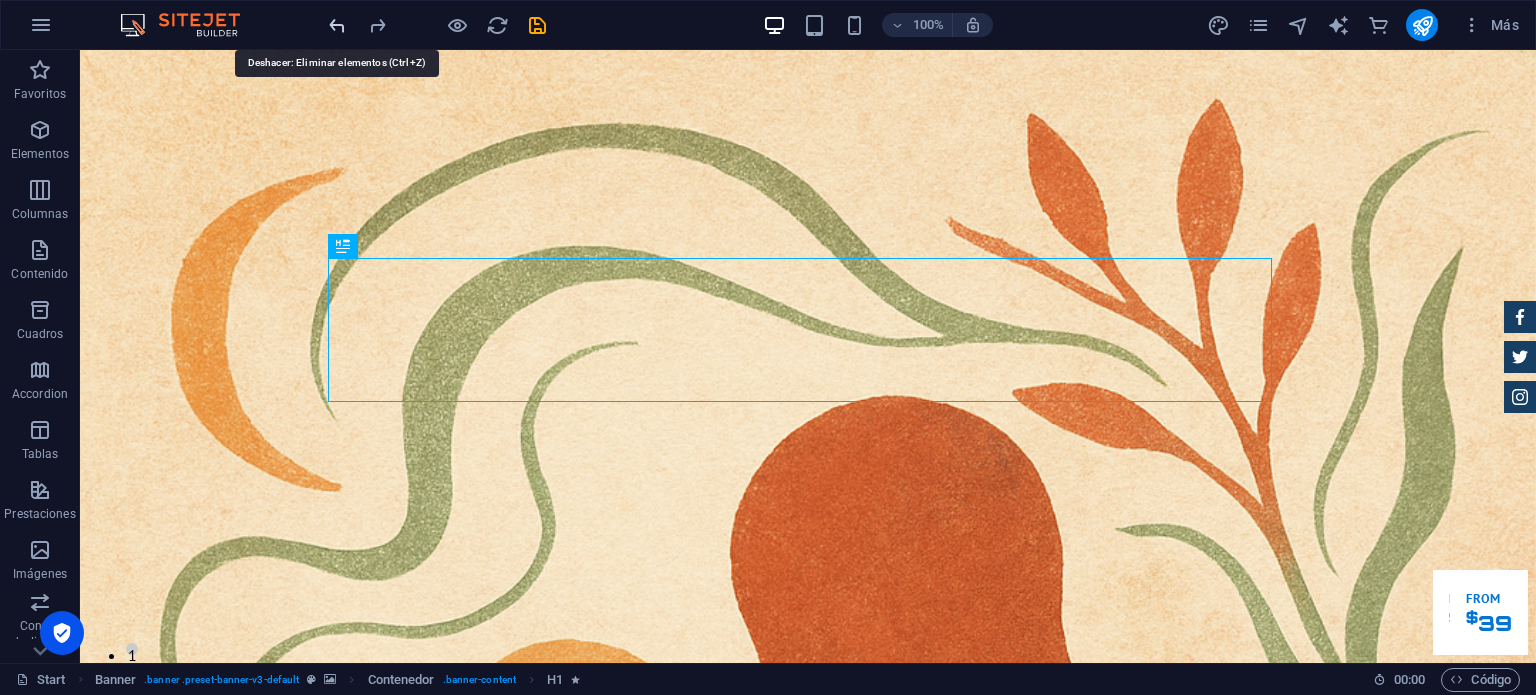 click at bounding box center [337, 25] 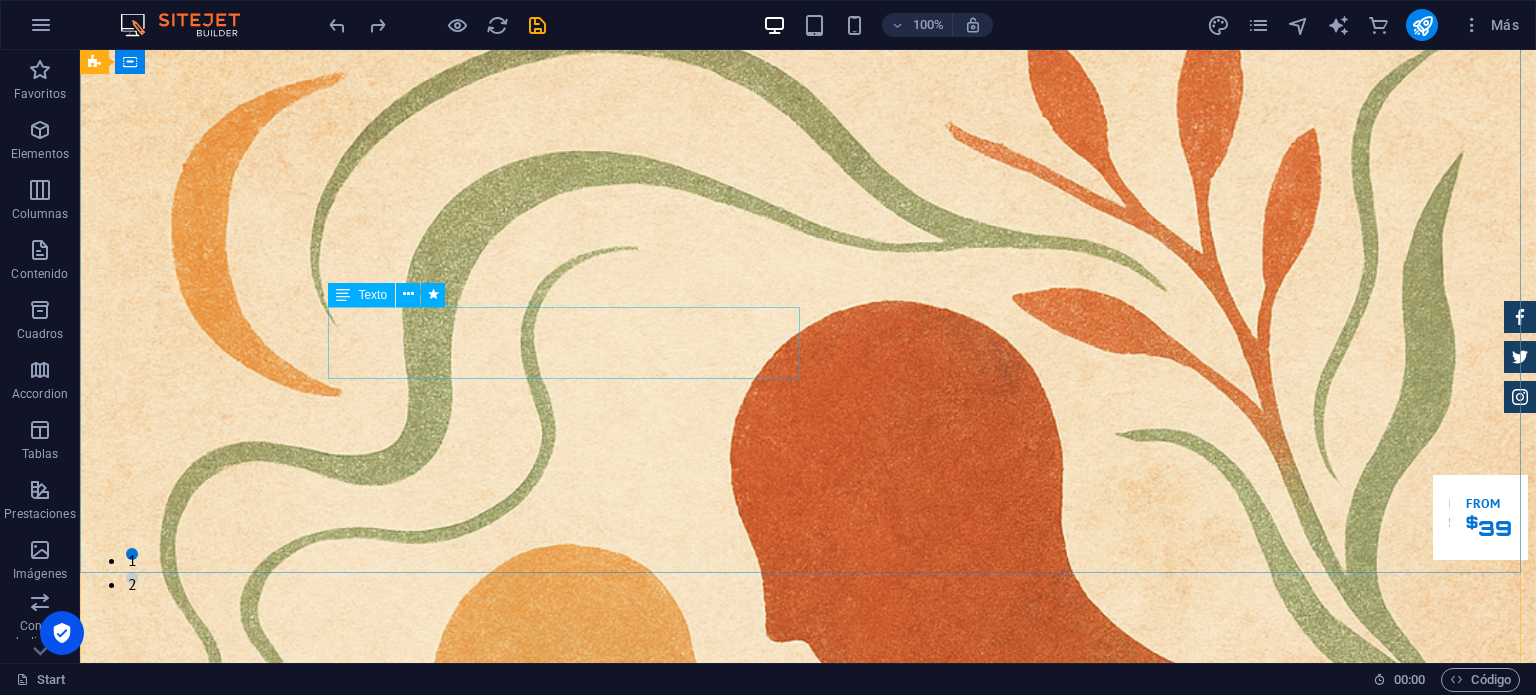 scroll, scrollTop: 92, scrollLeft: 0, axis: vertical 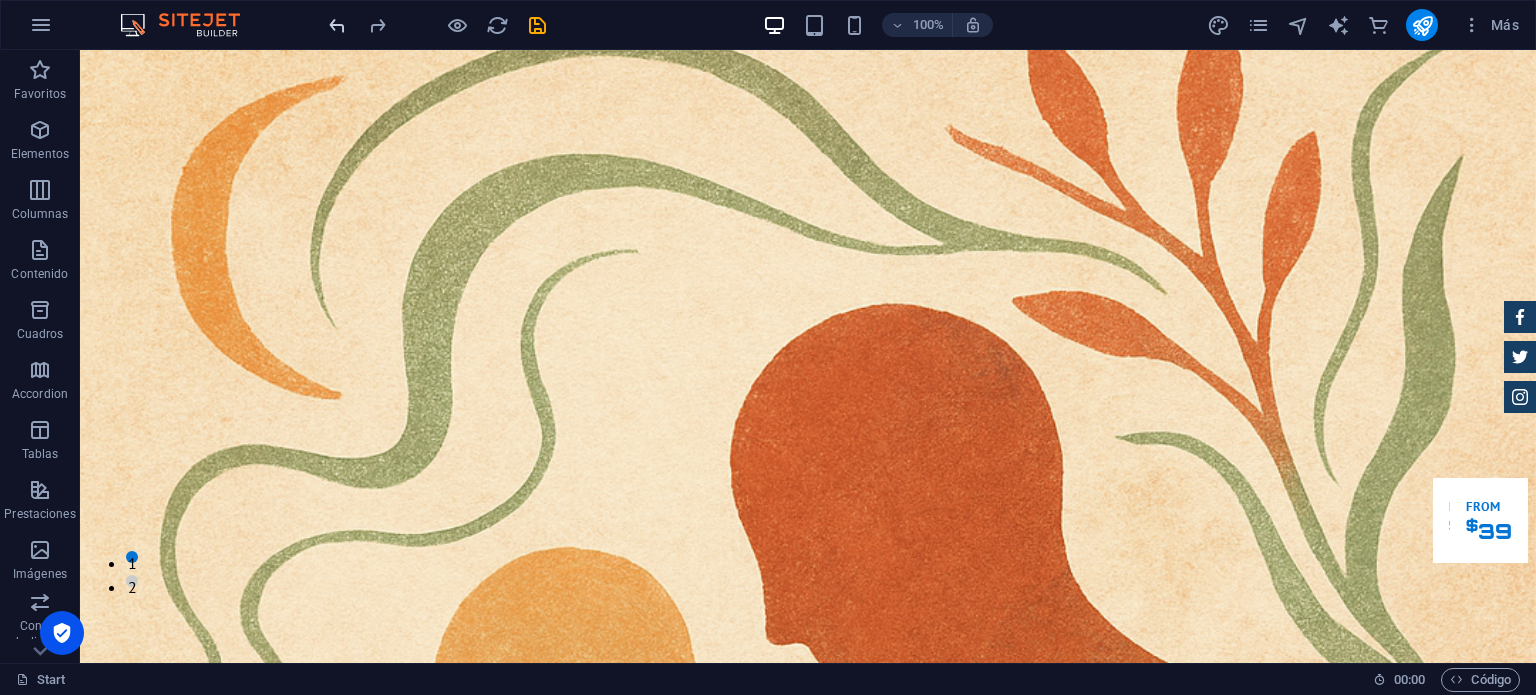 click at bounding box center [337, 25] 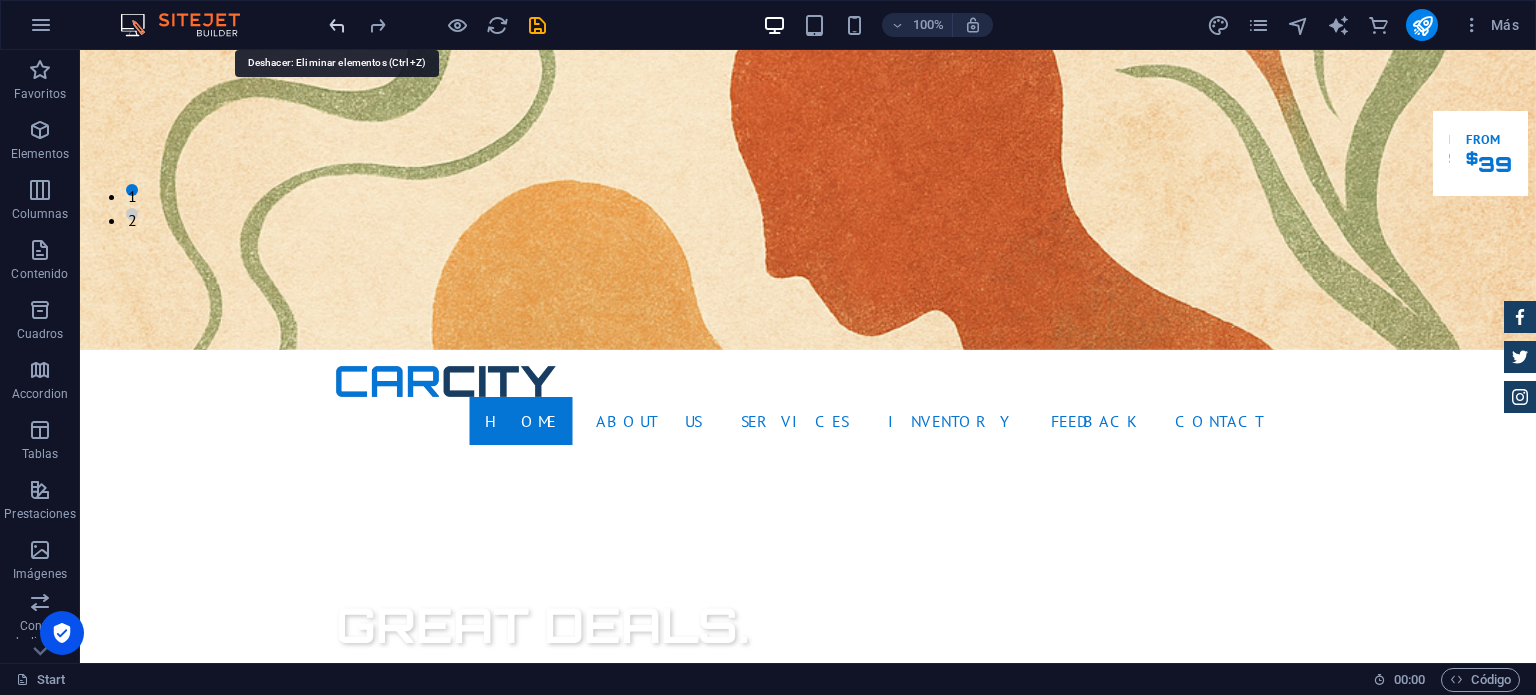 scroll, scrollTop: 492, scrollLeft: 0, axis: vertical 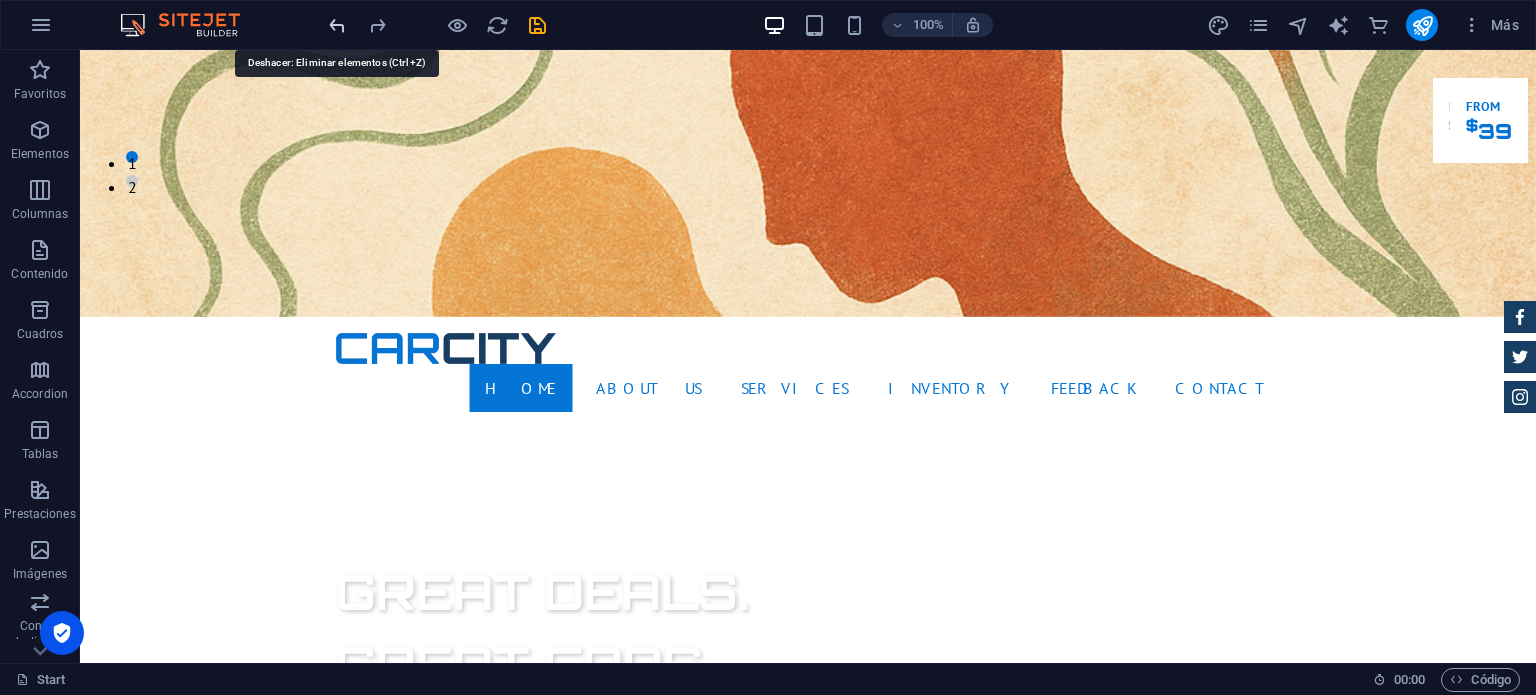 click at bounding box center [337, 25] 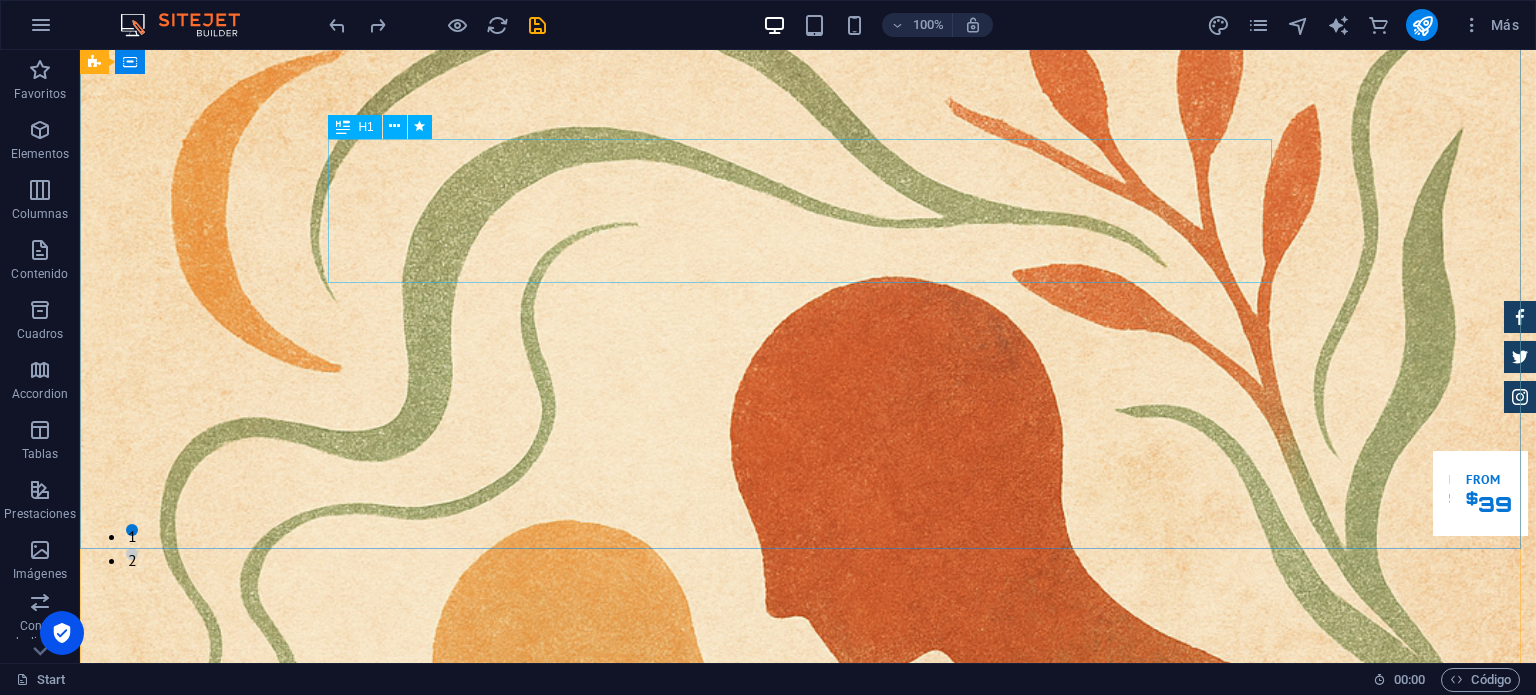scroll, scrollTop: 118, scrollLeft: 0, axis: vertical 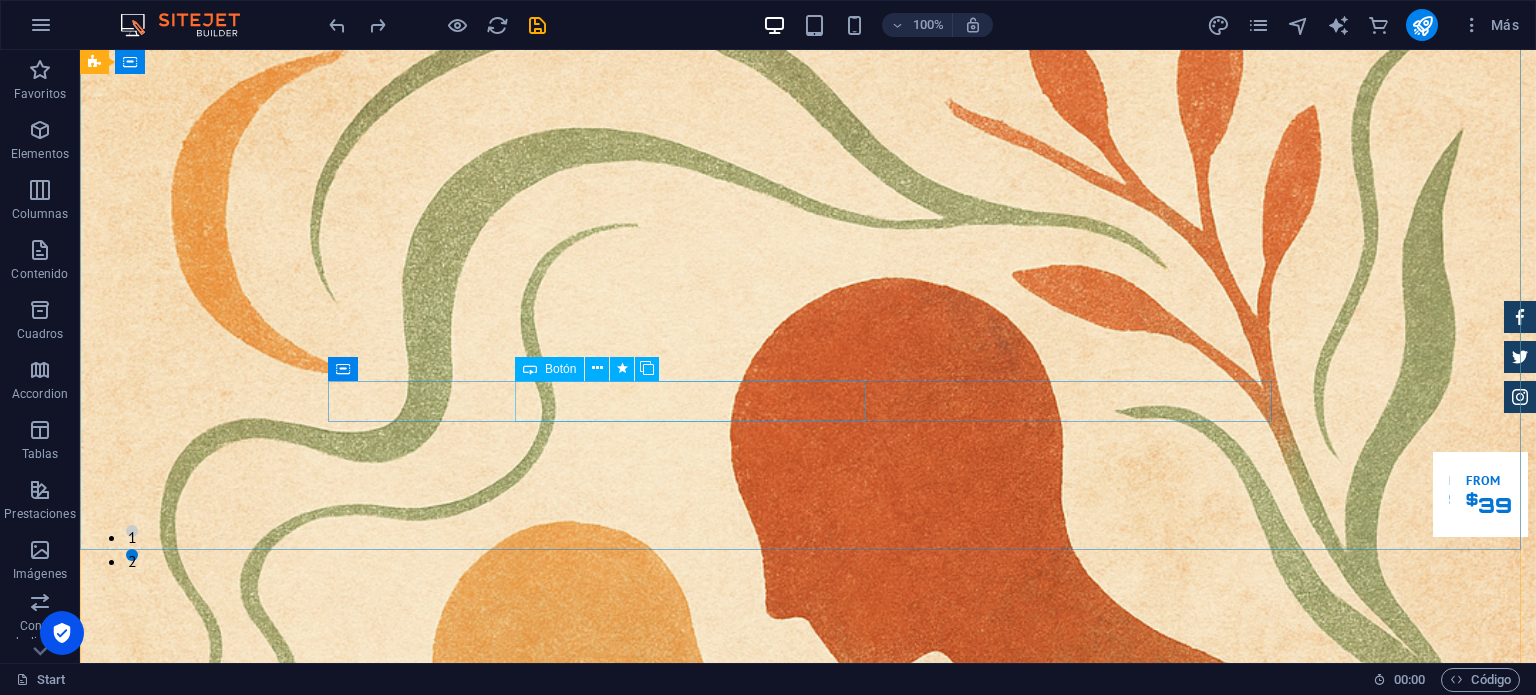 click on "Make an appointment AGENDAR SESIÓN" at bounding box center (808, 1246) 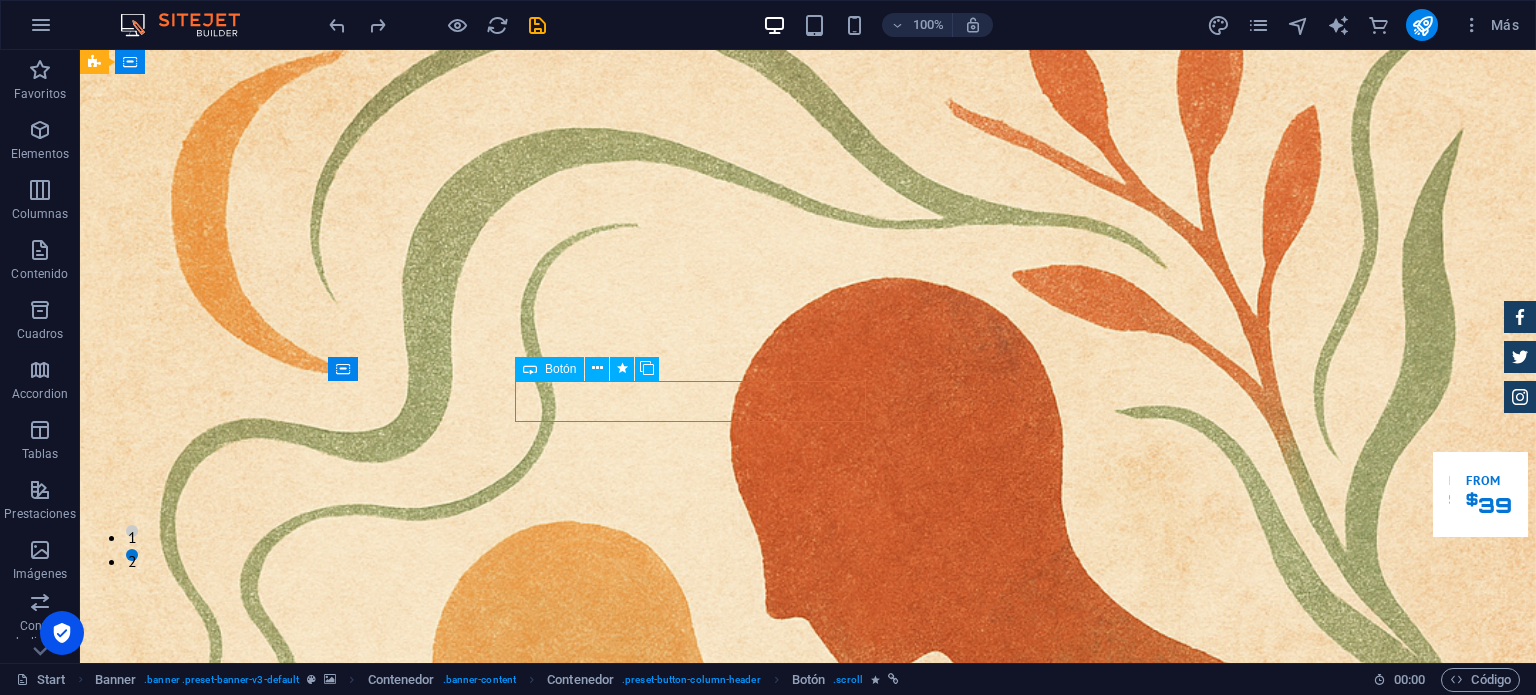click on "Make an appointment AGENDAR SESIÓN" at bounding box center (808, 1246) 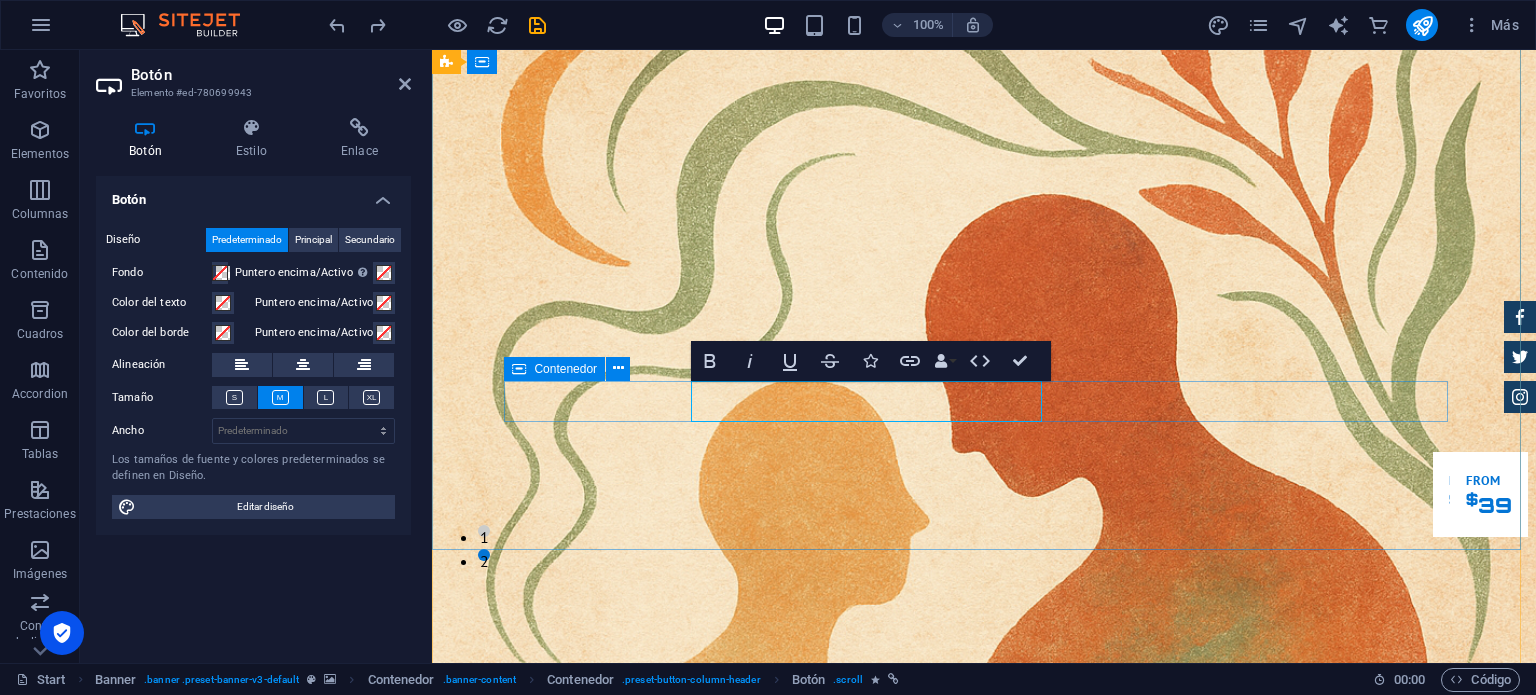 drag, startPoint x: 923, startPoint y: 404, endPoint x: 1054, endPoint y: 411, distance: 131.18689 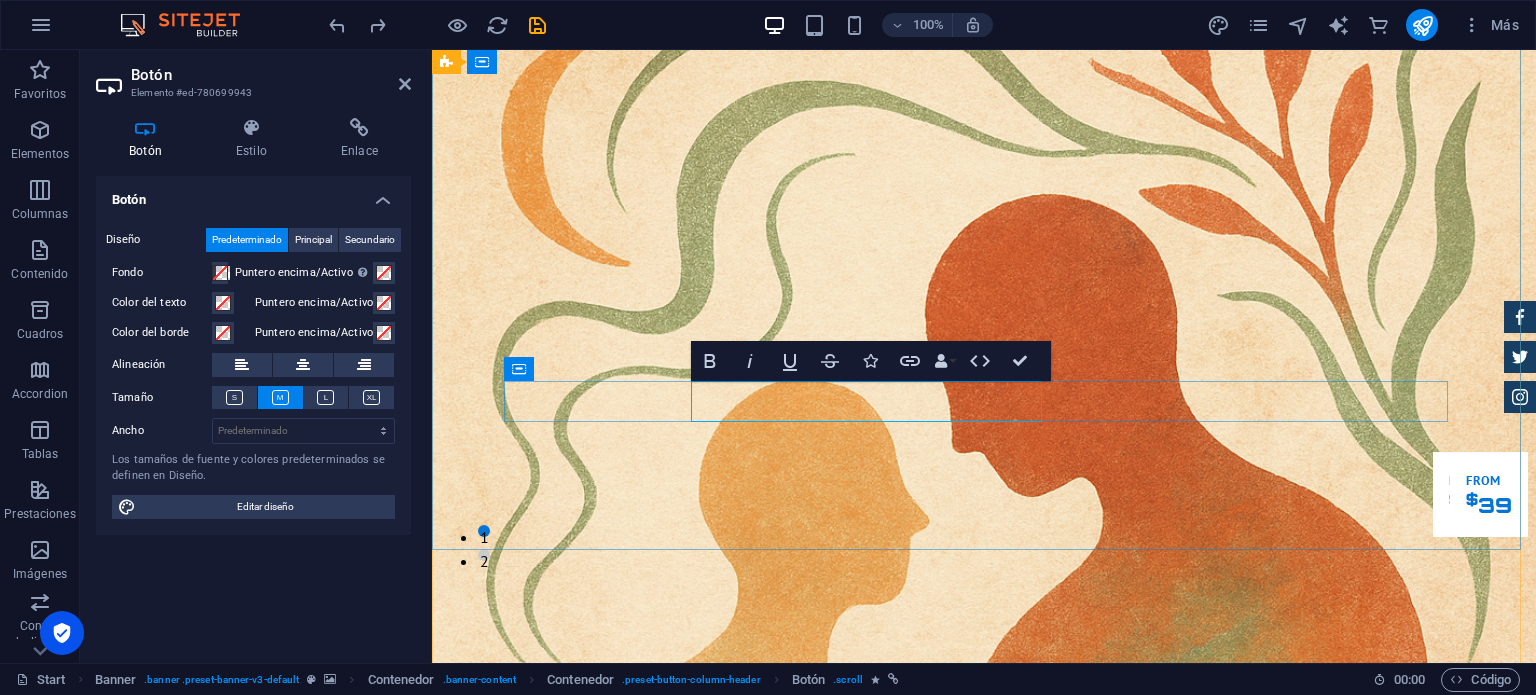 click on "Make an appointment" at bounding box center [655, 1246] 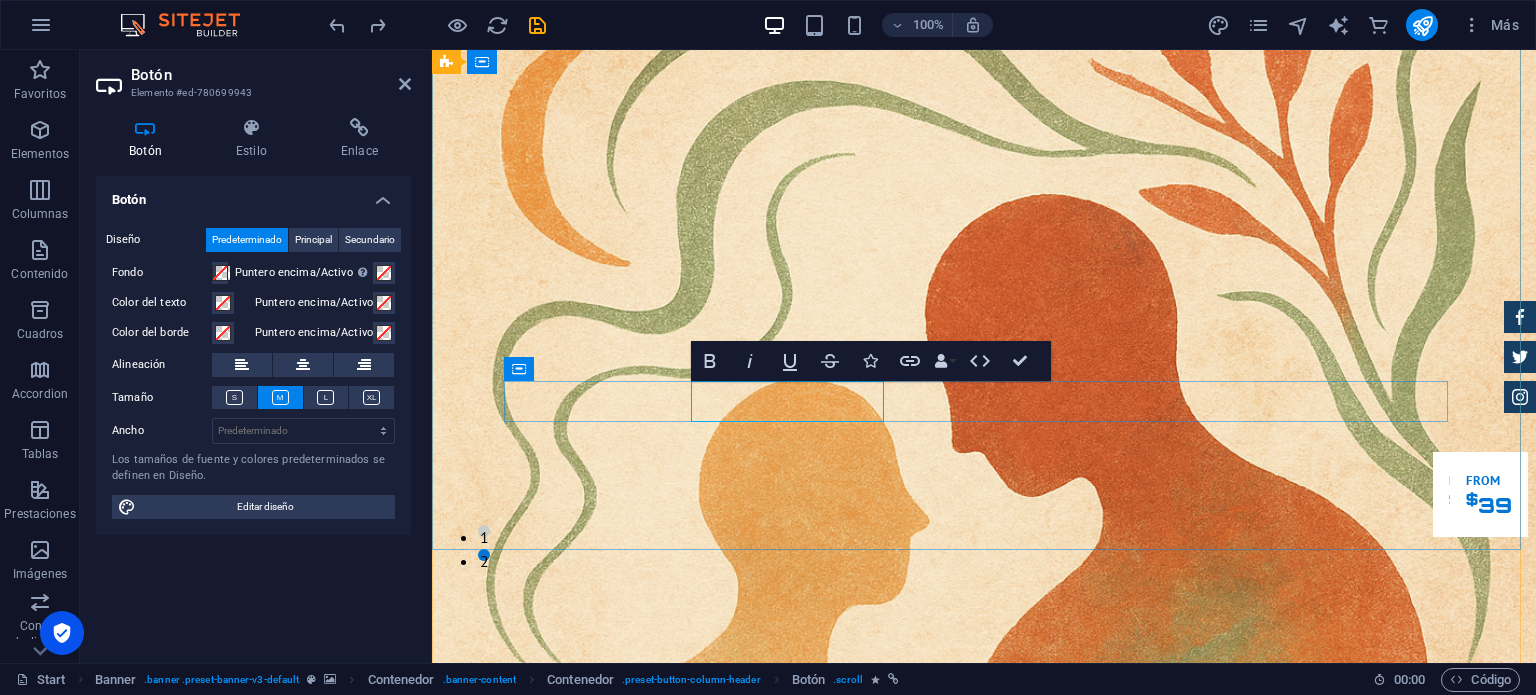 type 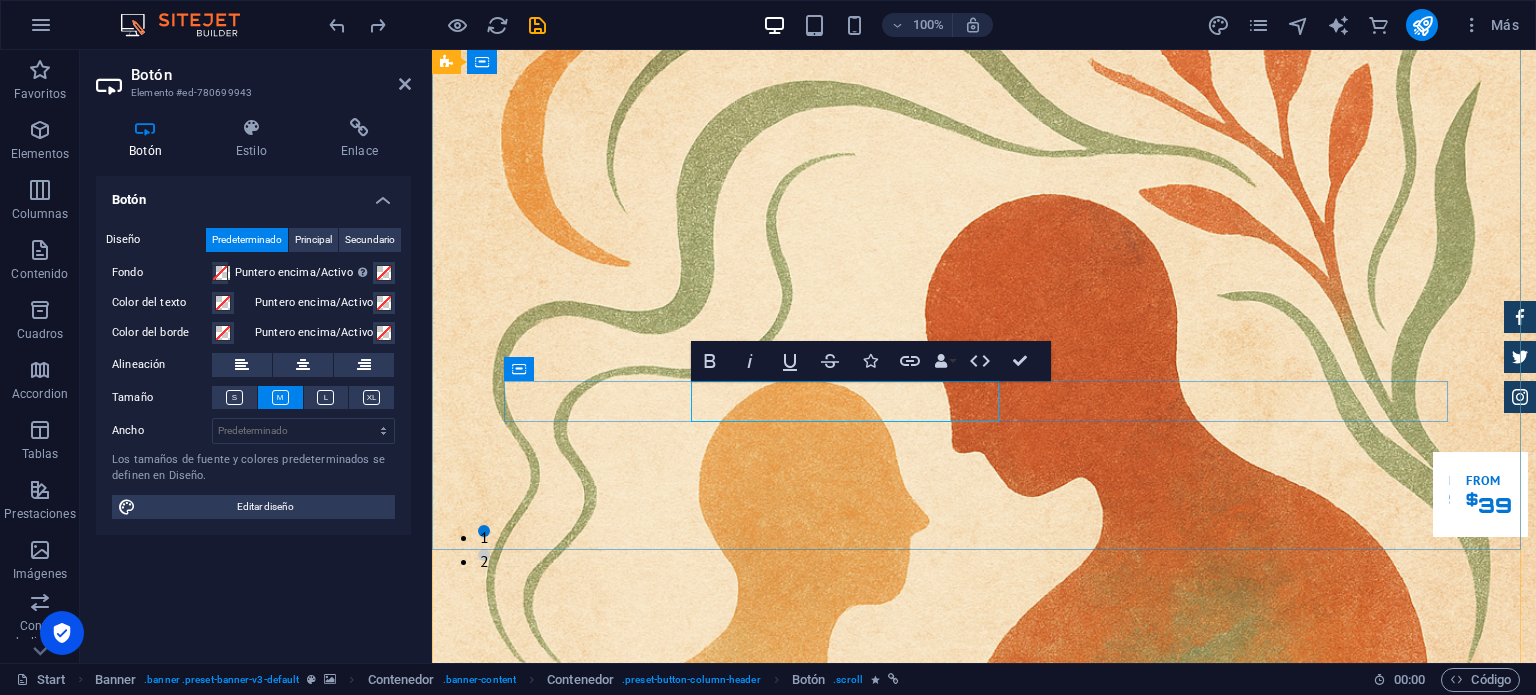 click on "RESERVAR SESIÓN AGENDAR SESIÓN" at bounding box center [984, 1246] 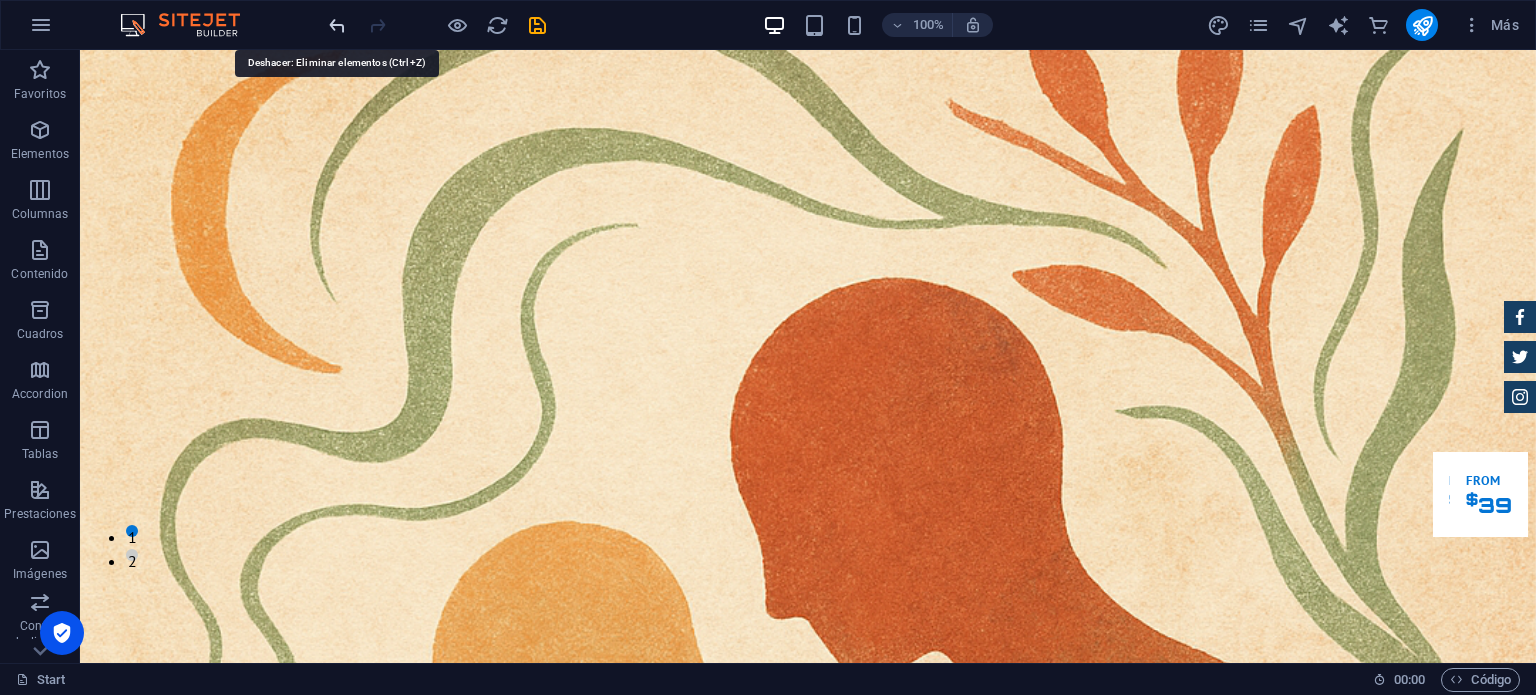 click at bounding box center (337, 25) 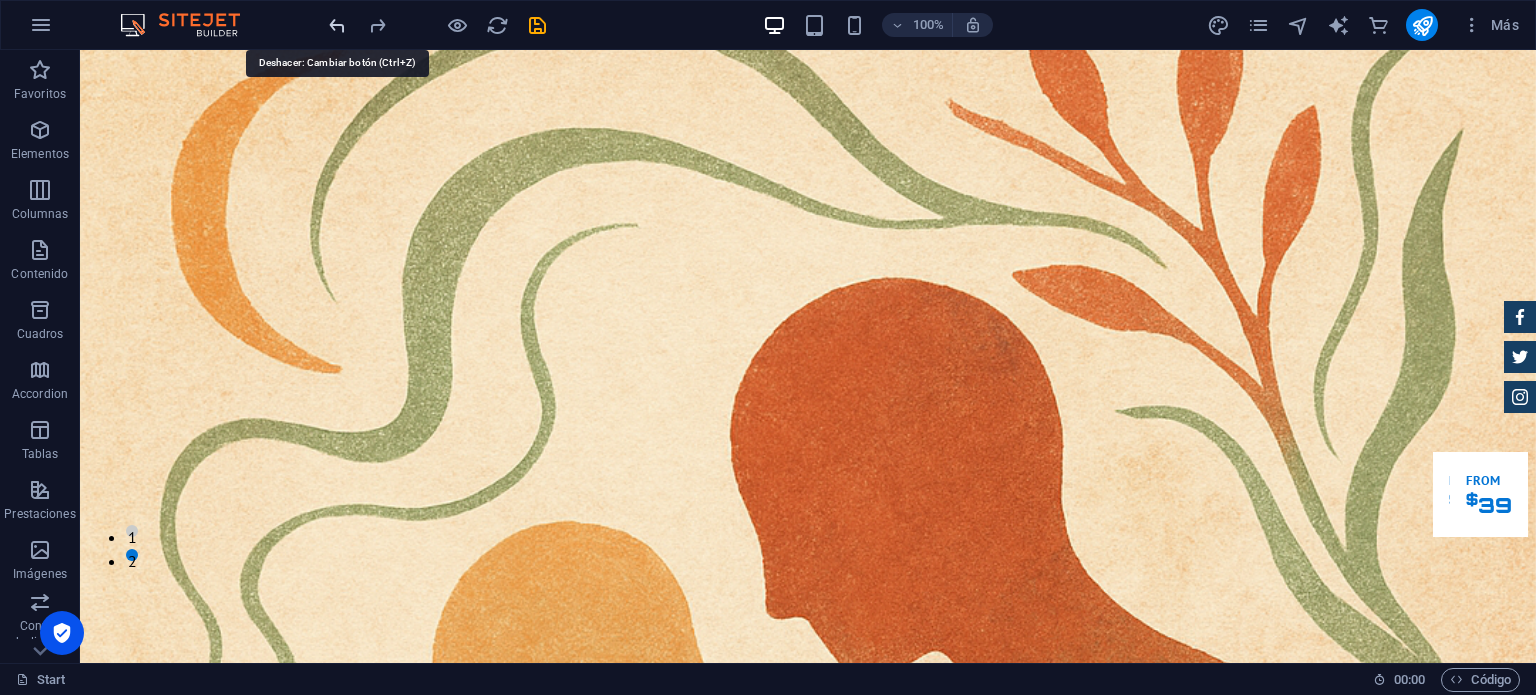 click at bounding box center (337, 25) 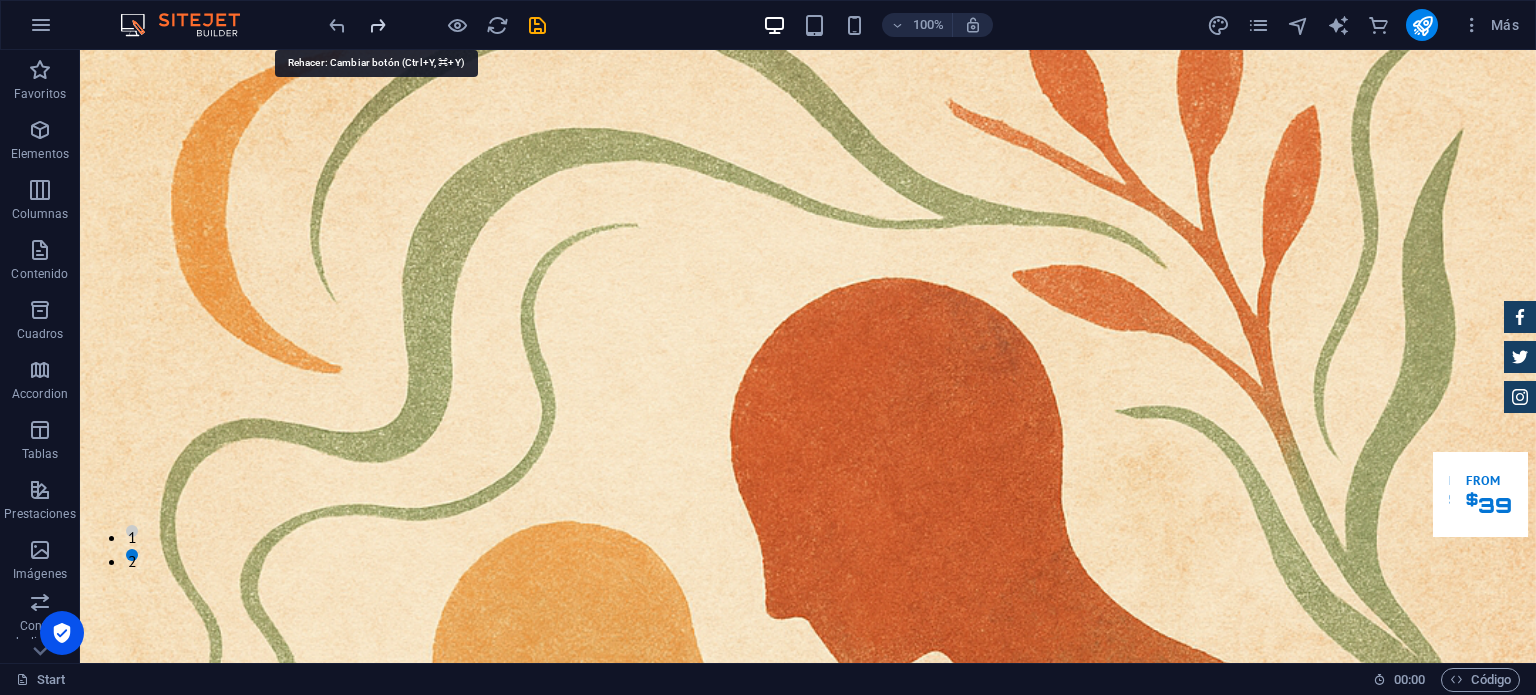click at bounding box center (377, 25) 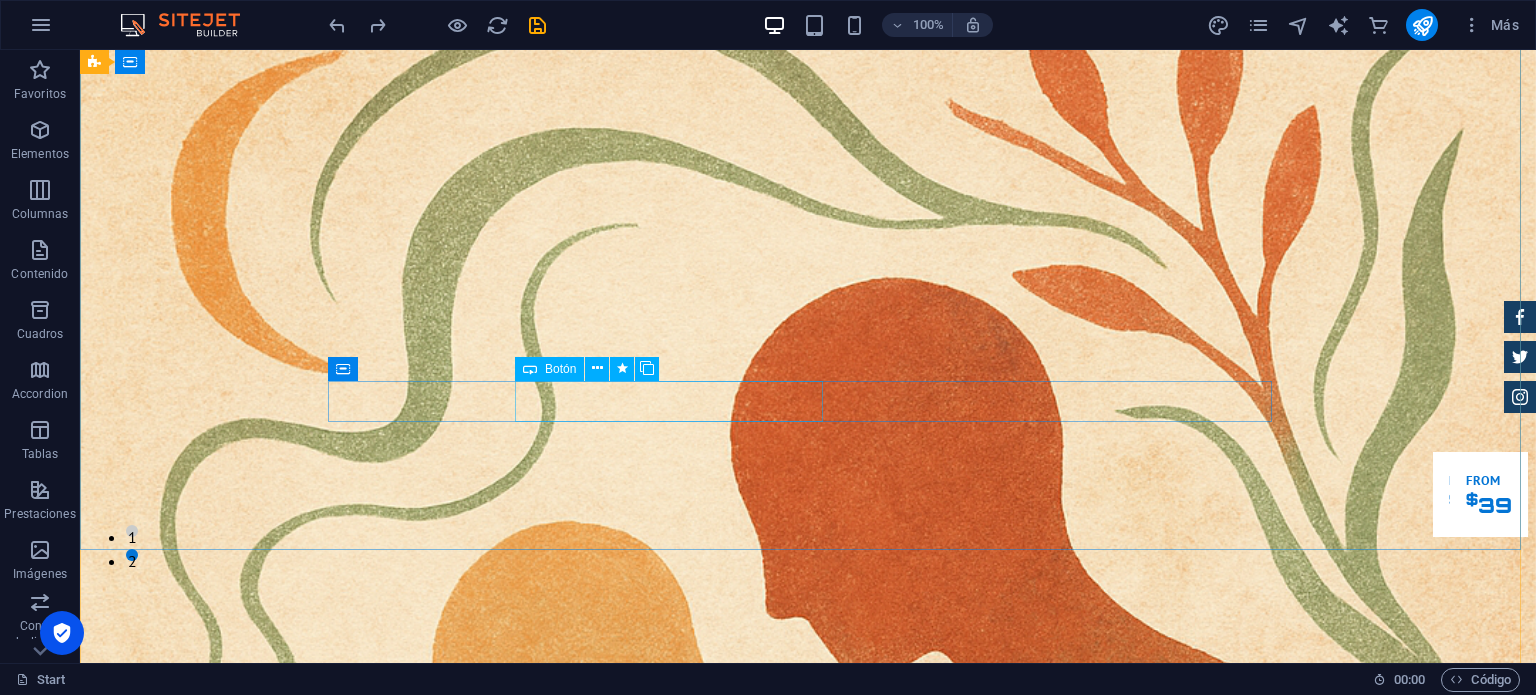 click on "RESERVAR SESIÓN AGENDAR SESIÓN" at bounding box center [808, 1246] 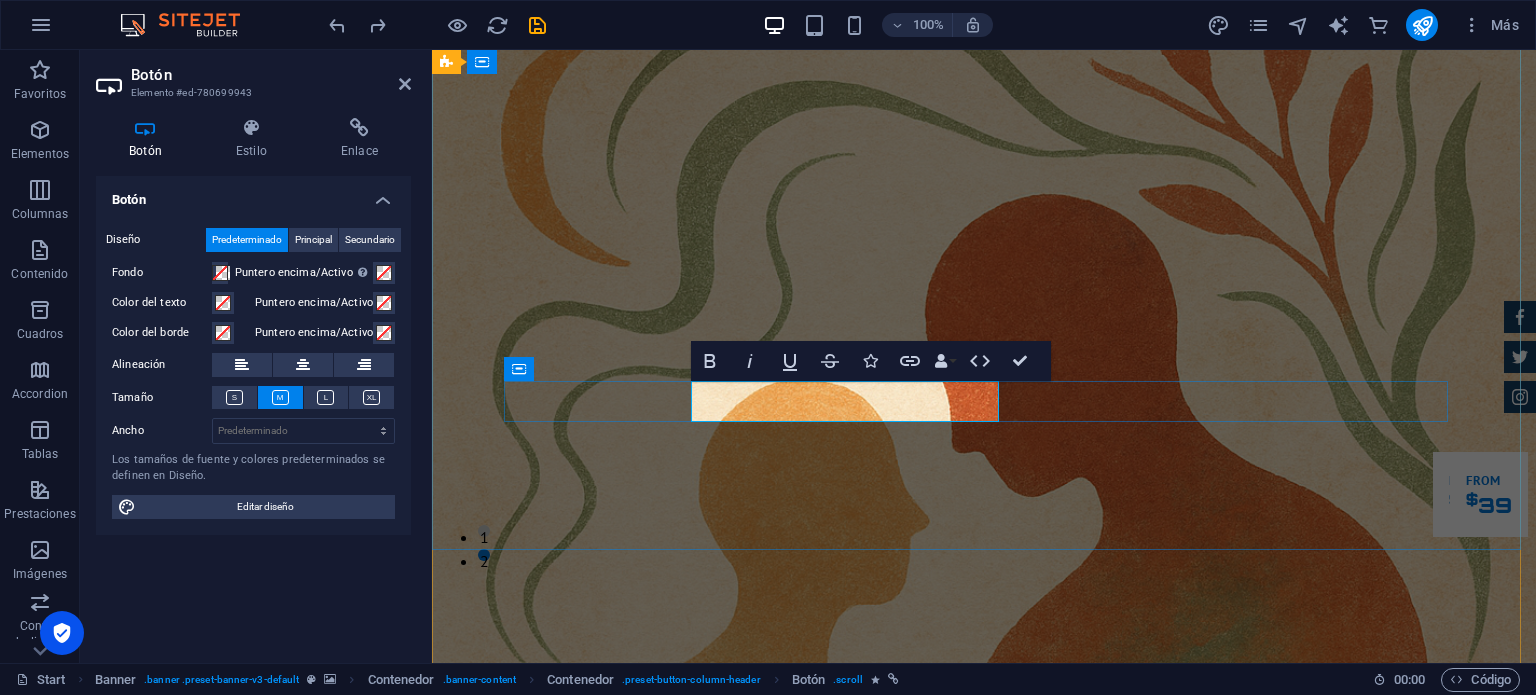 click on "RESERVAR SESIÓN AGENDAR SESIÓN" at bounding box center [984, 1246] 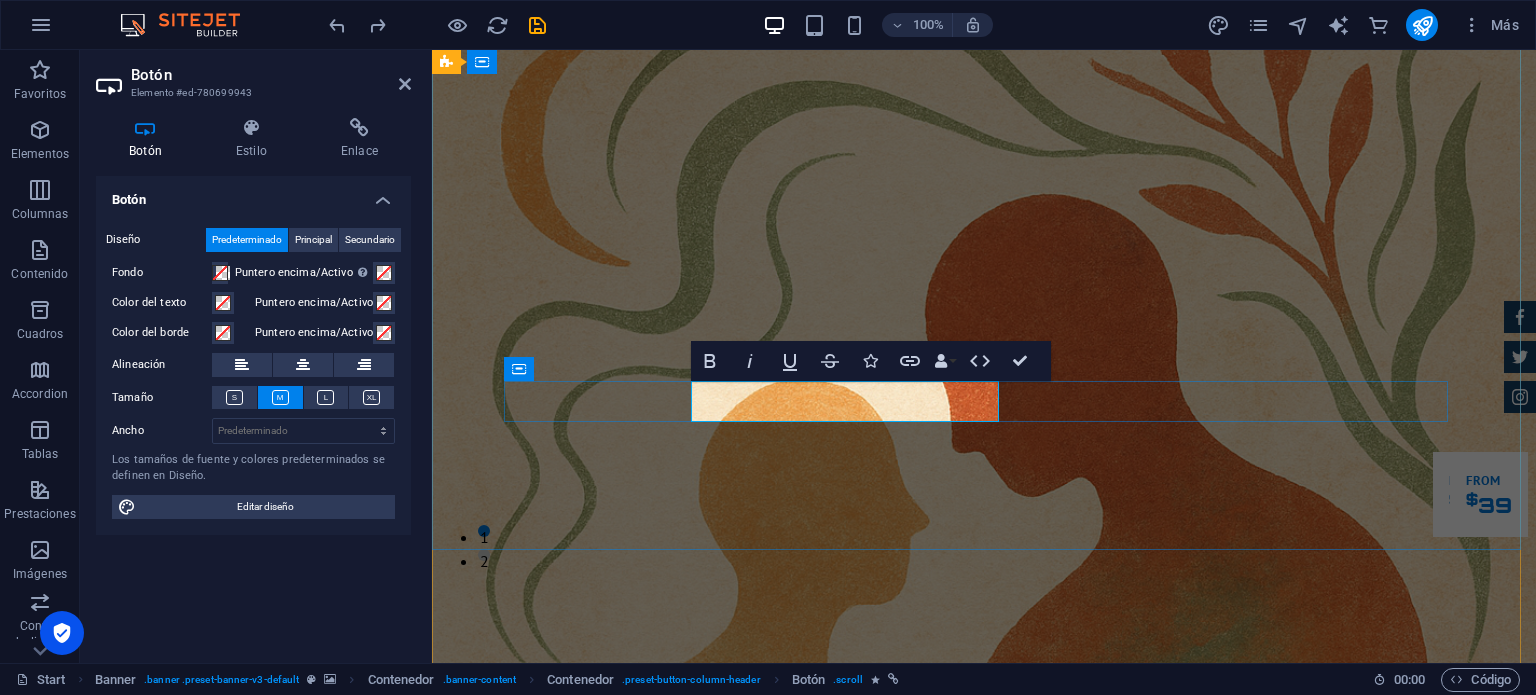 drag, startPoint x: 881, startPoint y: 395, endPoint x: 987, endPoint y: 396, distance: 106.004715 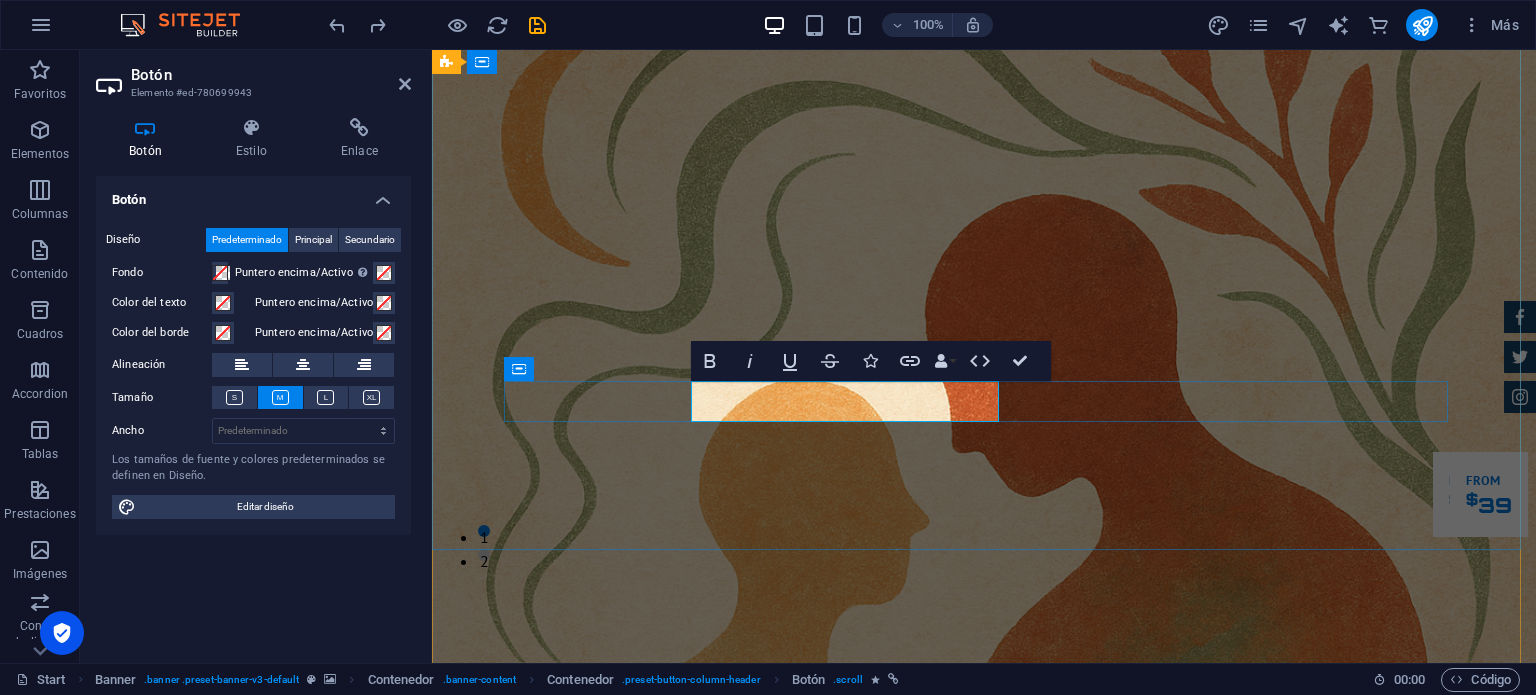 click on "RESERVAR SESIÓN AGENDAR SESIÓN" at bounding box center [984, 1246] 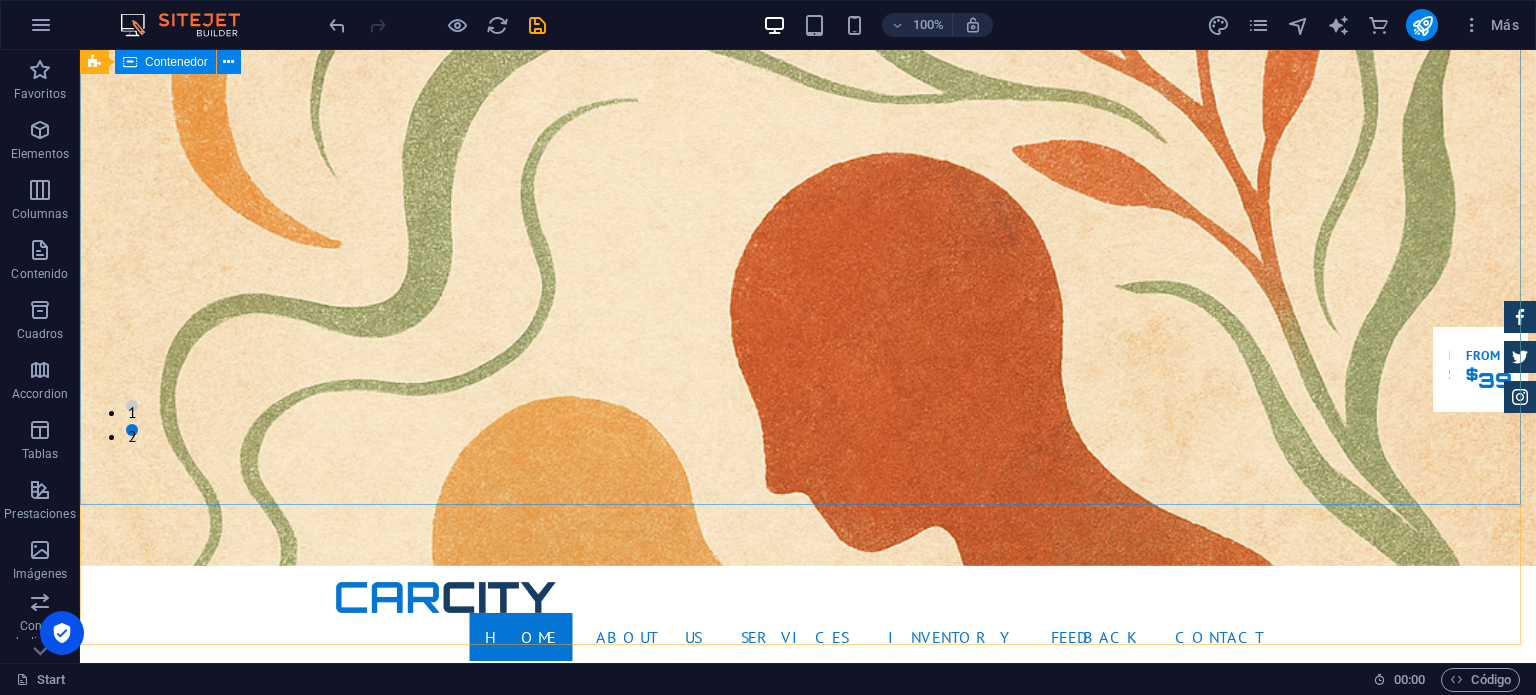 scroll, scrollTop: 163, scrollLeft: 0, axis: vertical 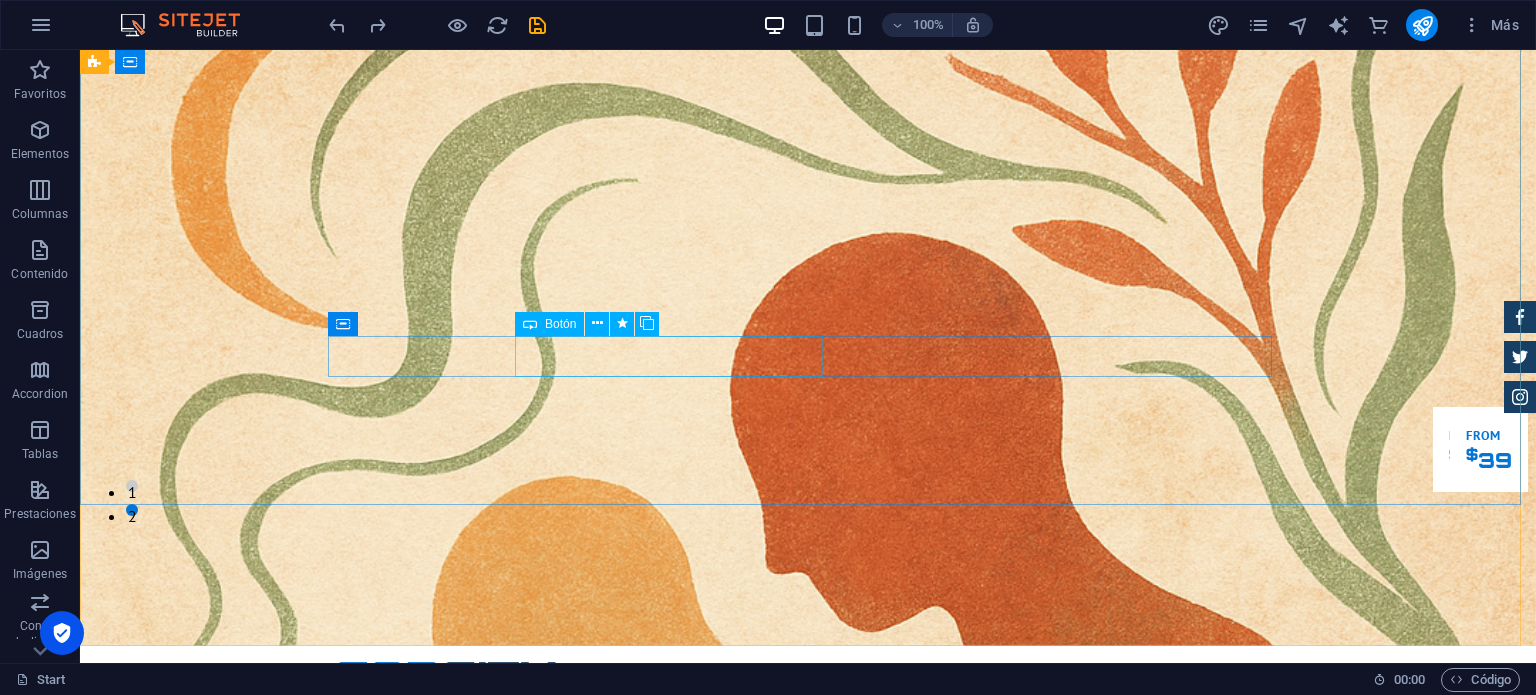 click on "RESERVAR SESIÓN AGENDAR SESIÓN" at bounding box center [808, 1201] 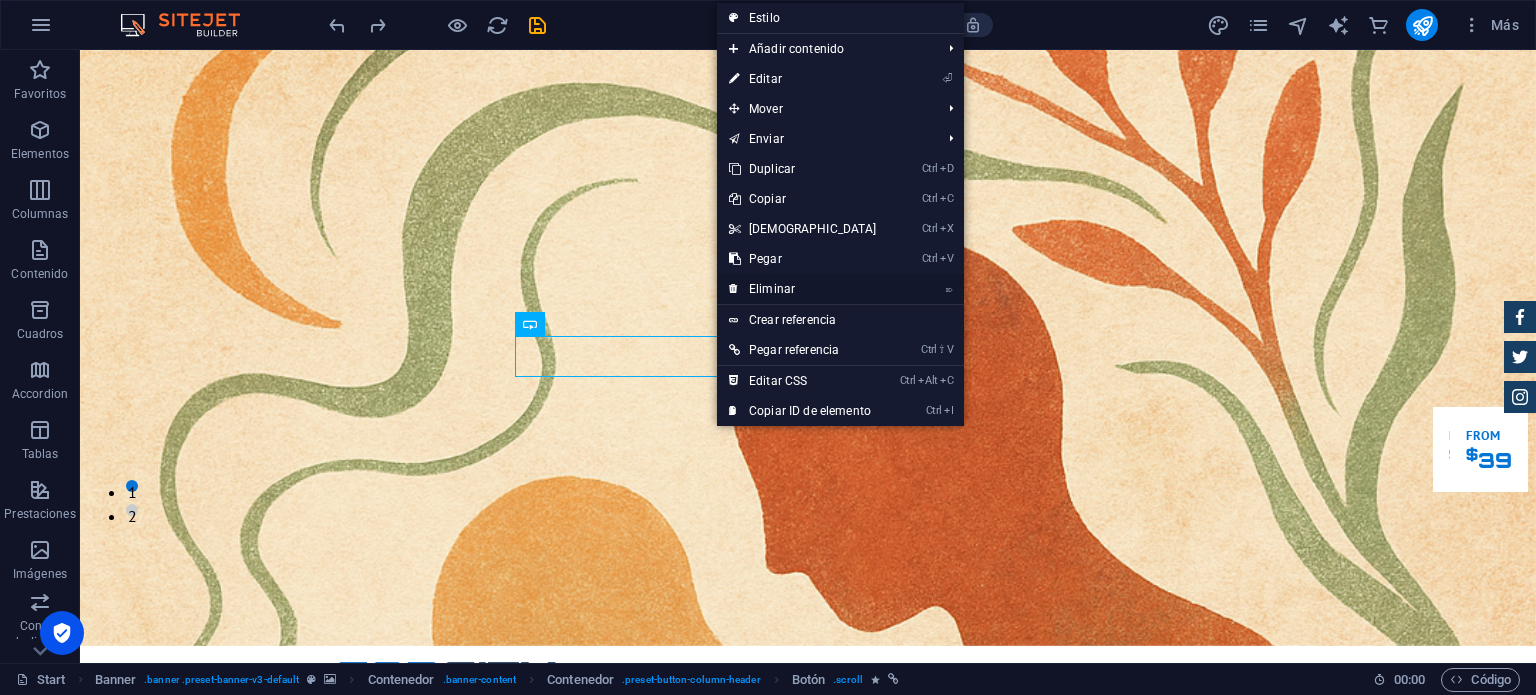 click on "⌦  Eliminar" at bounding box center (803, 289) 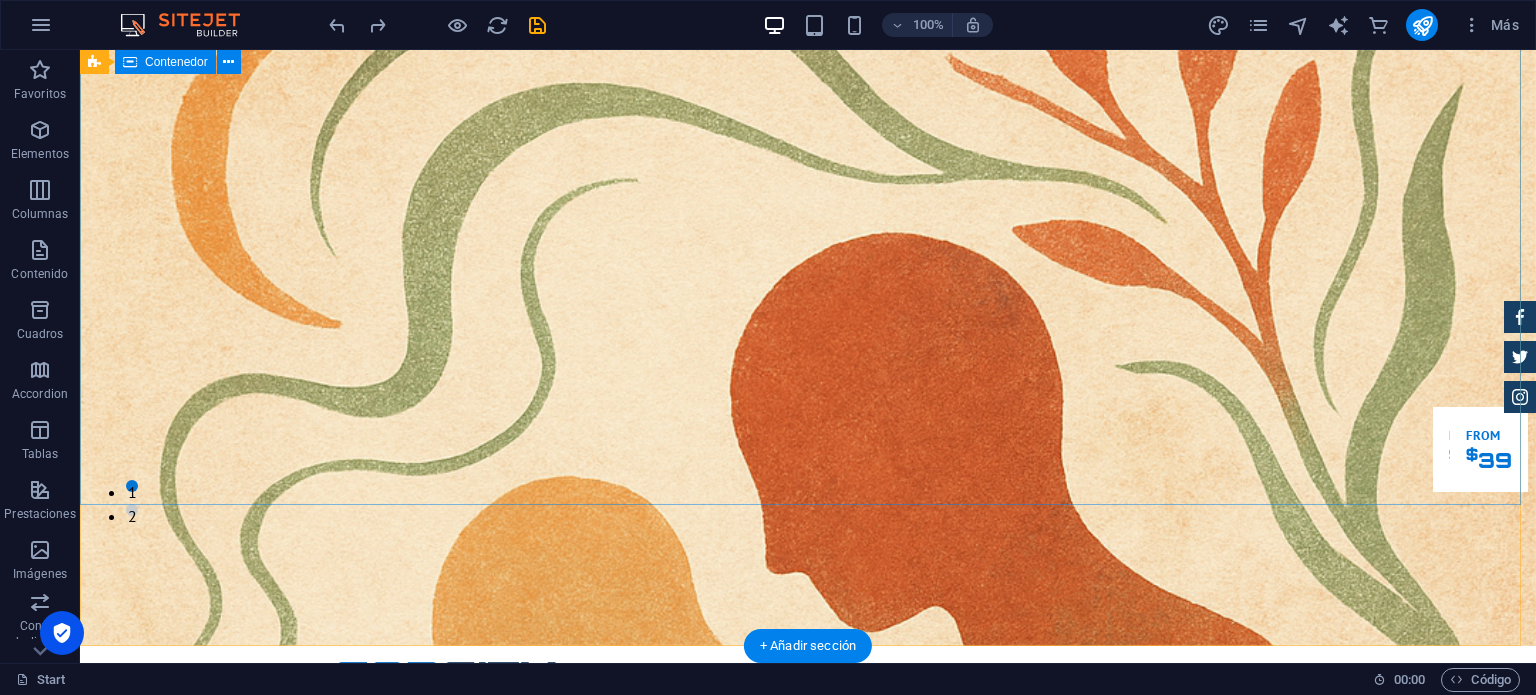 click on "GReat Deals. Great Cars. Lorem ipsum dolor sit amet, consetetur sadipscing elitr, sed diam nonumy eirmod tempor invidunt ut labore et dolore magna aliquyam erat.  Our Inventory   RESERVAR SESIÓN AGENDAR SESIÓN" at bounding box center (808, 1053) 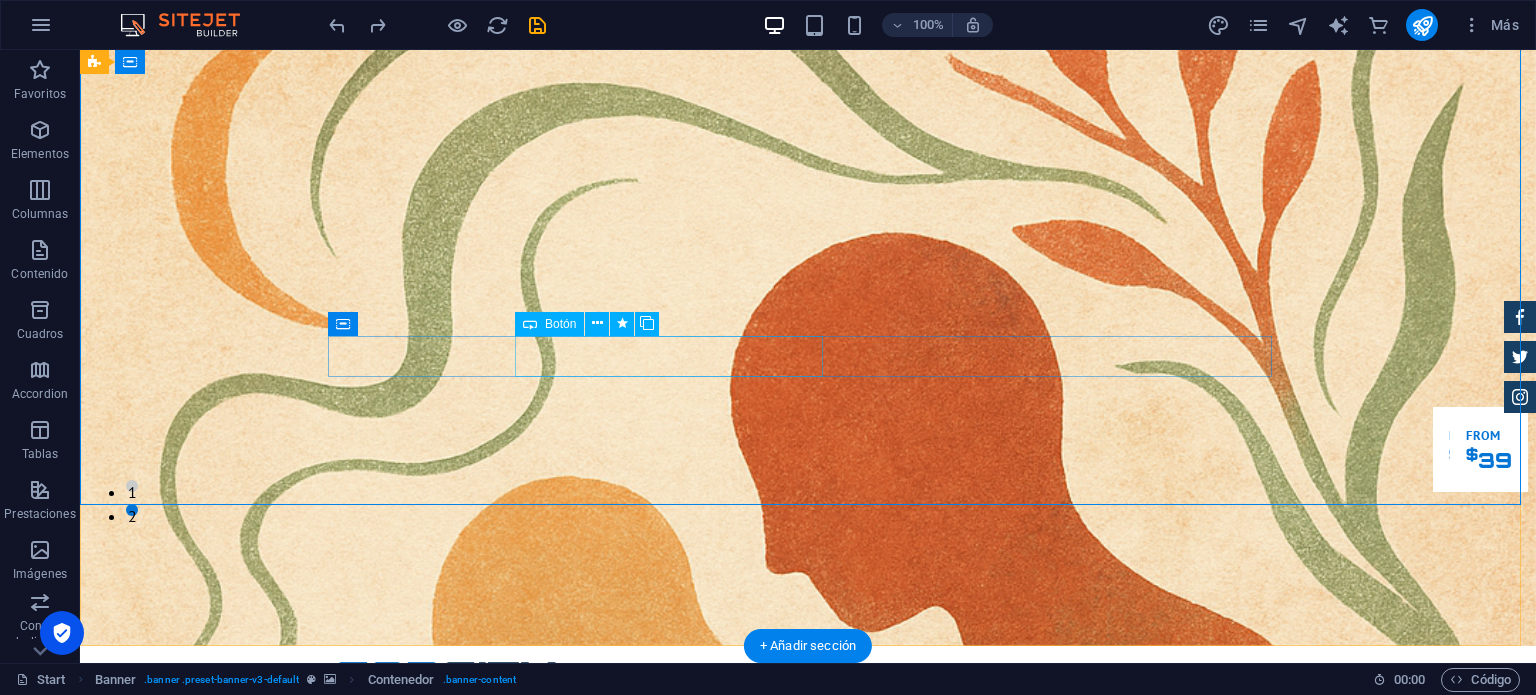 click on "RESERVAR SESIÓN AGENDAR SESIÓN" at bounding box center [808, 1201] 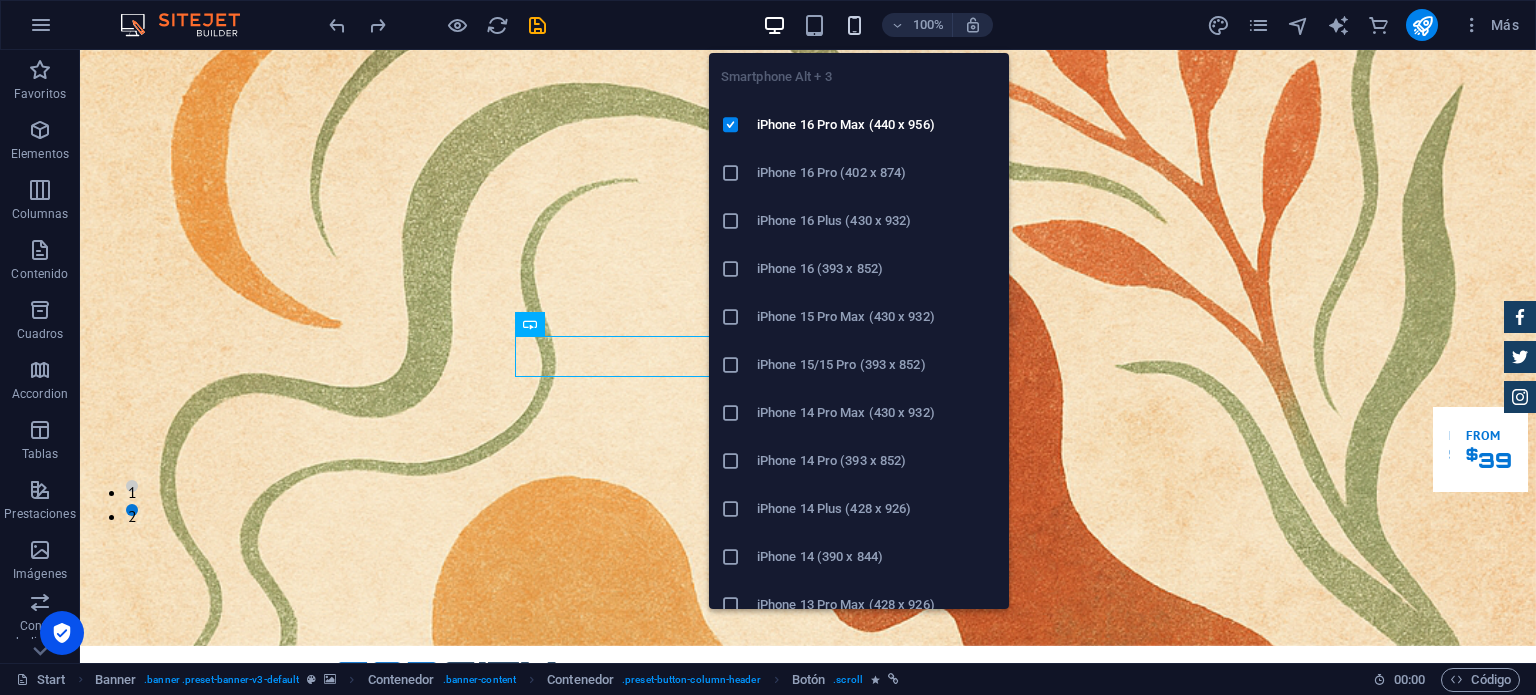 click at bounding box center (854, 25) 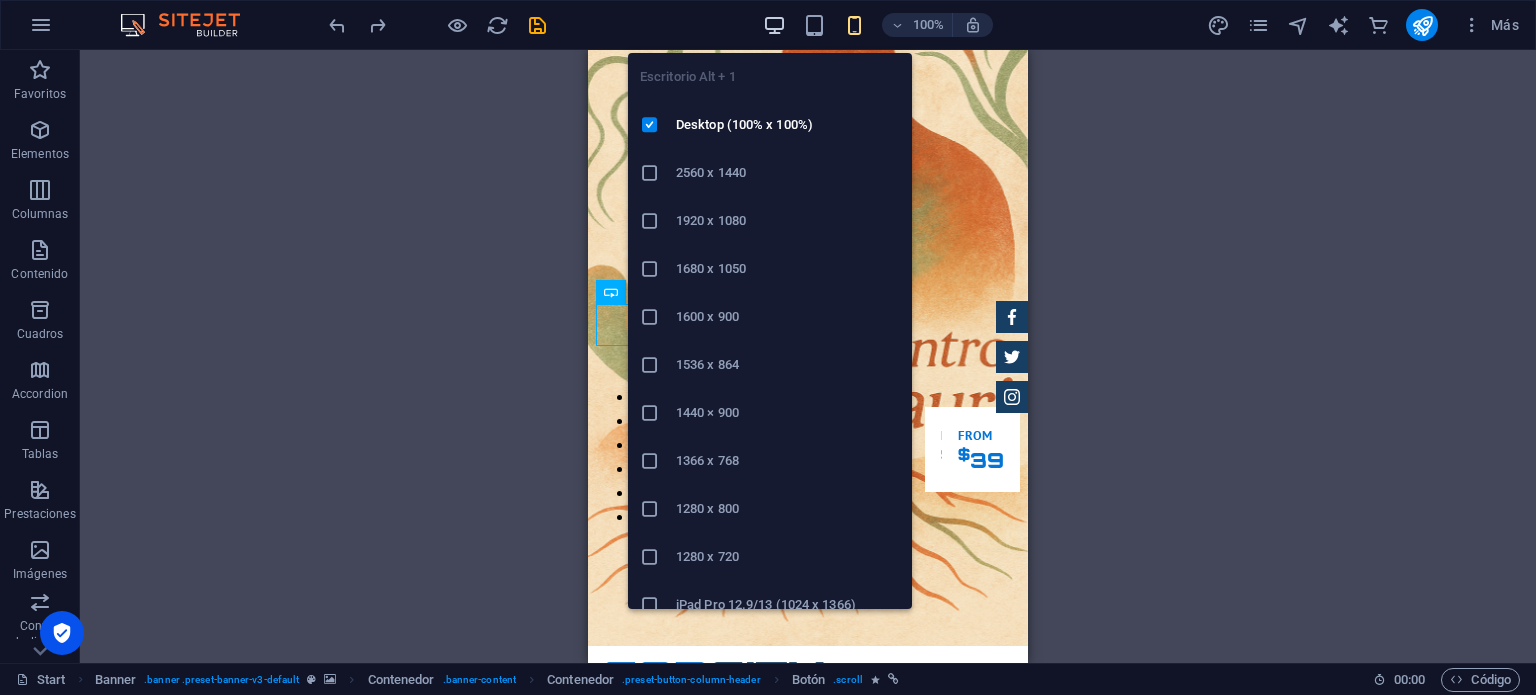 click at bounding box center [774, 25] 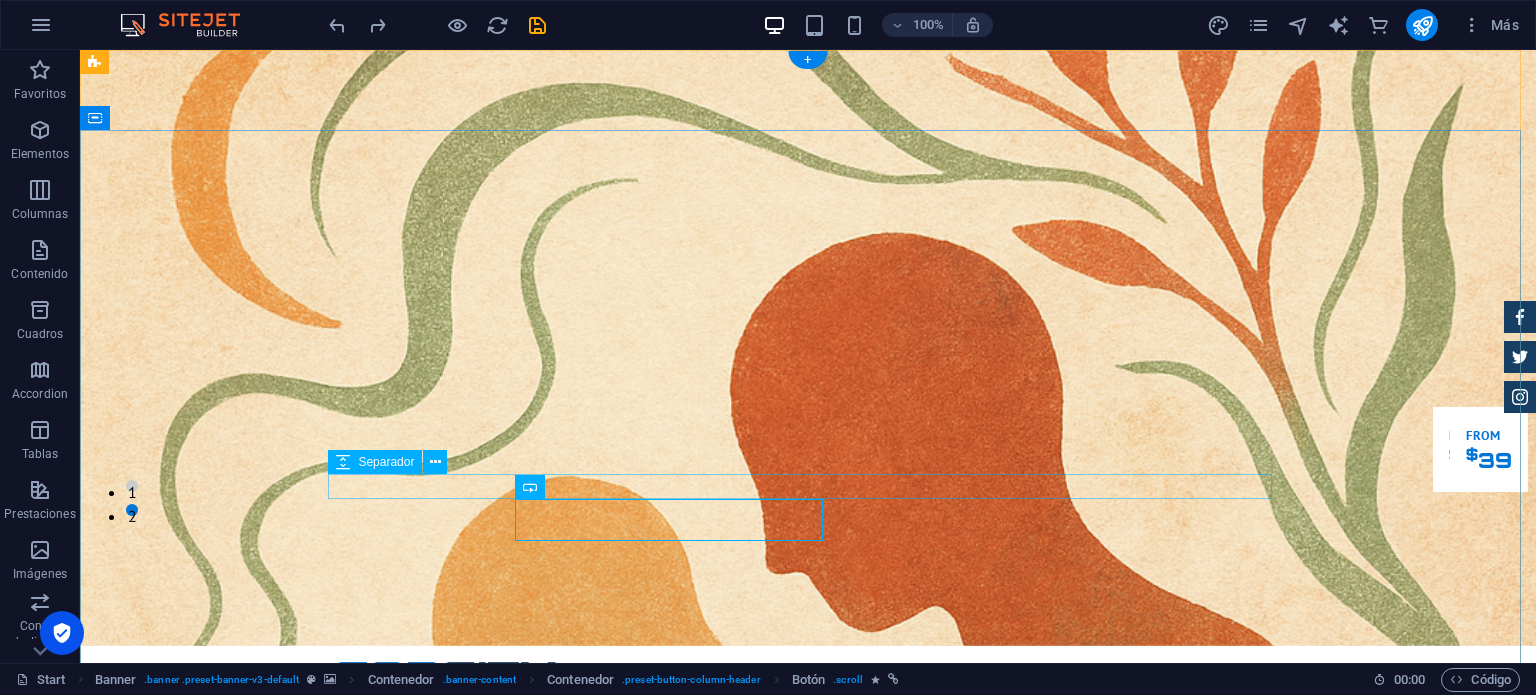 scroll, scrollTop: 0, scrollLeft: 0, axis: both 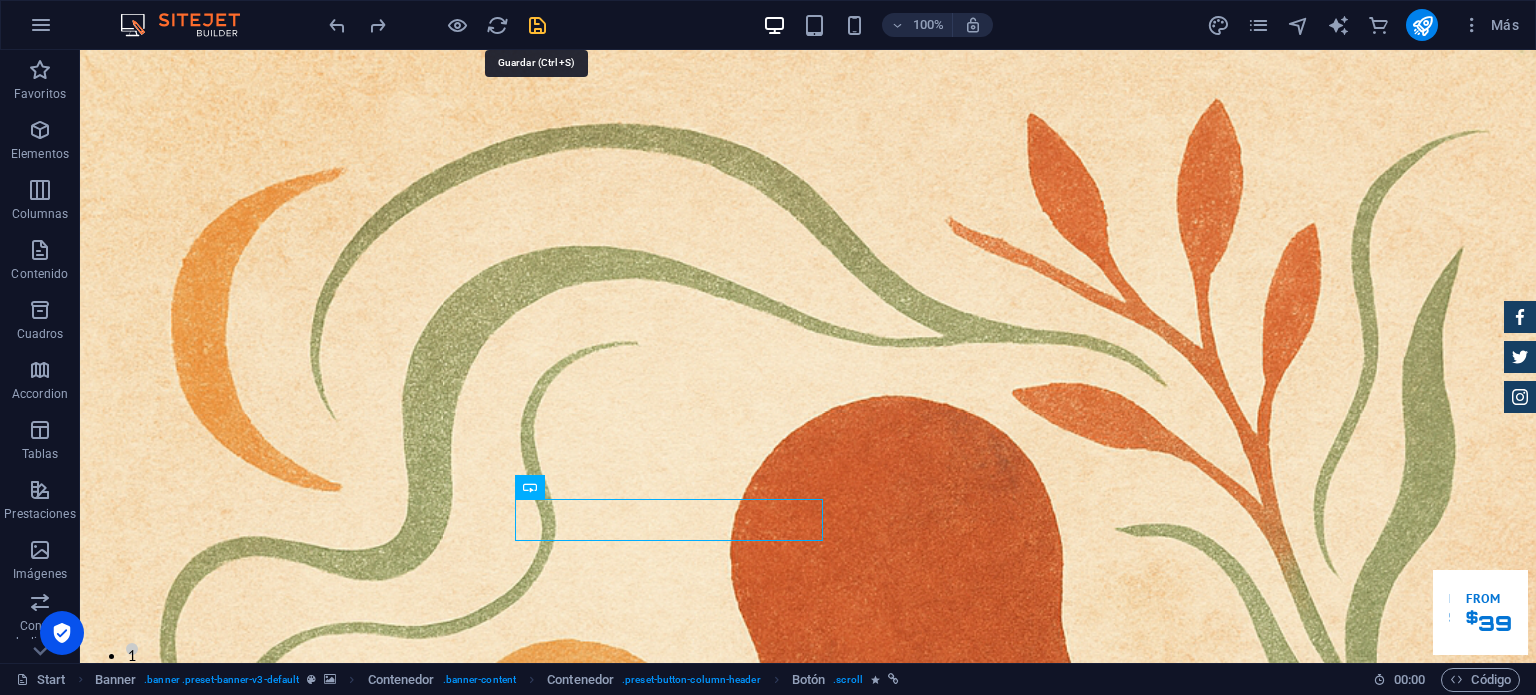 click at bounding box center (537, 25) 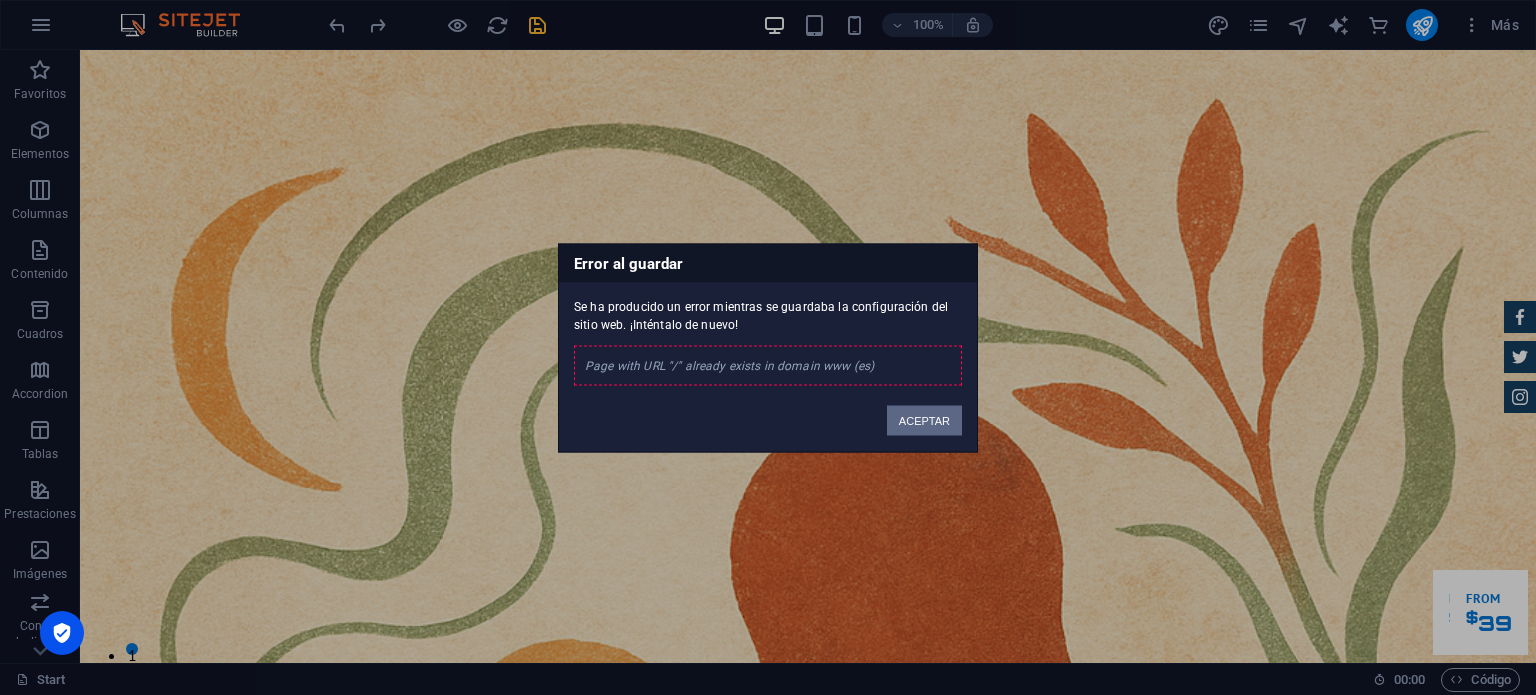 click on "ACEPTAR" at bounding box center [924, 420] 